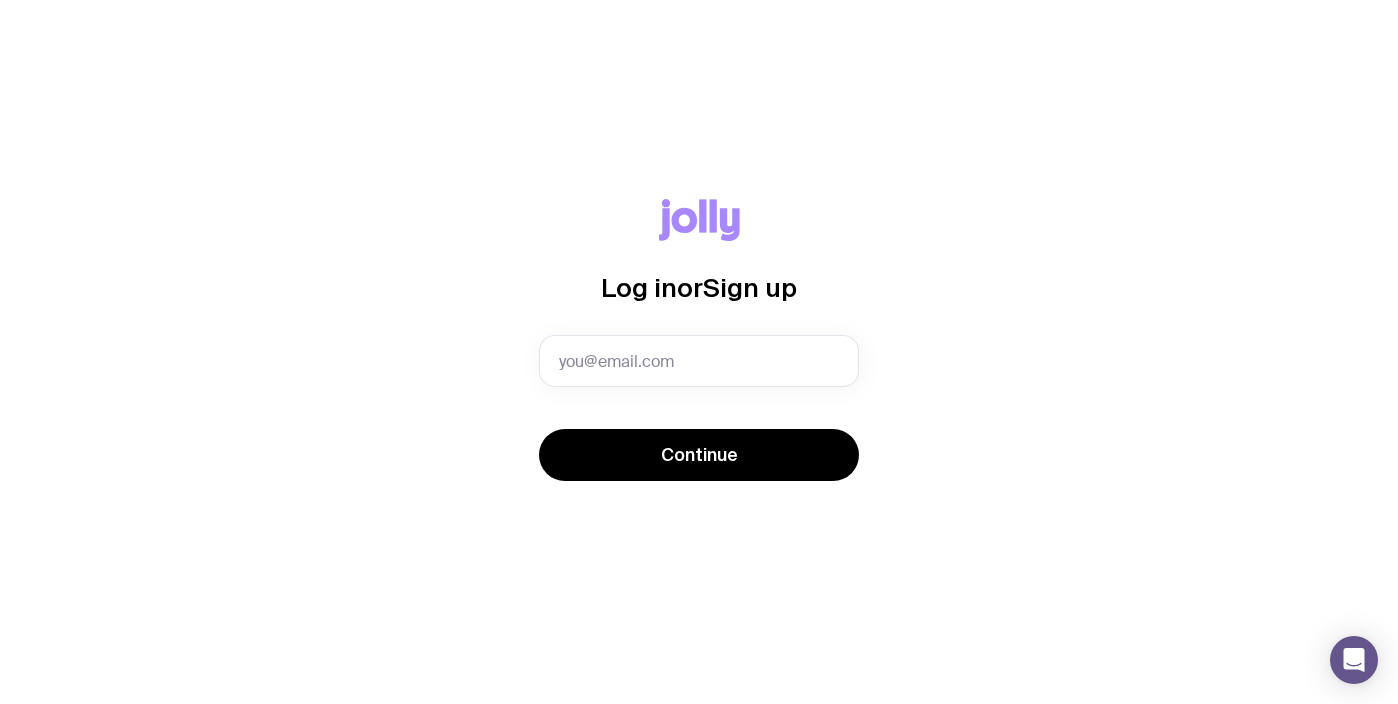 scroll, scrollTop: 0, scrollLeft: 0, axis: both 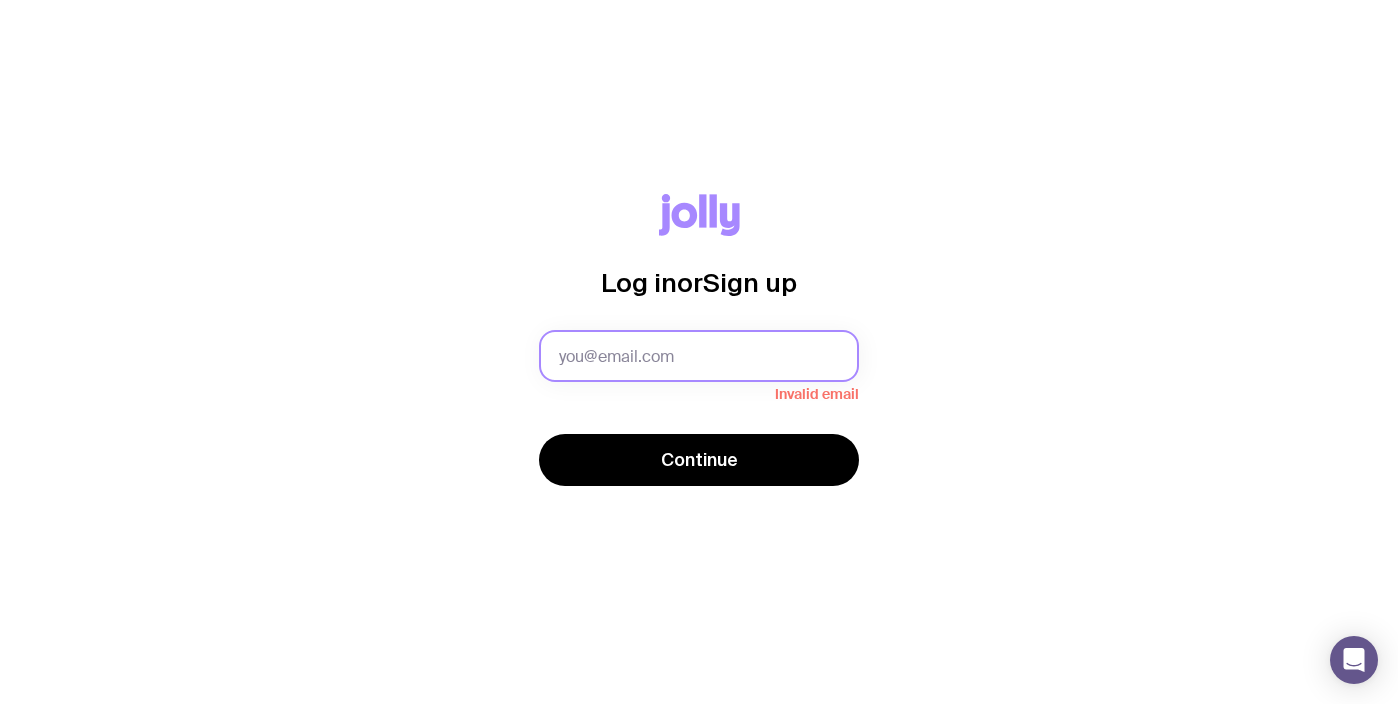 paste on "[PERSON_NAME][EMAIL_ADDRESS][PERSON_NAME][DOMAIN_NAME]" 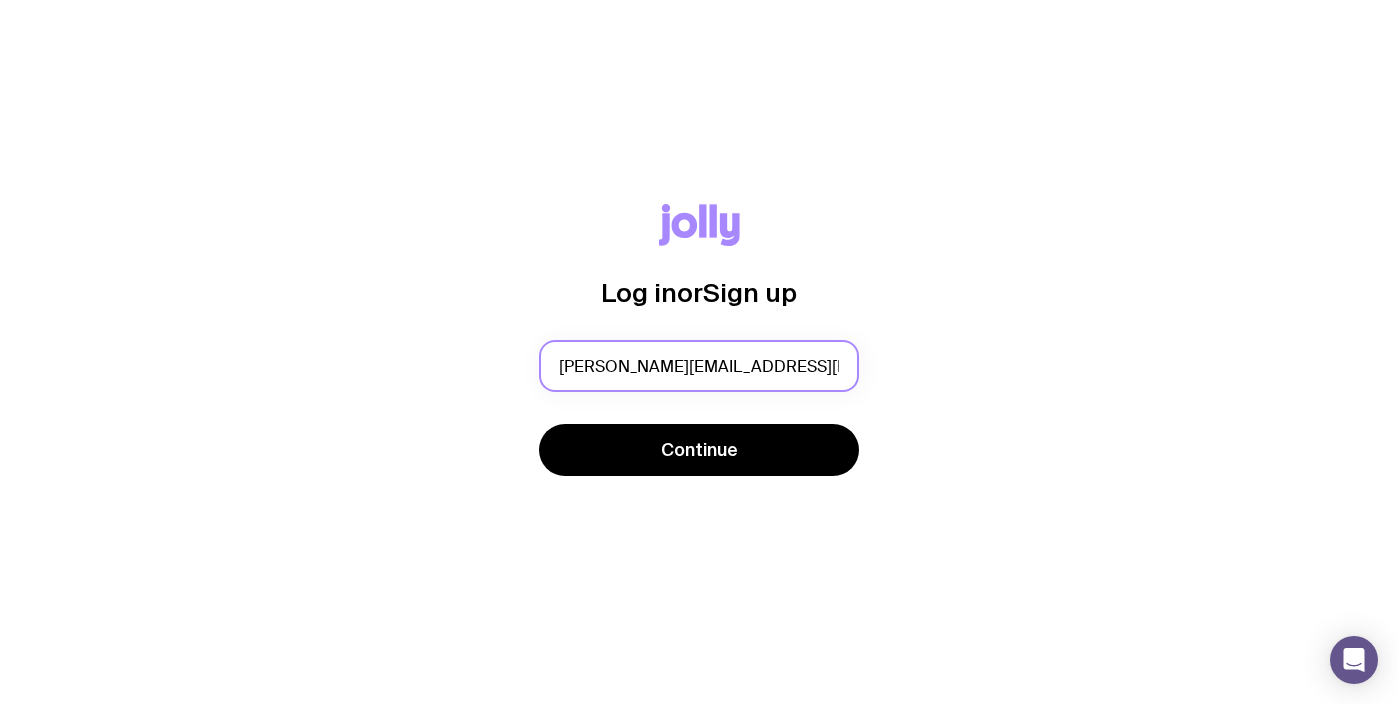 type on "[PERSON_NAME][EMAIL_ADDRESS][PERSON_NAME][DOMAIN_NAME]" 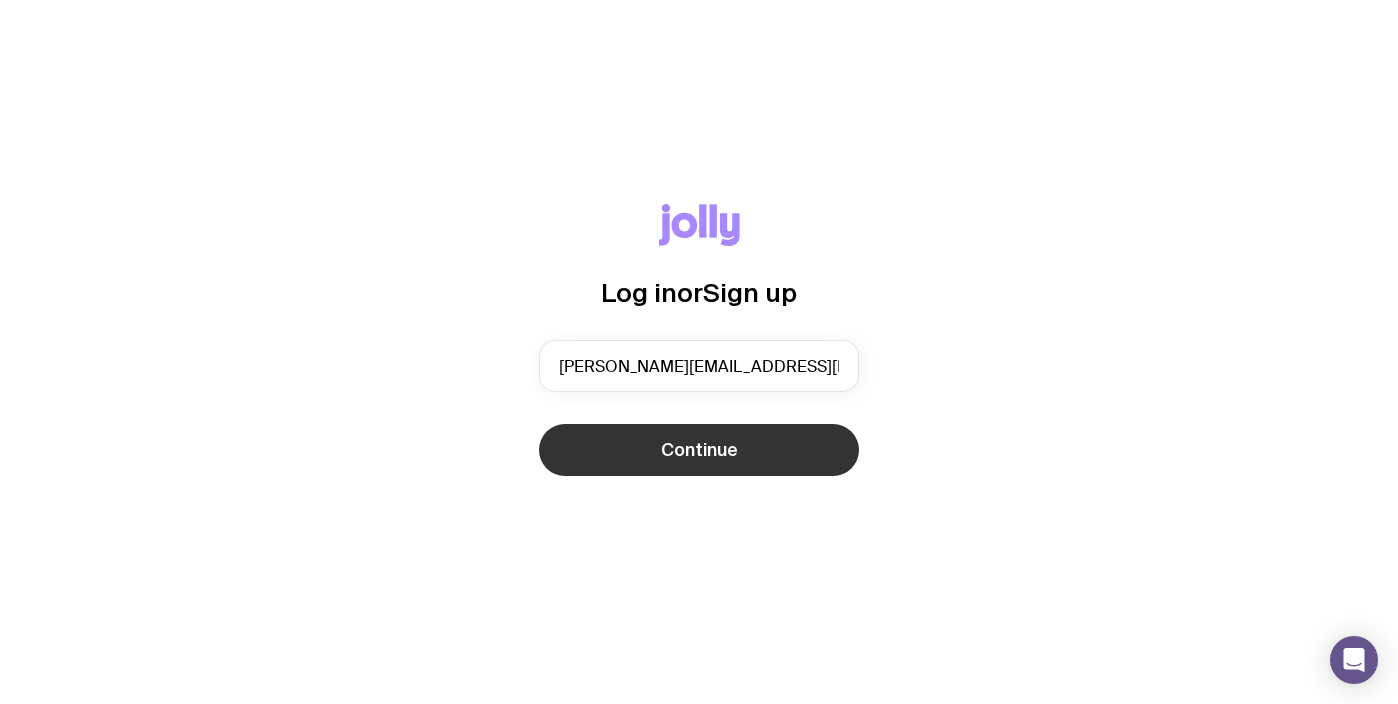 click on "Continue" at bounding box center (699, 450) 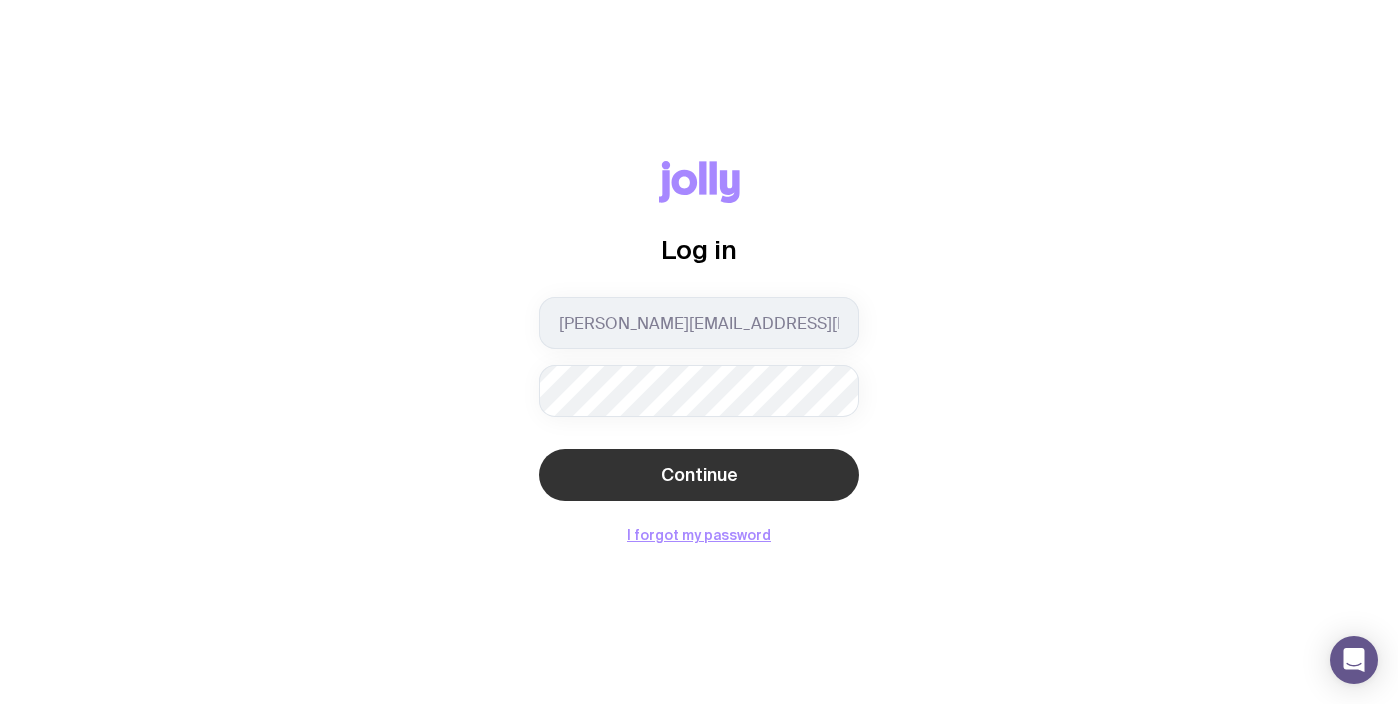 click on "Continue" at bounding box center [699, 475] 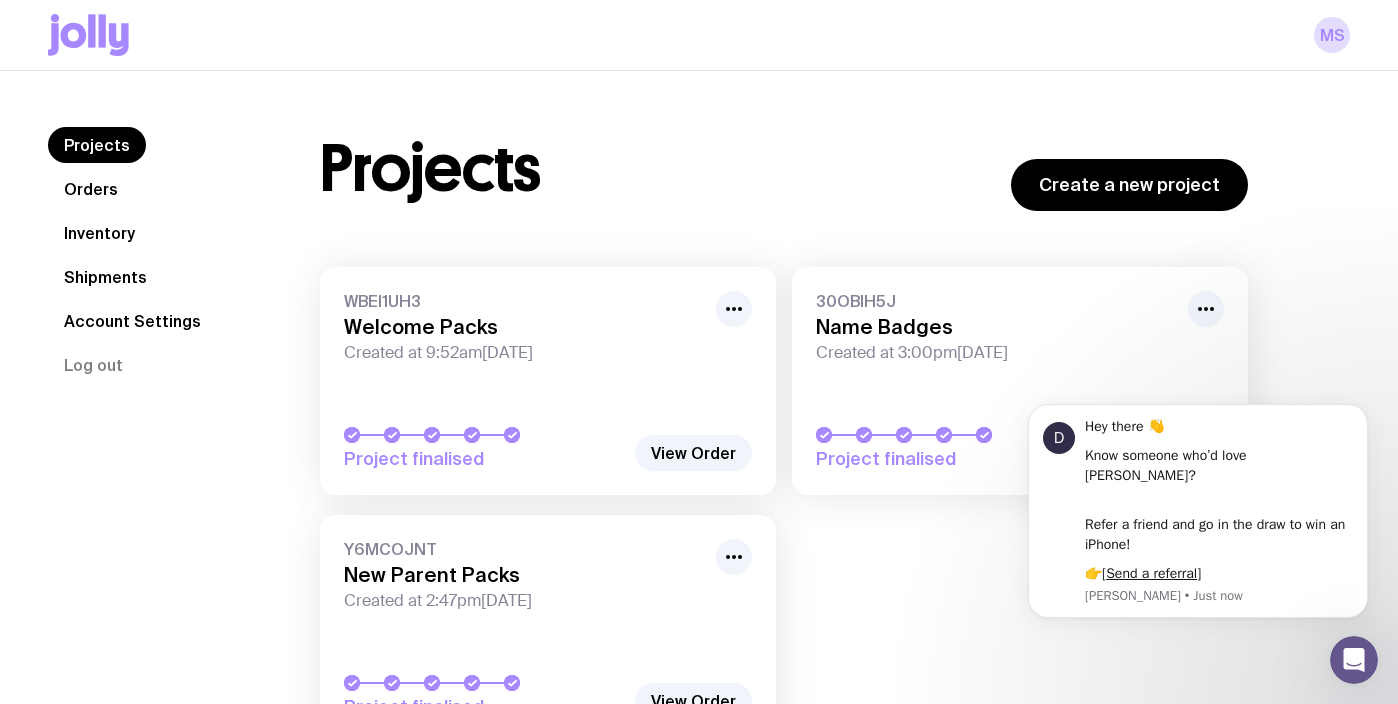 scroll, scrollTop: 0, scrollLeft: 0, axis: both 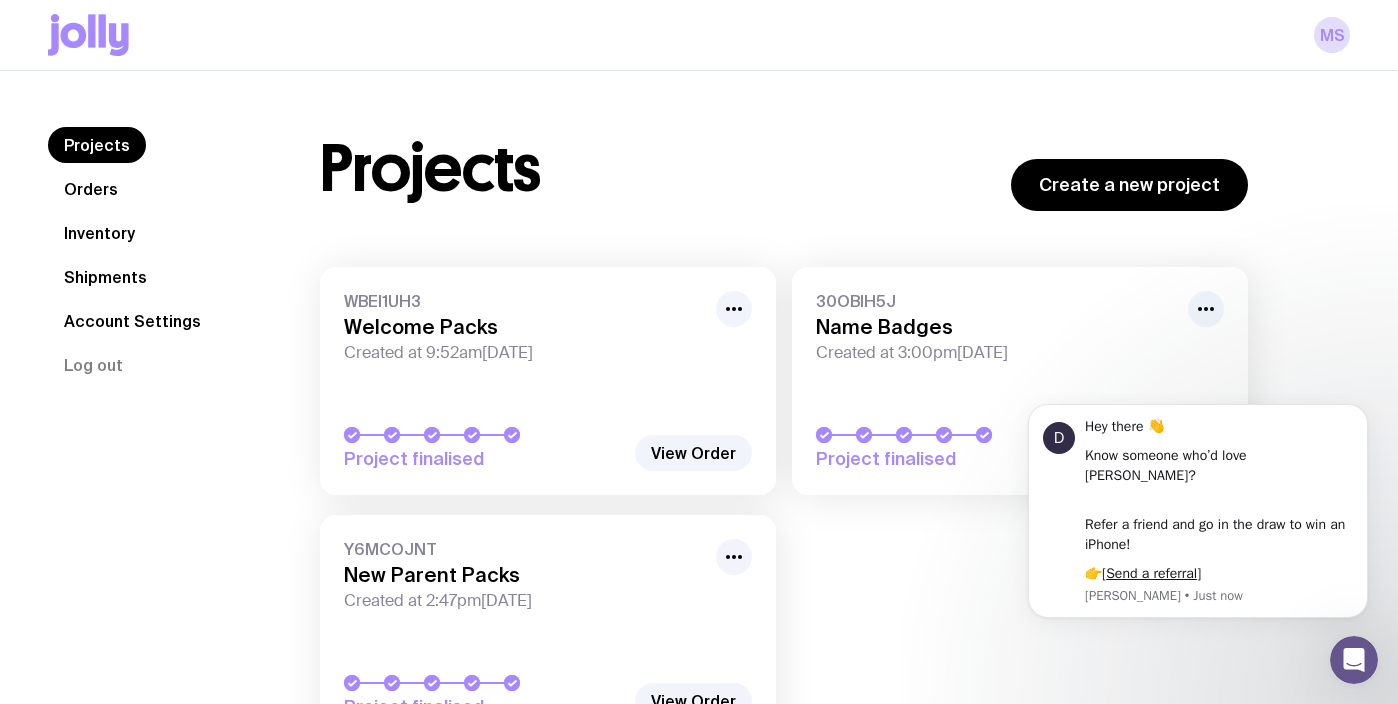 click on "Welcome Packs" at bounding box center [524, 327] 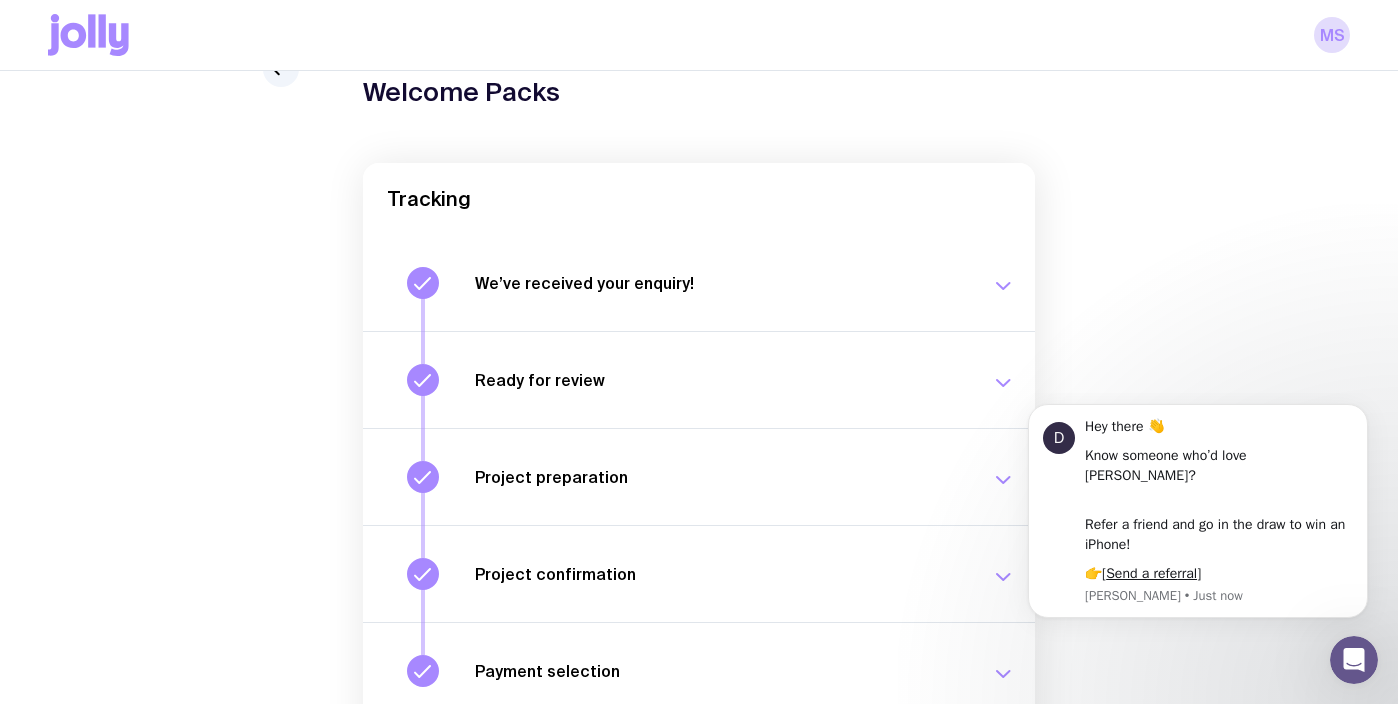 scroll, scrollTop: 0, scrollLeft: 0, axis: both 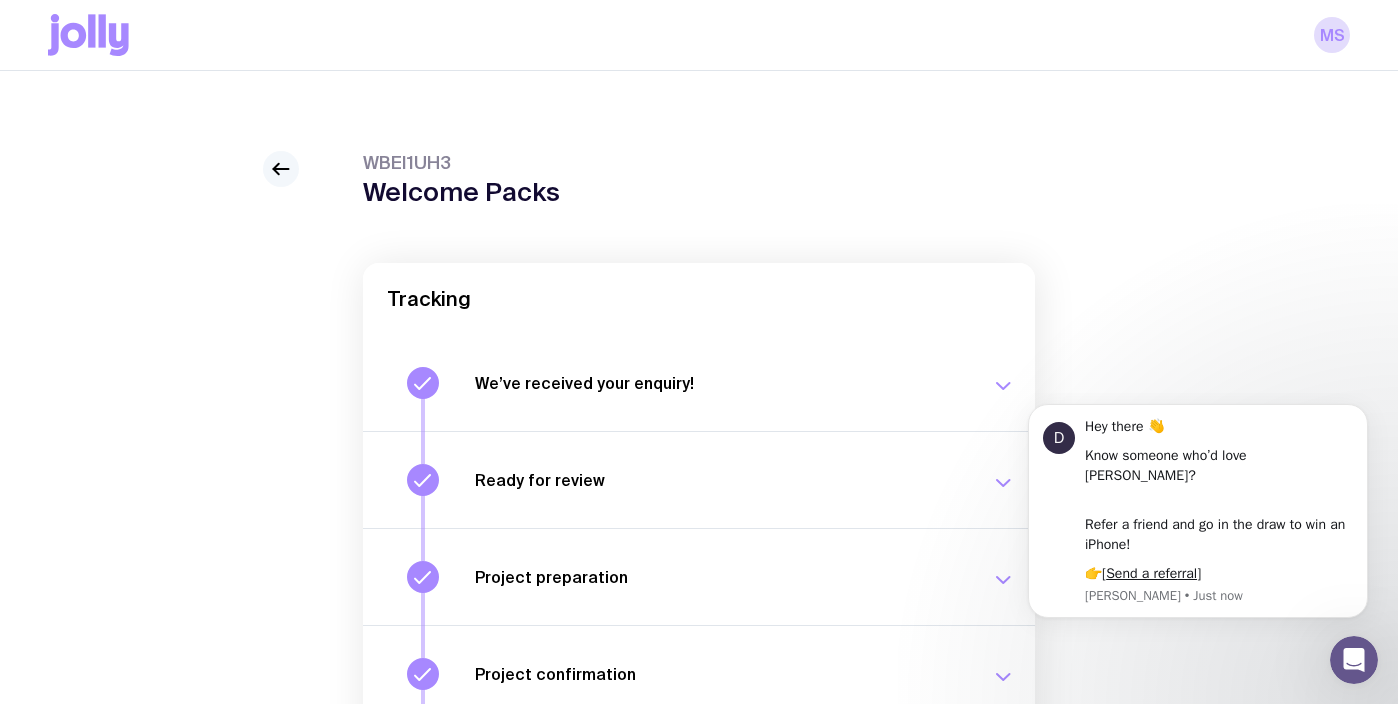 click 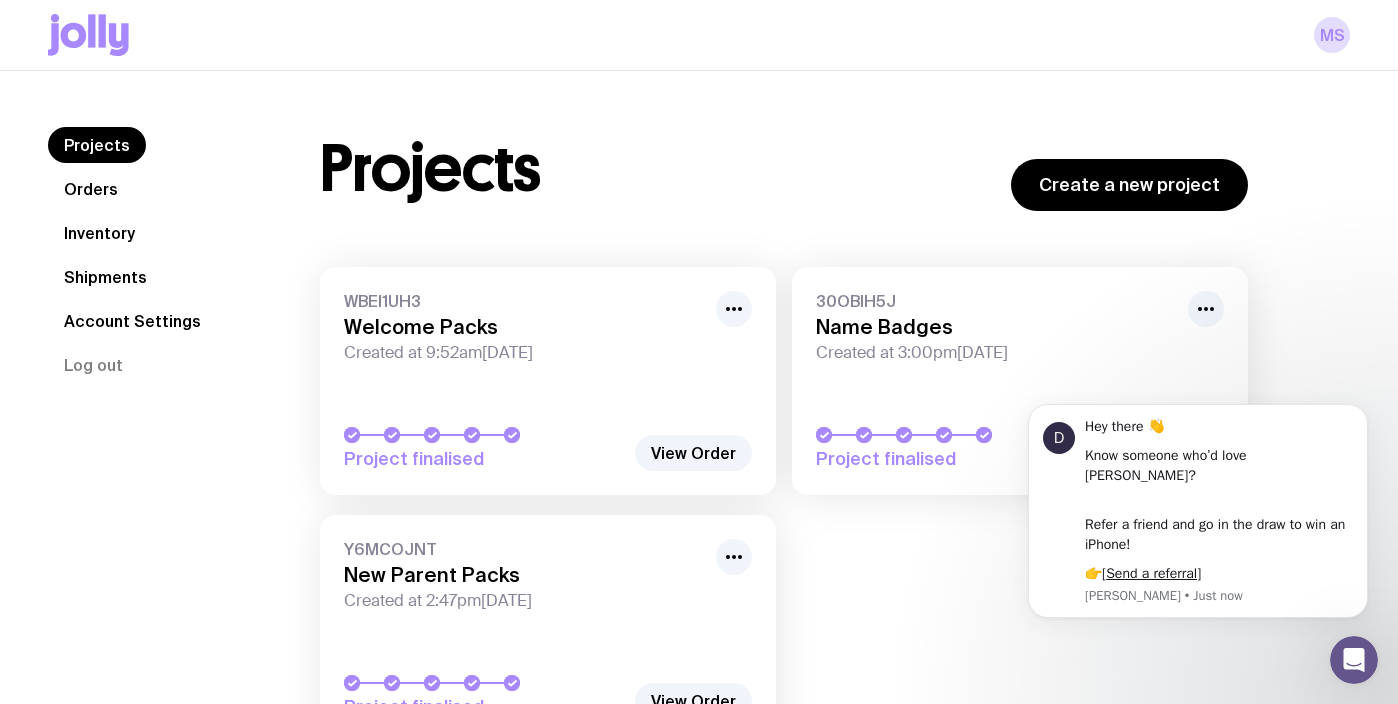 click on "Orders" 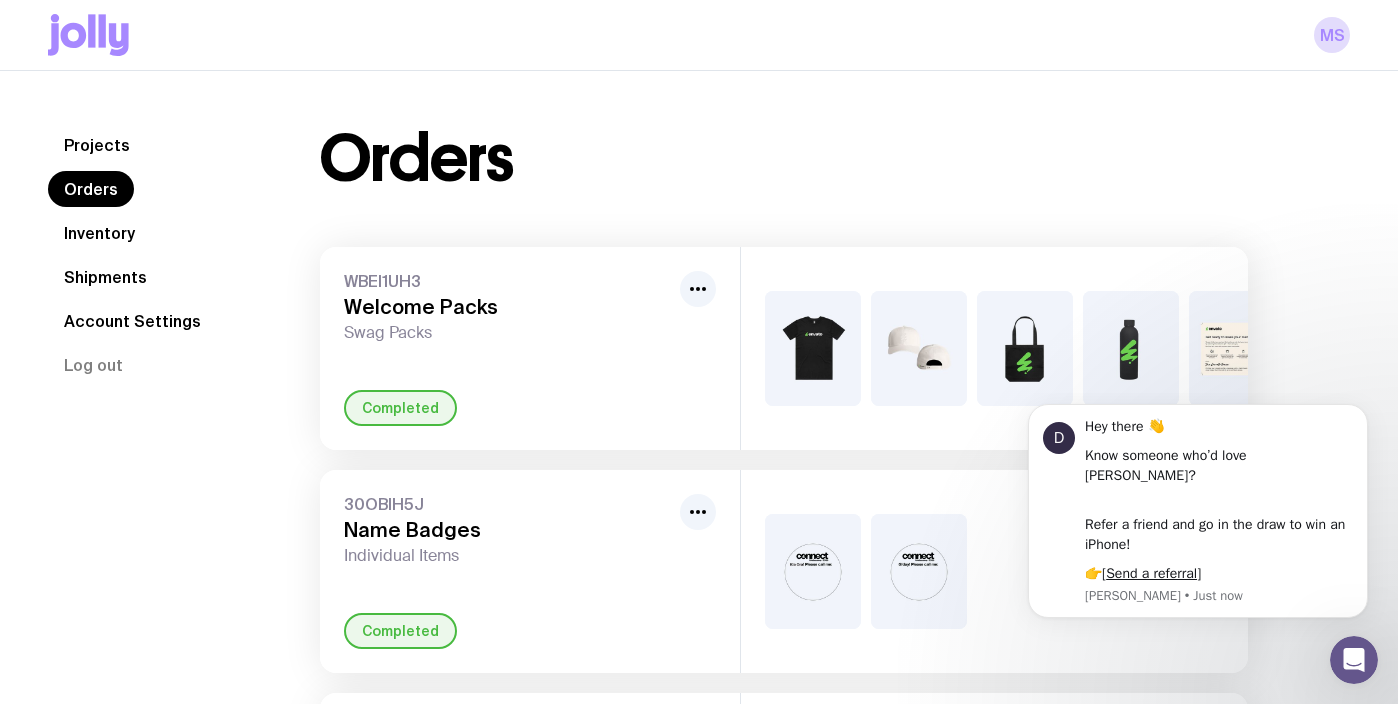 click on "Inventory" 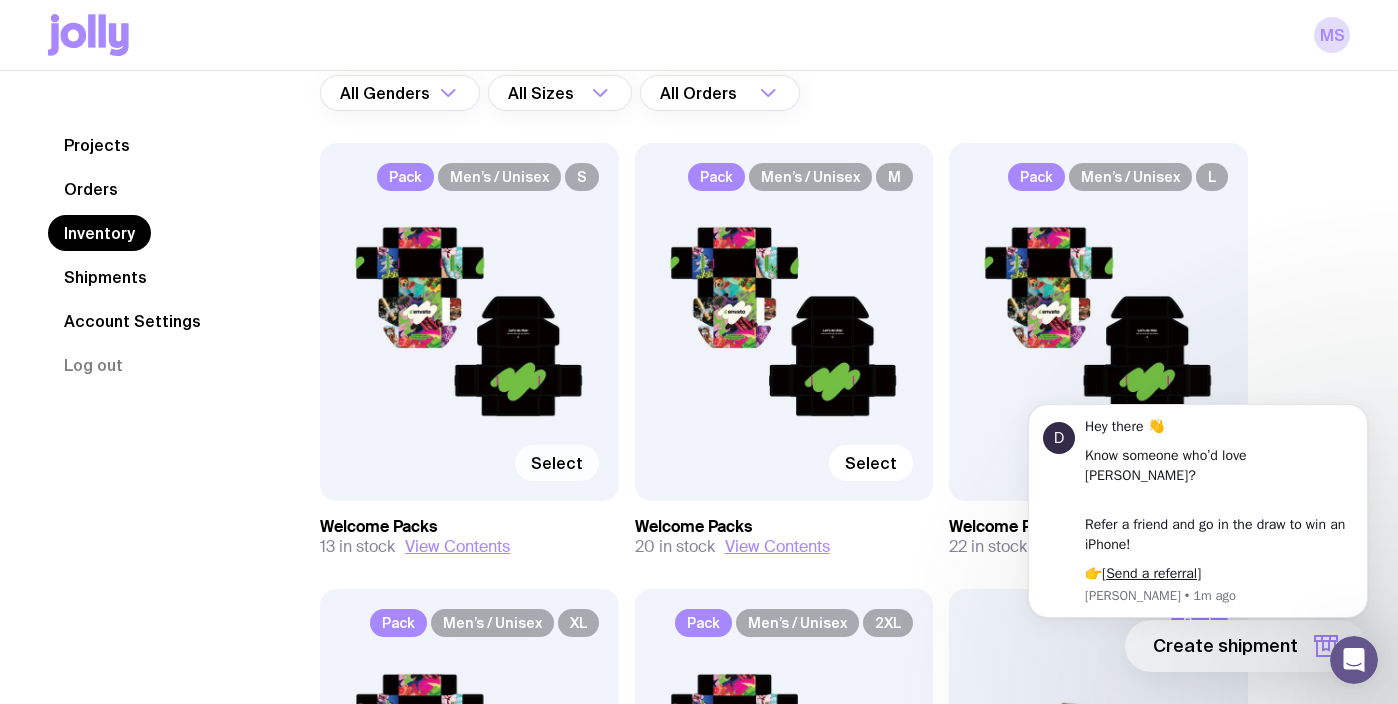 scroll, scrollTop: 178, scrollLeft: 0, axis: vertical 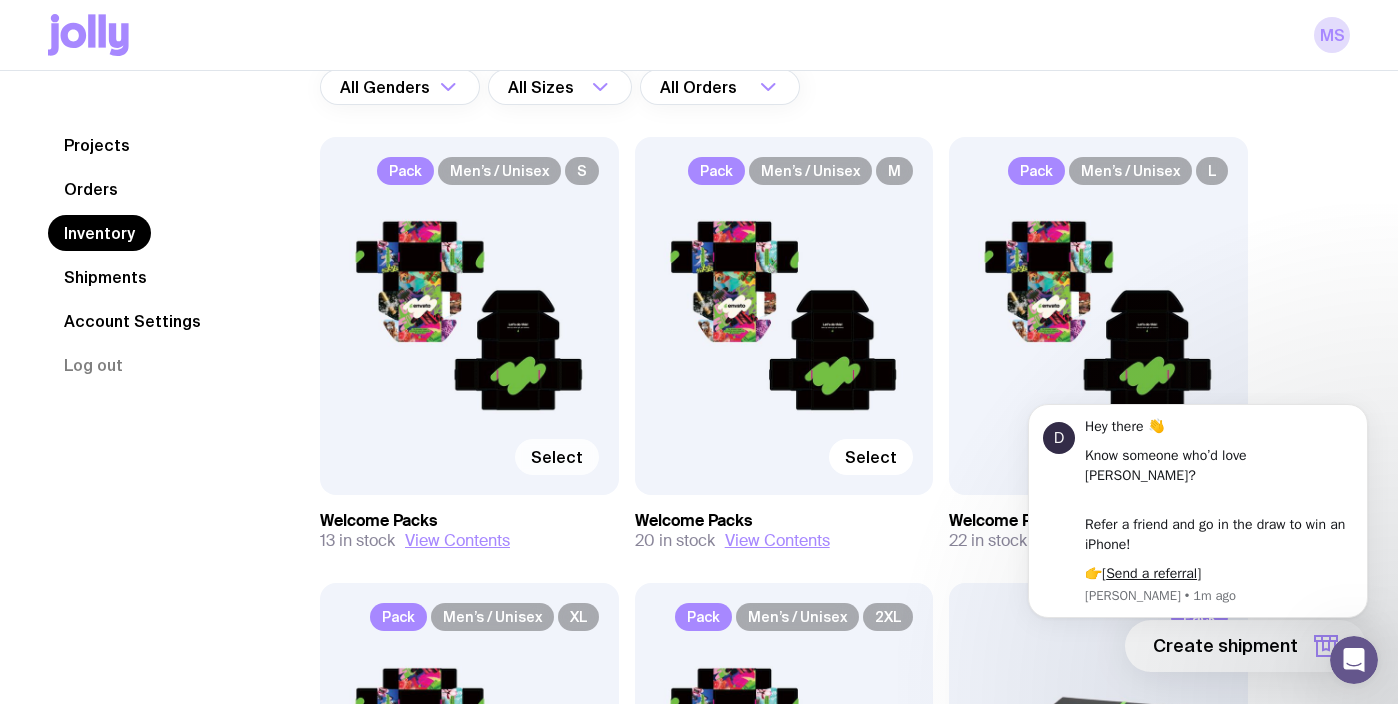 click on "Select" at bounding box center (557, 457) 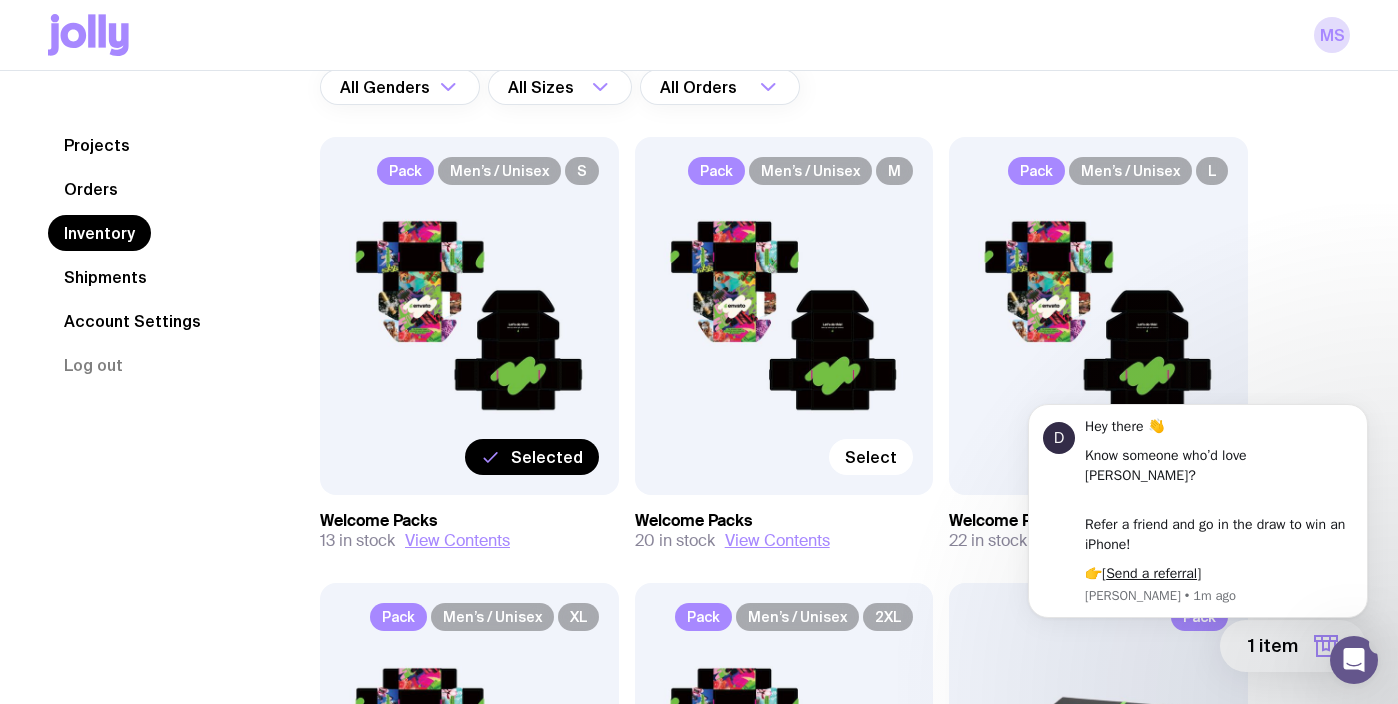 click on "D Hey there 👋   Know someone who’d love [PERSON_NAME]? Refer a friend and go in the draw to win an iPhone!   👉[ Send a referral ] [PERSON_NAME] • 1m ago" 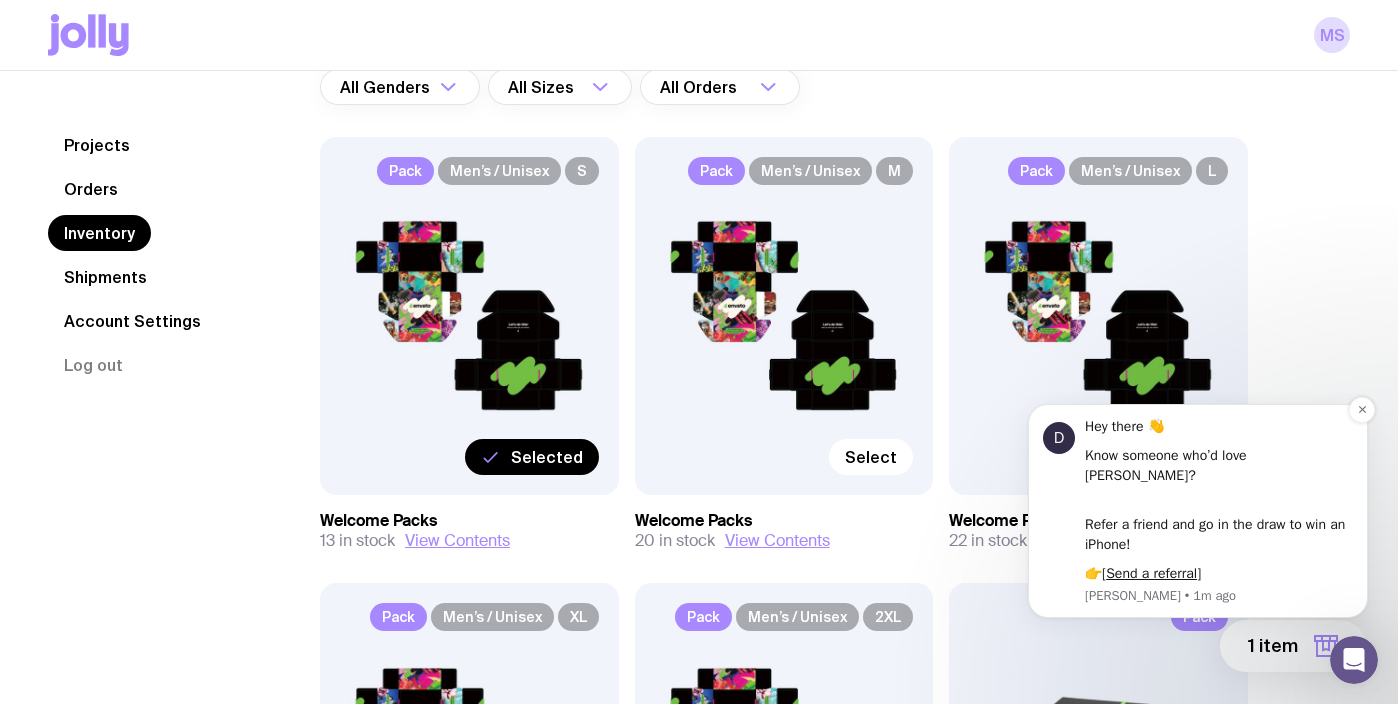 scroll, scrollTop: 177, scrollLeft: 0, axis: vertical 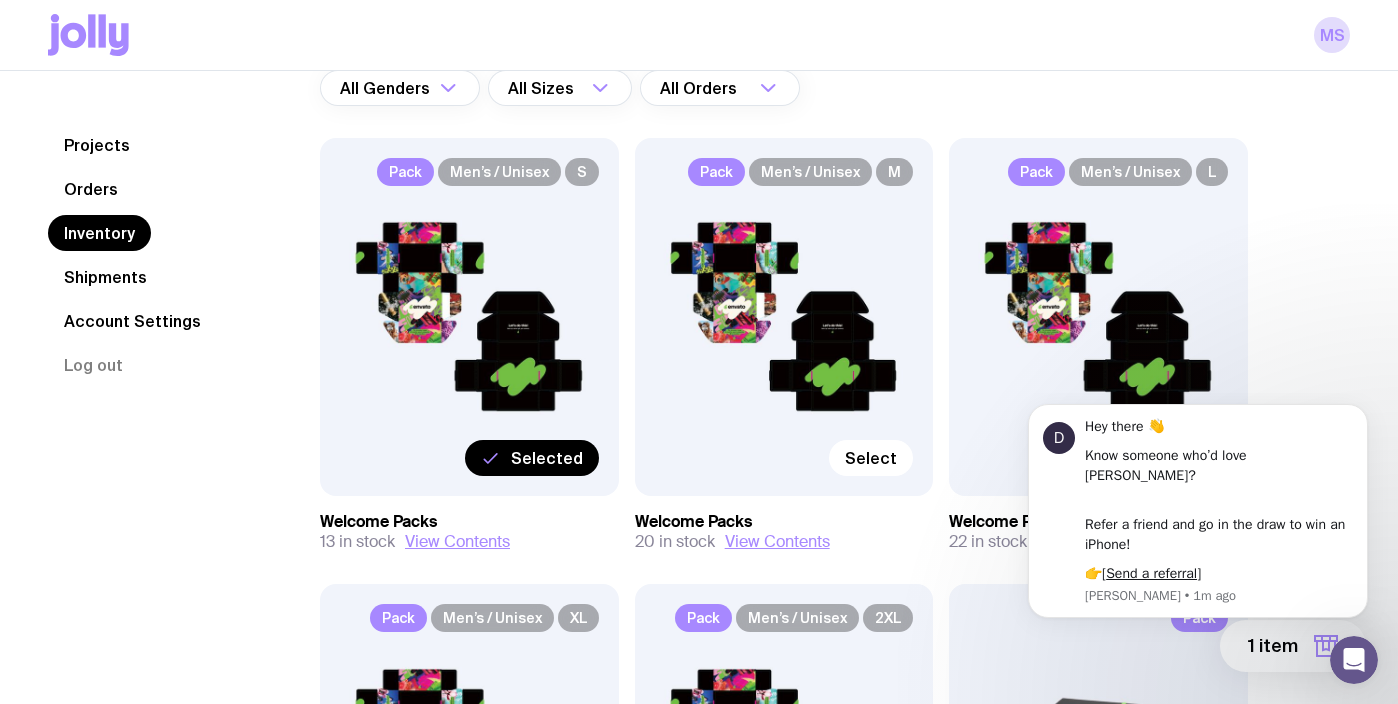 click on "D Hey there 👋   Know someone who’d love [PERSON_NAME]? Refer a friend and go in the draw to win an iPhone!   👉[ Send a referral ] [PERSON_NAME] • 1m ago" 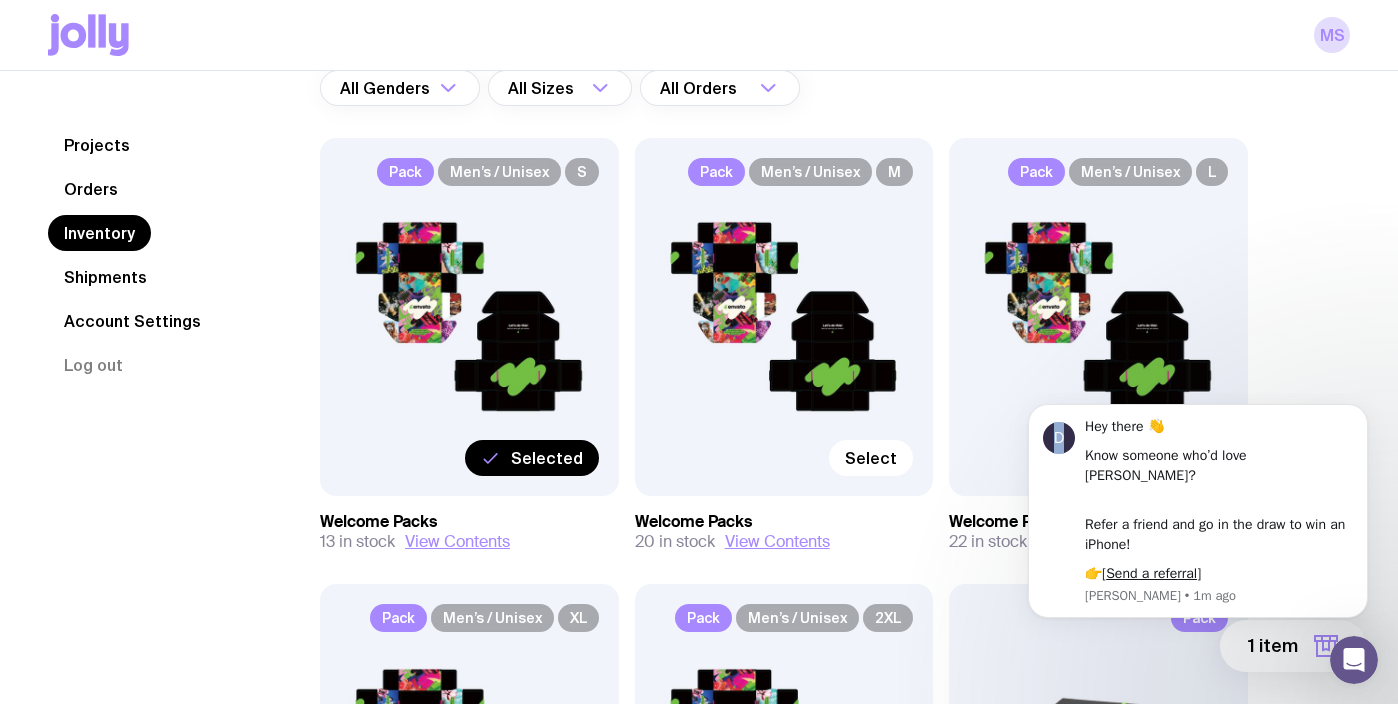 click on "D Hey there 👋   Know someone who’d love [PERSON_NAME]? Refer a friend and go in the draw to win an iPhone!   👉[ Send a referral ] [PERSON_NAME] • 1m ago" 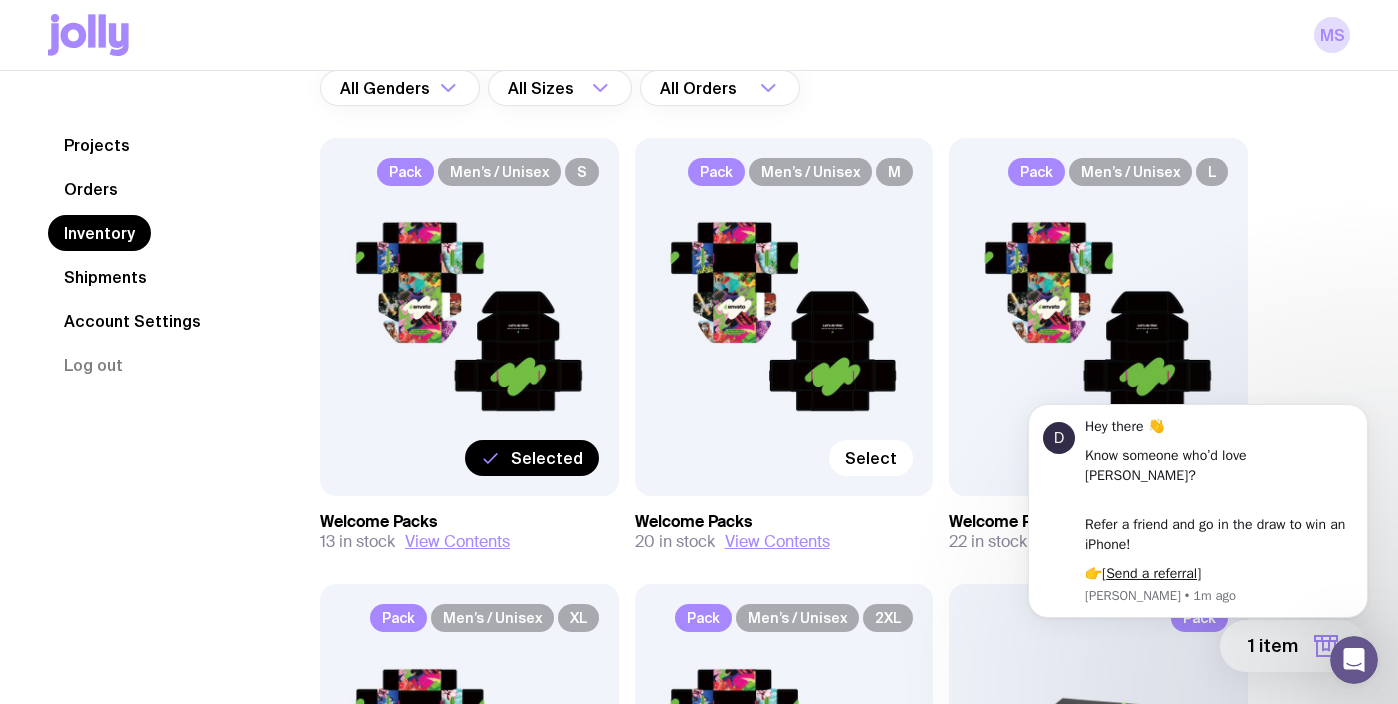 click on "D Hey there 👋   Know someone who’d love [PERSON_NAME]? Refer a friend and go in the draw to win an iPhone!   👉[ Send a referral ] [PERSON_NAME] • 1m ago" 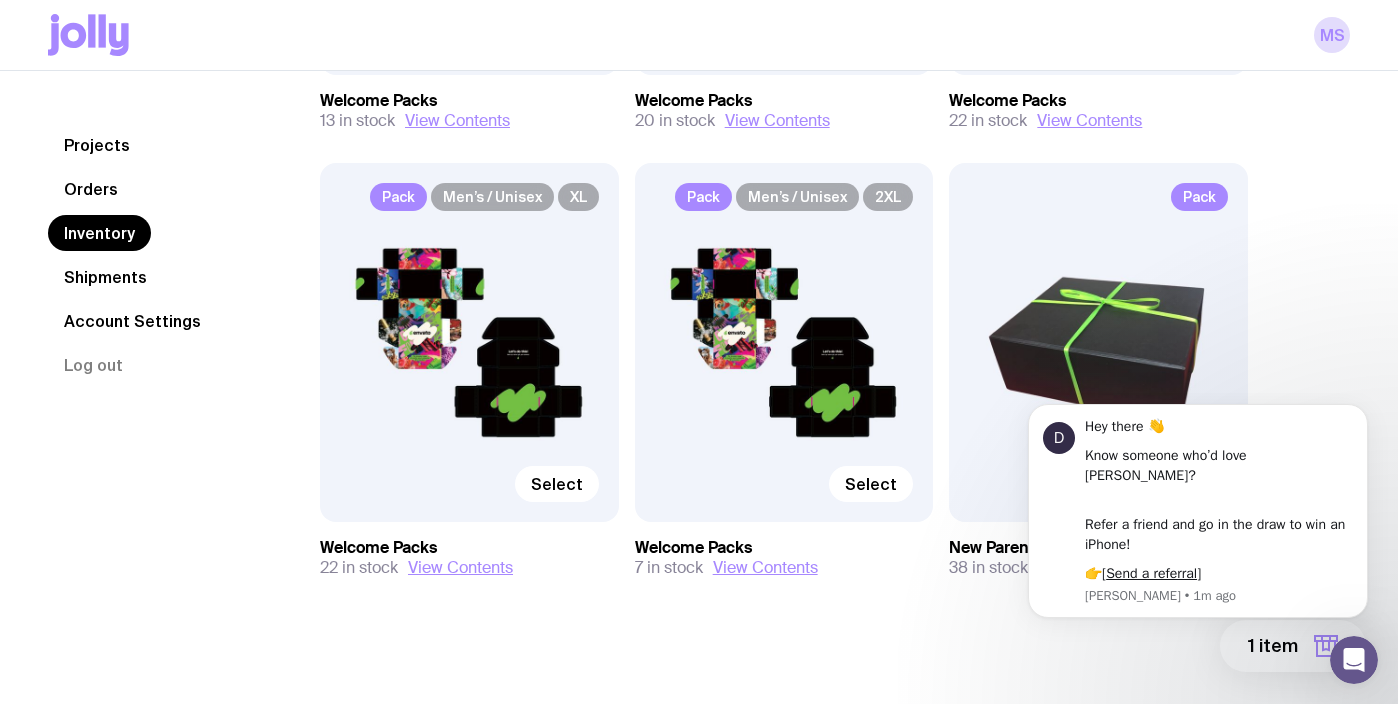 scroll, scrollTop: 608, scrollLeft: 0, axis: vertical 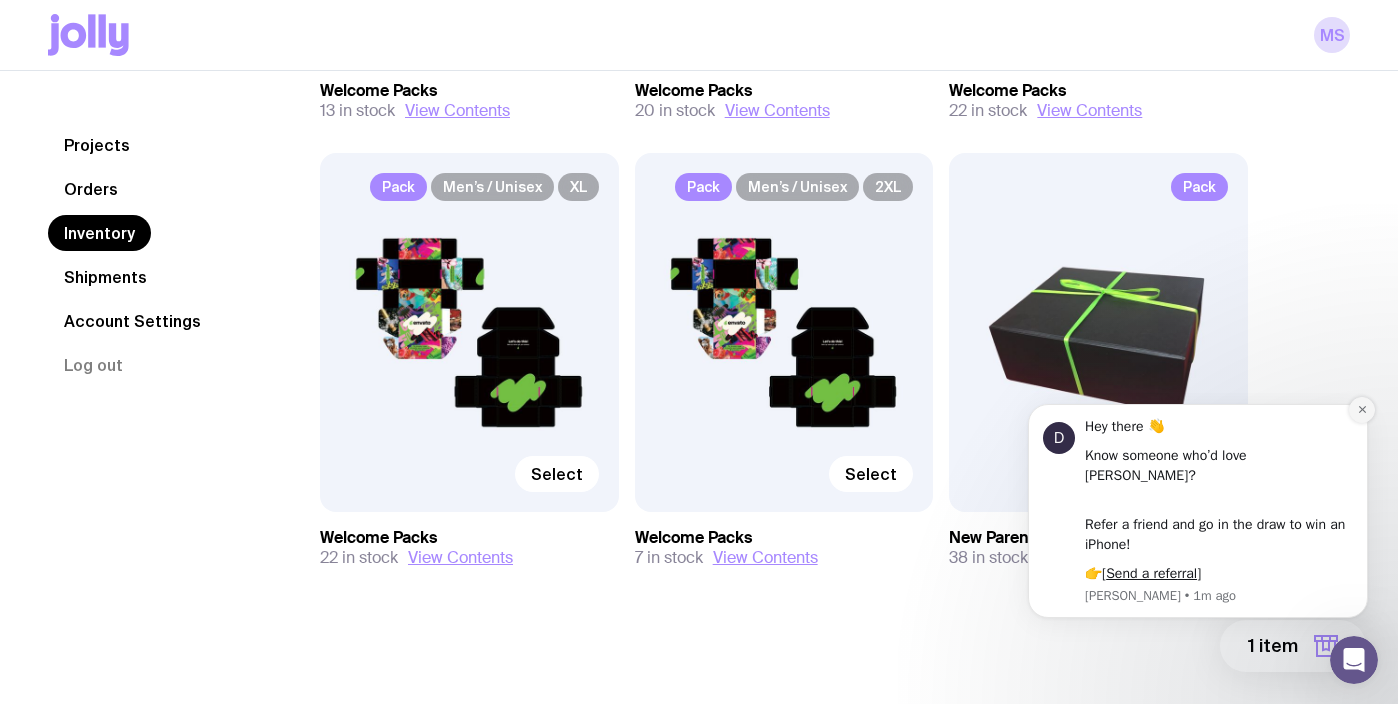 drag, startPoint x: 1364, startPoint y: 431, endPoint x: 2371, endPoint y: 834, distance: 1084.6465 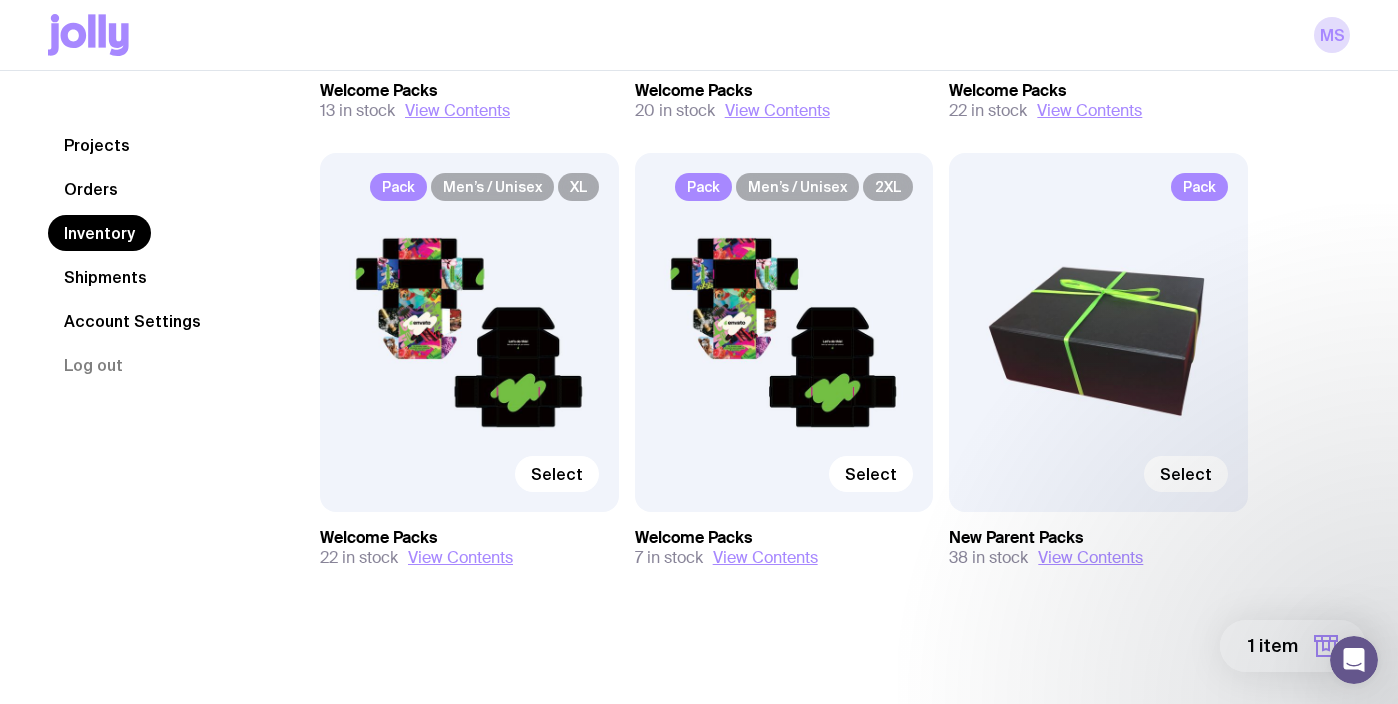click 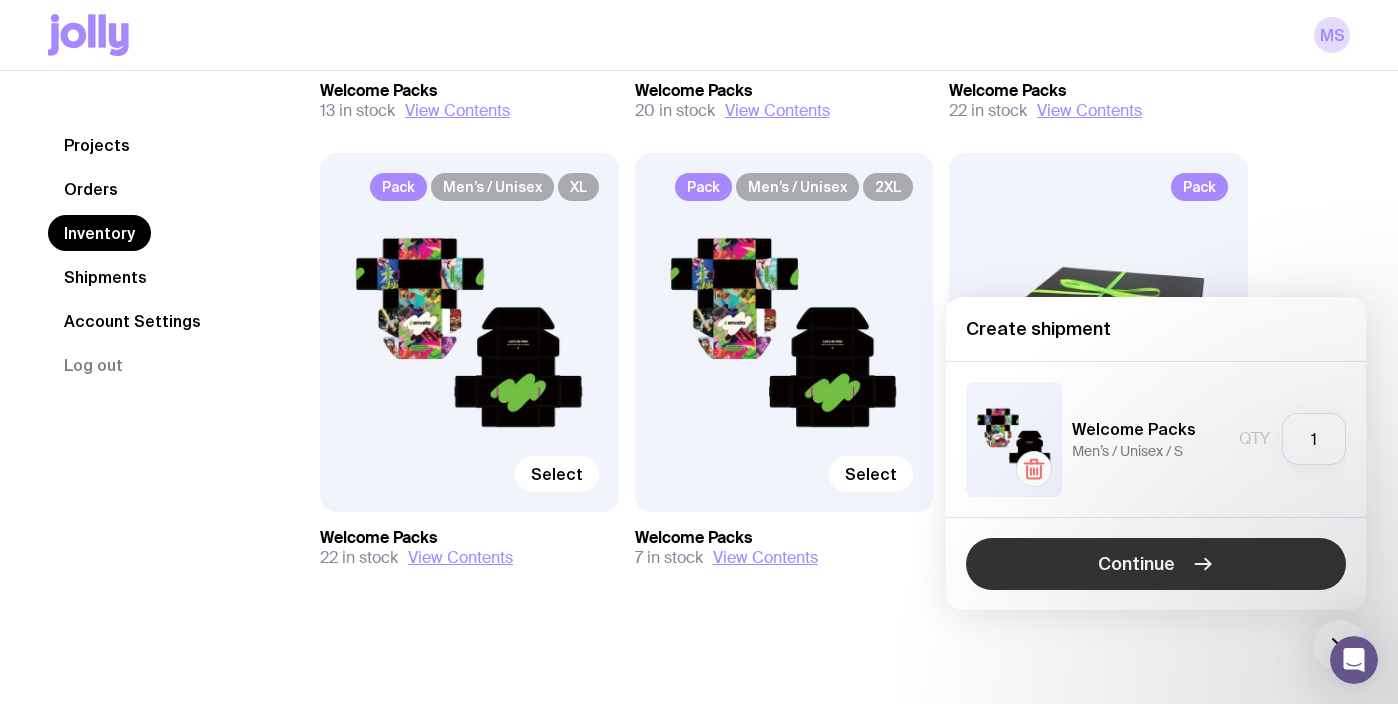 click 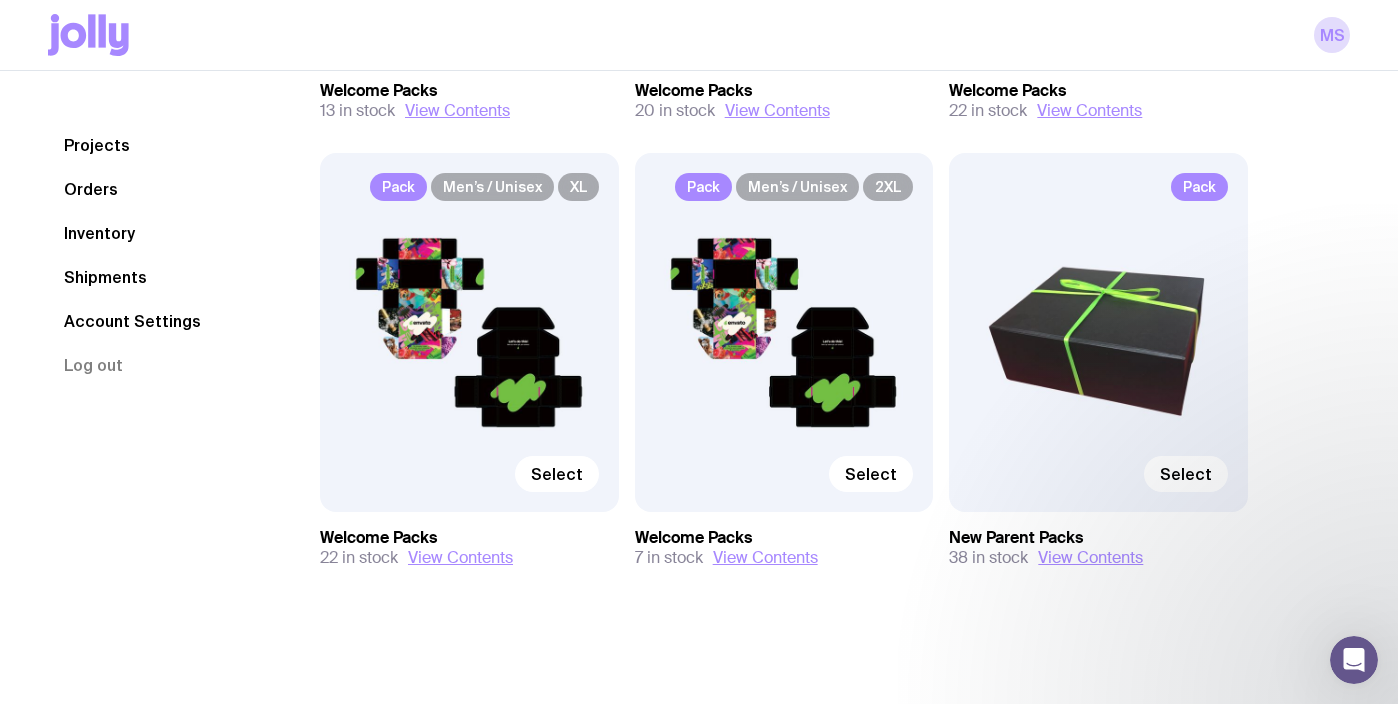 scroll, scrollTop: 0, scrollLeft: 0, axis: both 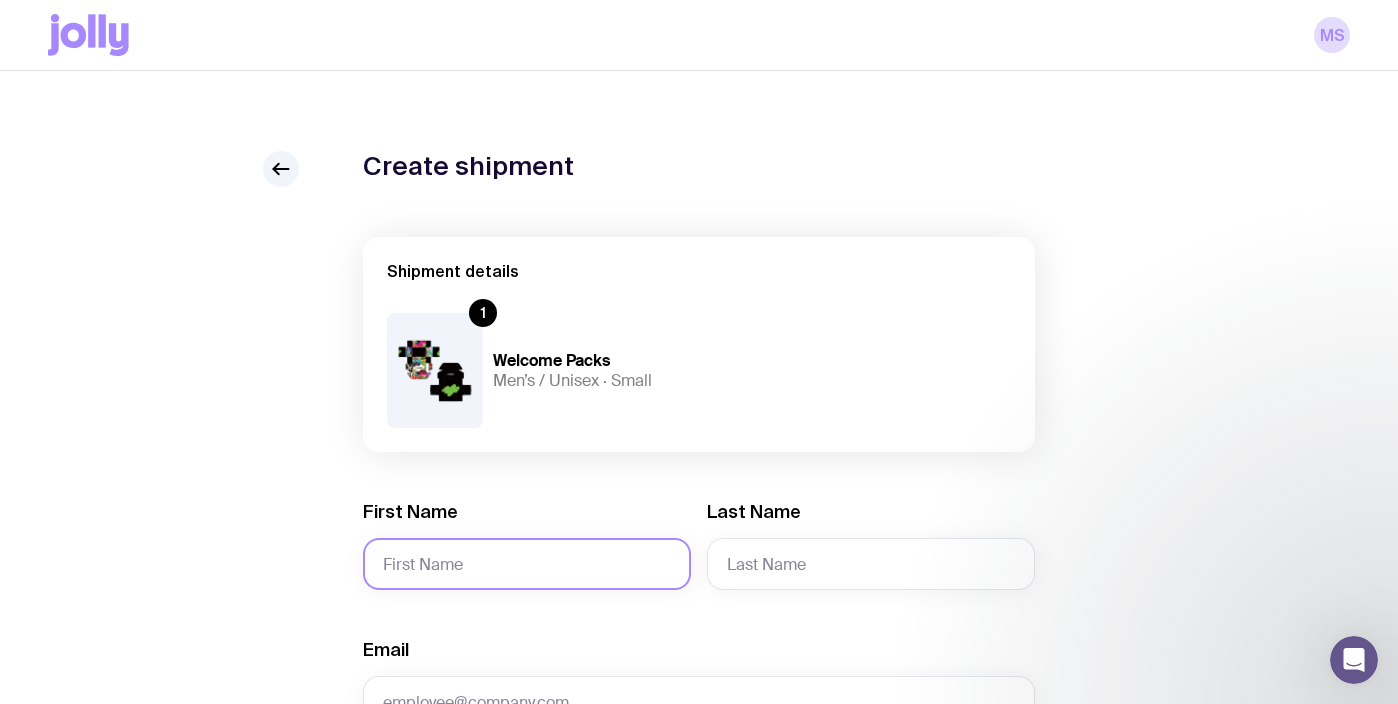 click on "First Name" 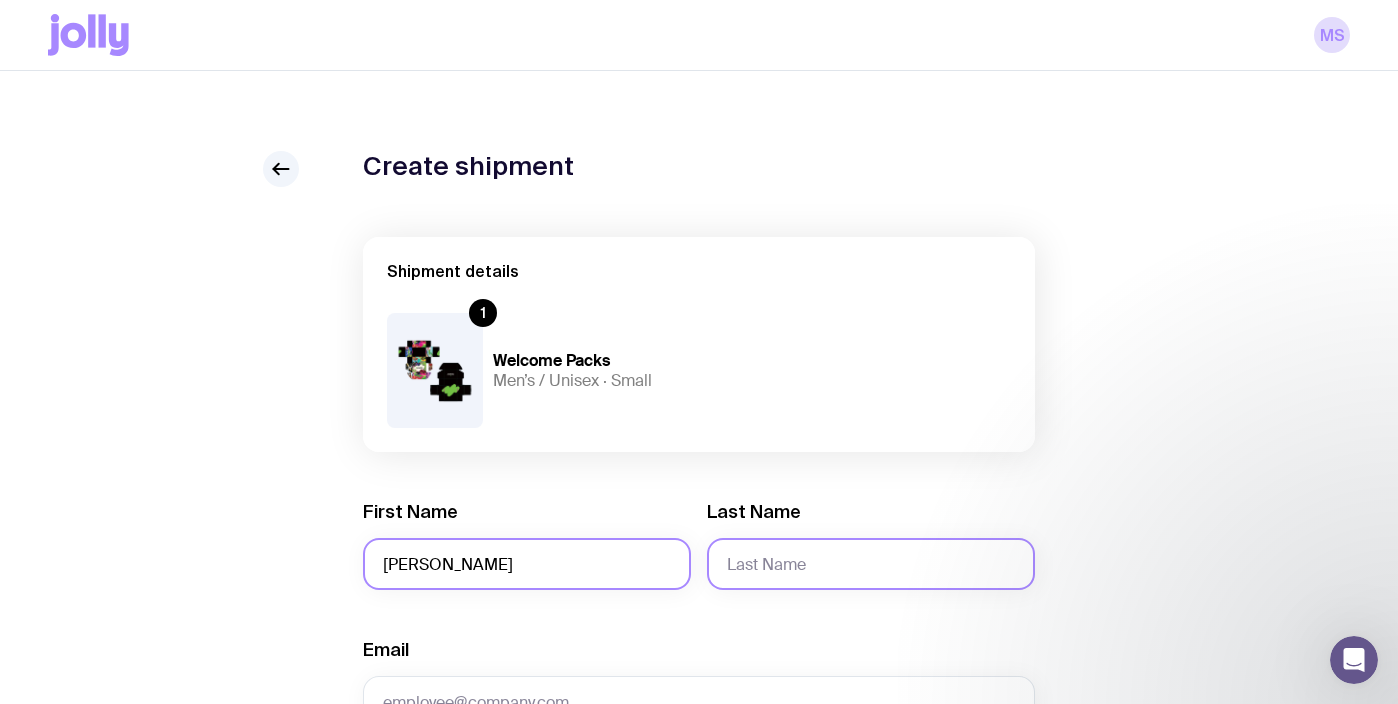 type on "[PERSON_NAME]" 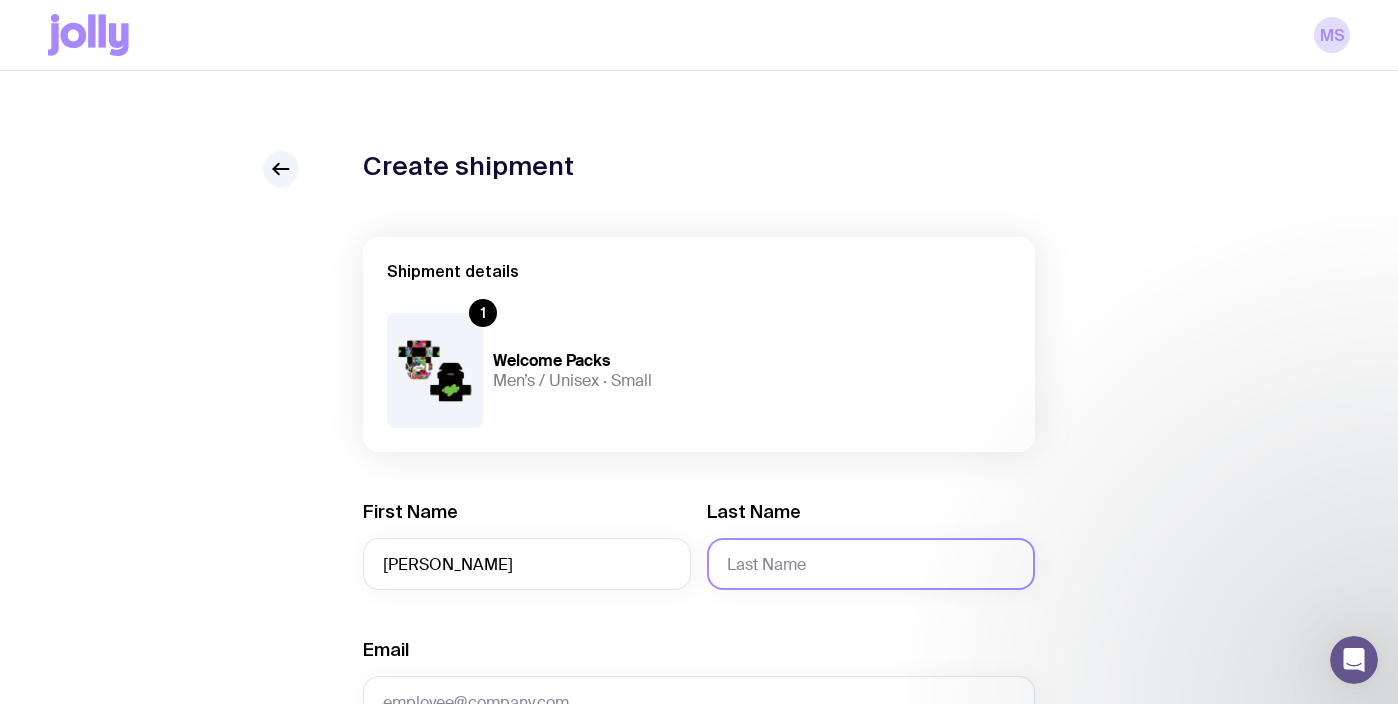 click on "Last Name" 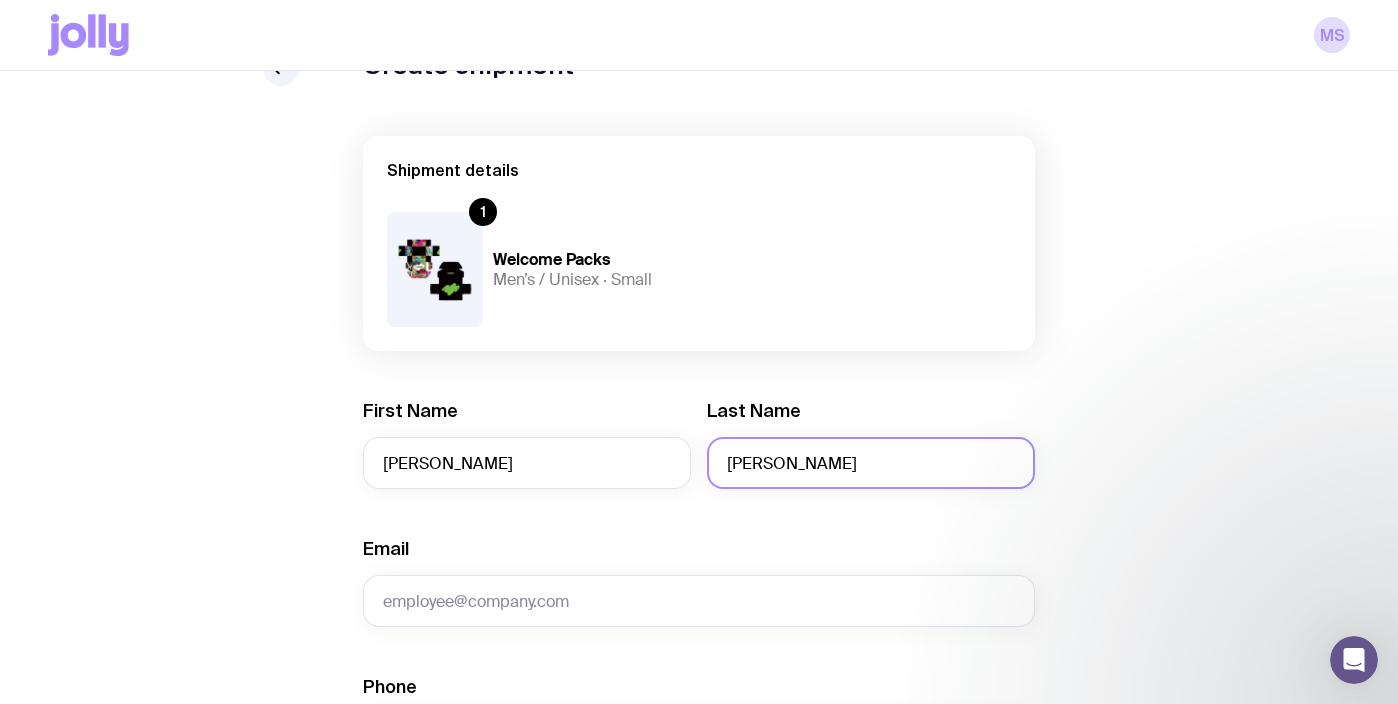scroll, scrollTop: 128, scrollLeft: 0, axis: vertical 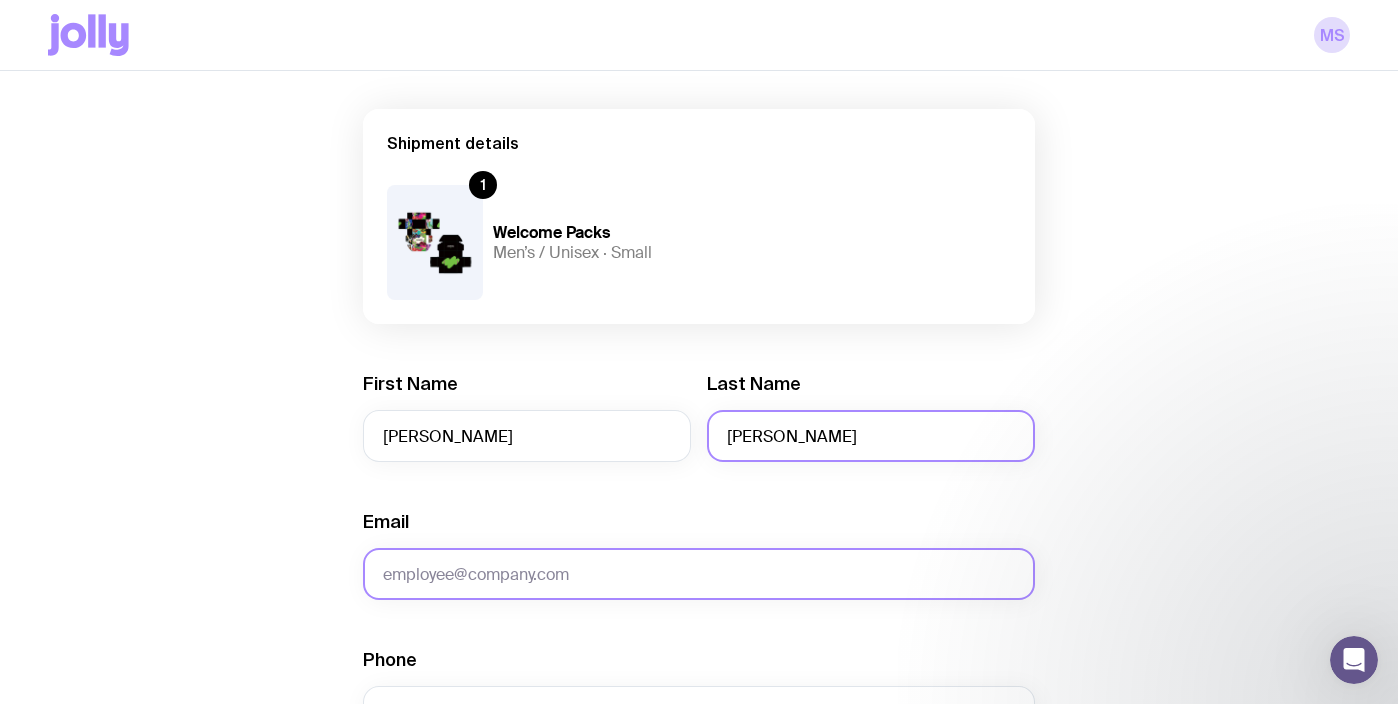 type on "[PERSON_NAME]" 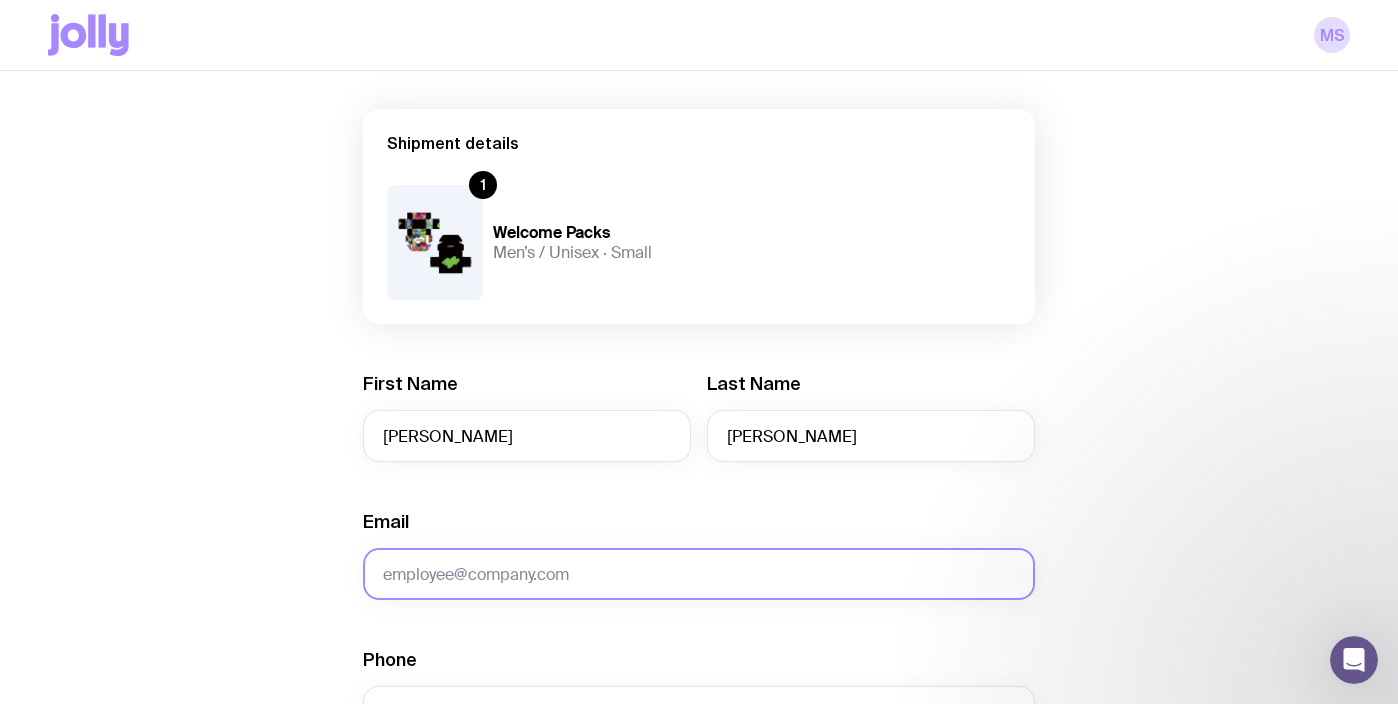 click on "Email" 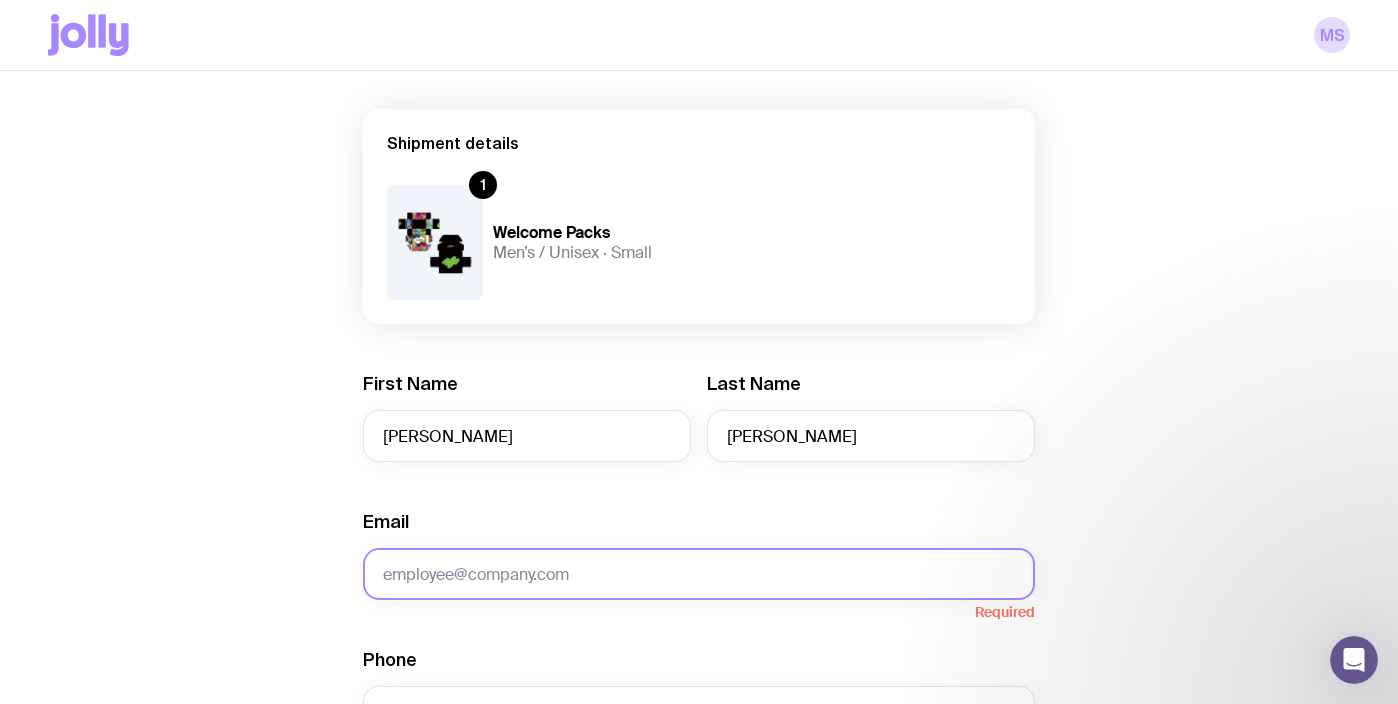 paste on "[PERSON_NAME][EMAIL_ADDRESS][PERSON_NAME][DOMAIN_NAME]" 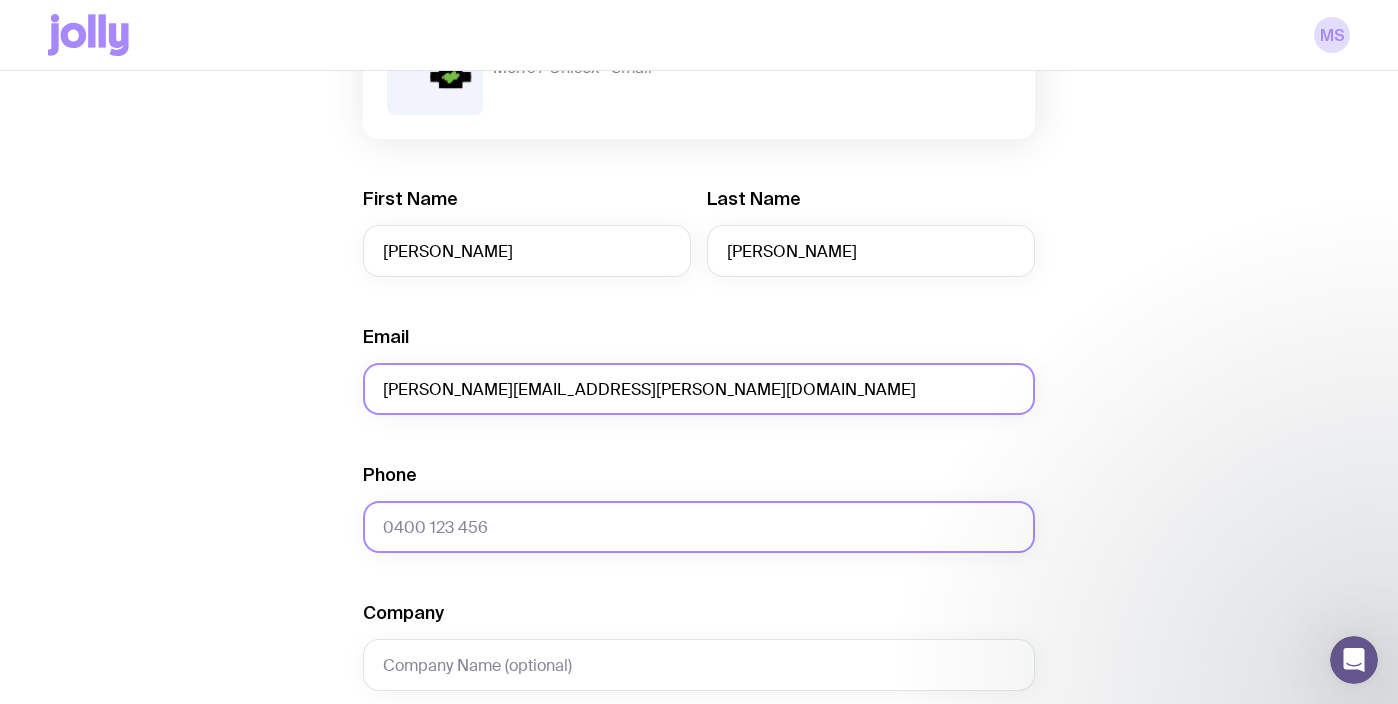 scroll, scrollTop: 323, scrollLeft: 0, axis: vertical 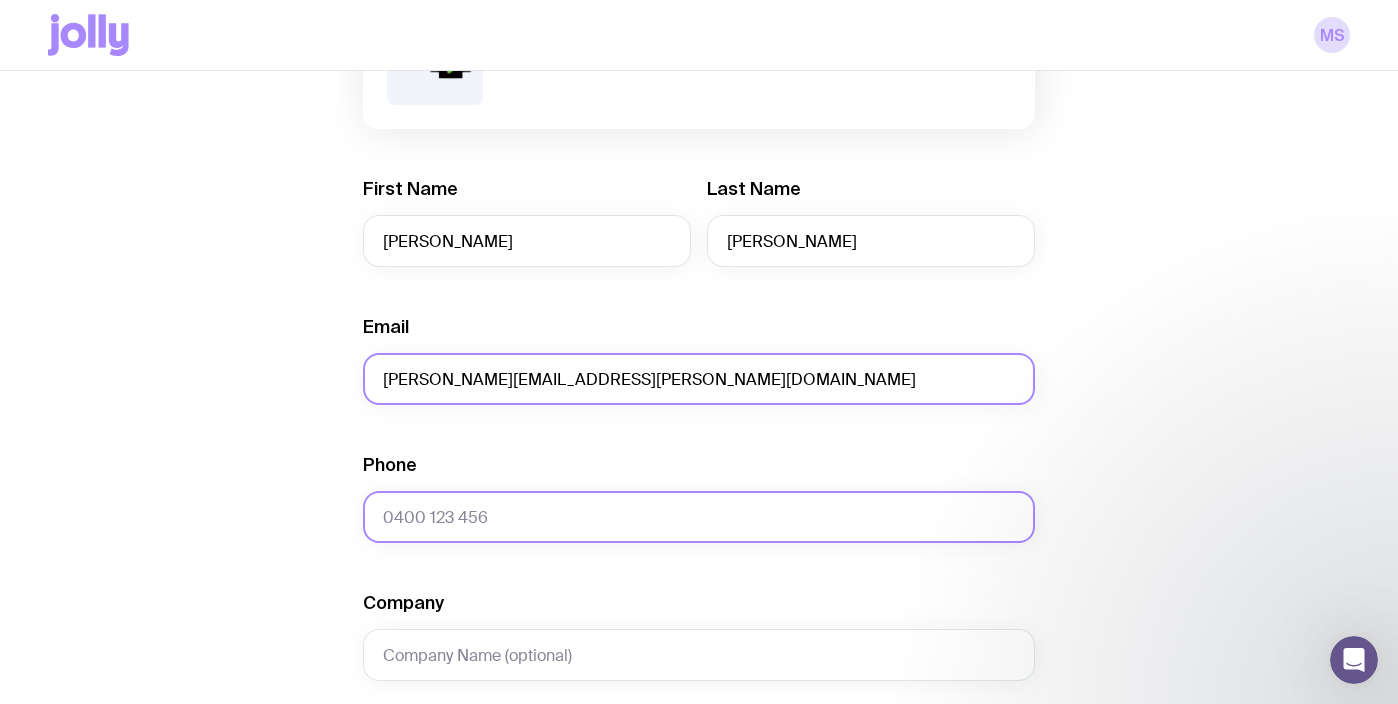type on "[PERSON_NAME][EMAIL_ADDRESS][PERSON_NAME][DOMAIN_NAME]" 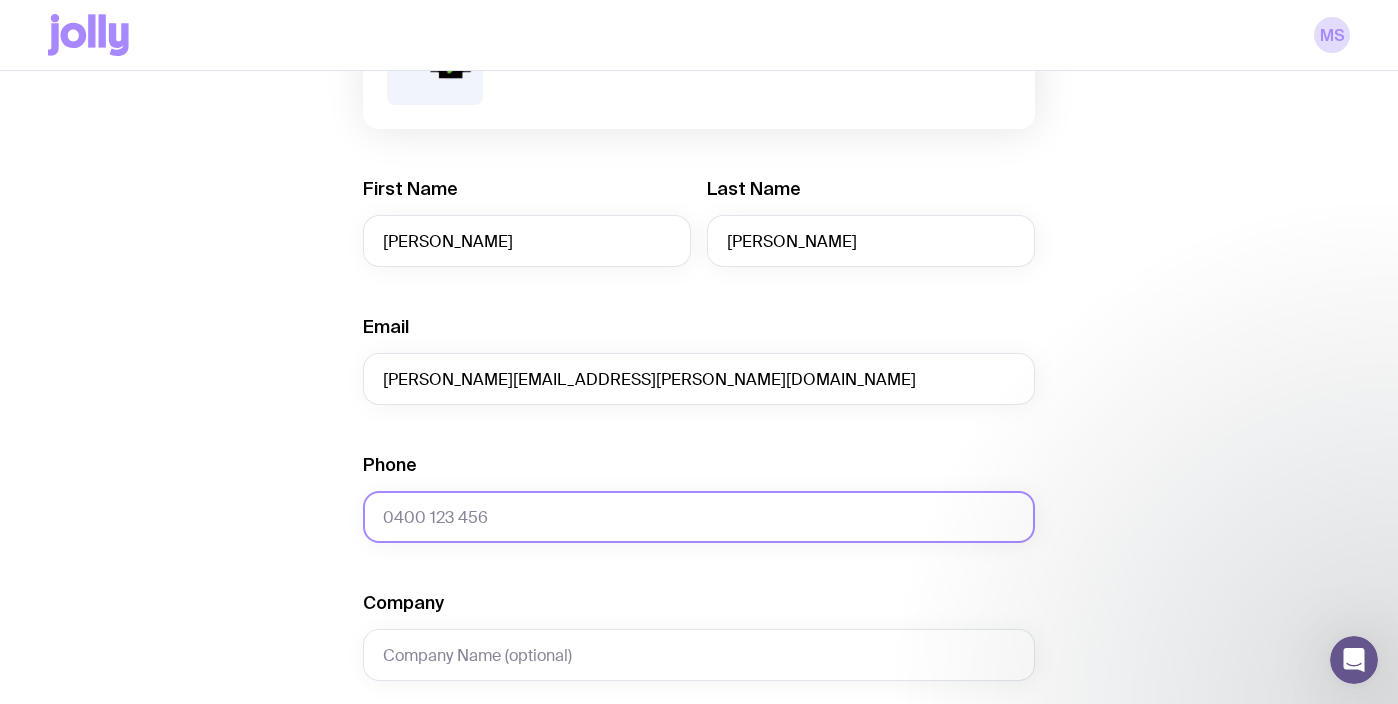 drag, startPoint x: 445, startPoint y: 517, endPoint x: 376, endPoint y: 500, distance: 71.063354 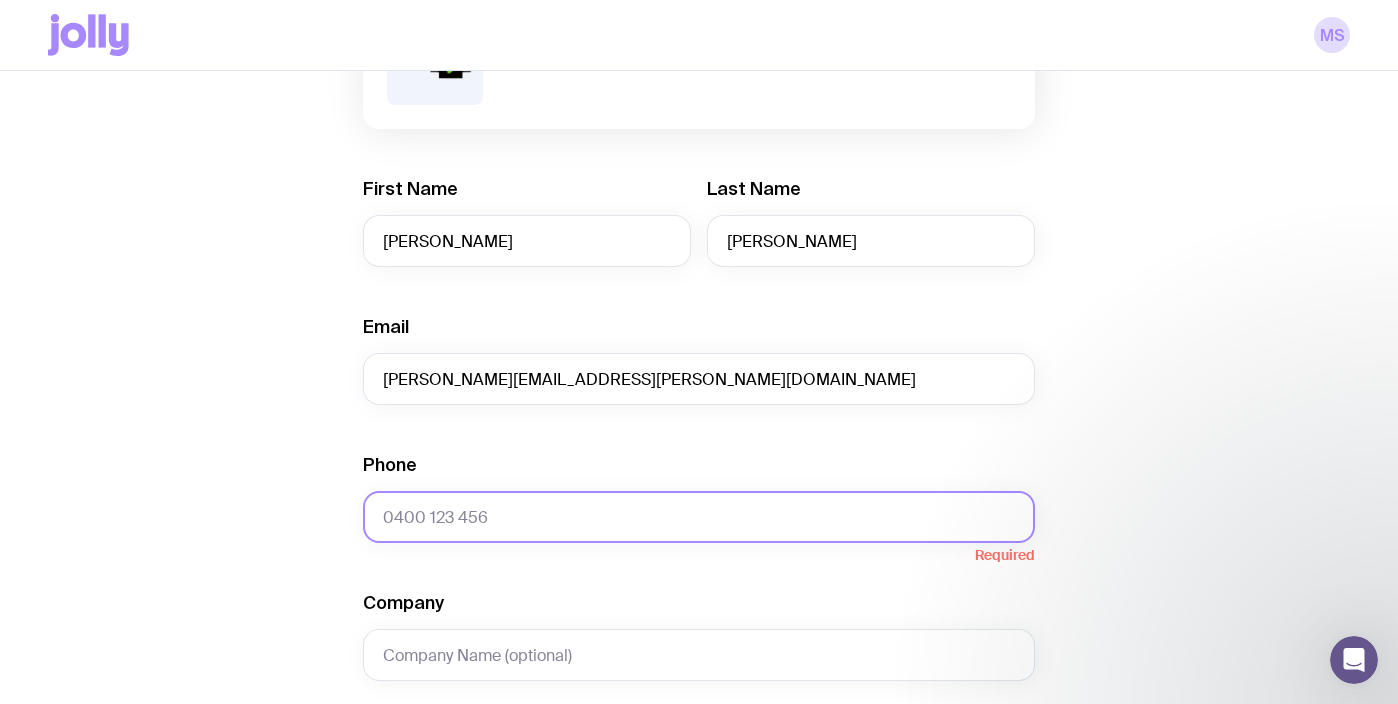 click on "Phone" 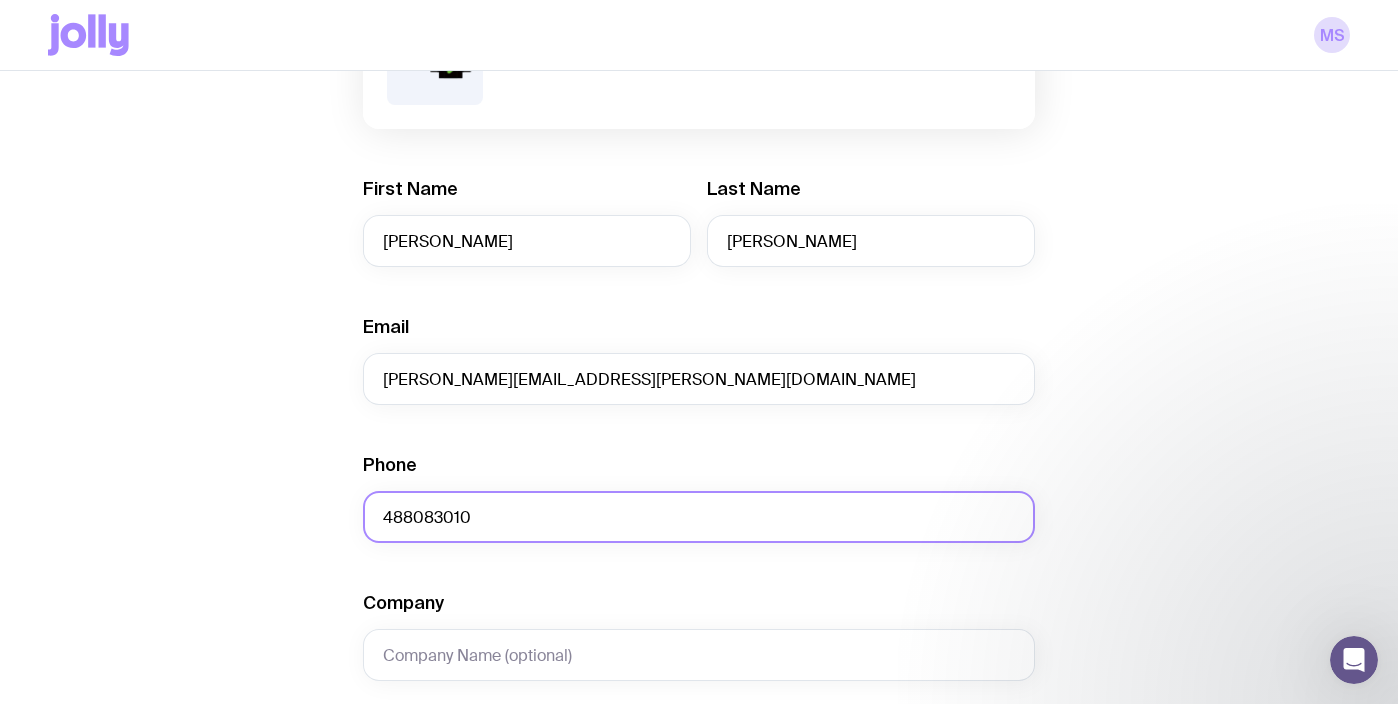 click on "488083010" 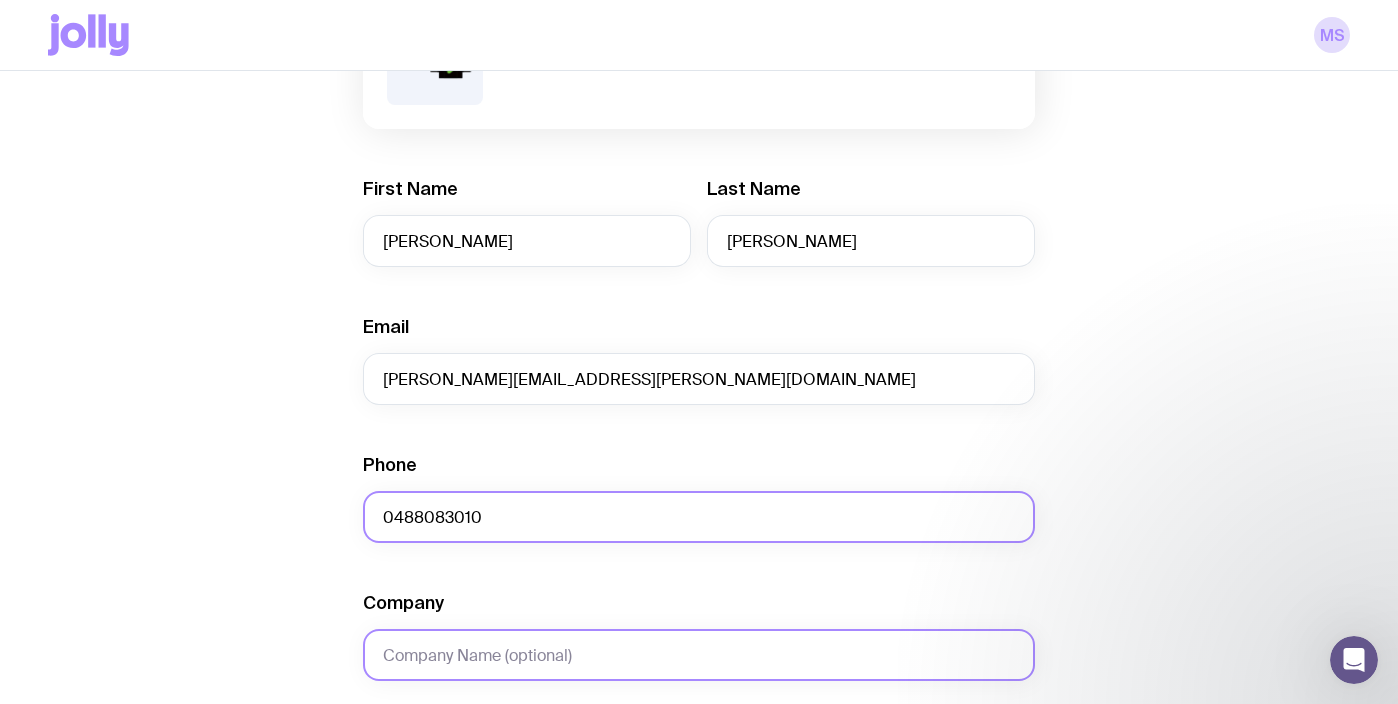 type on "0488083010" 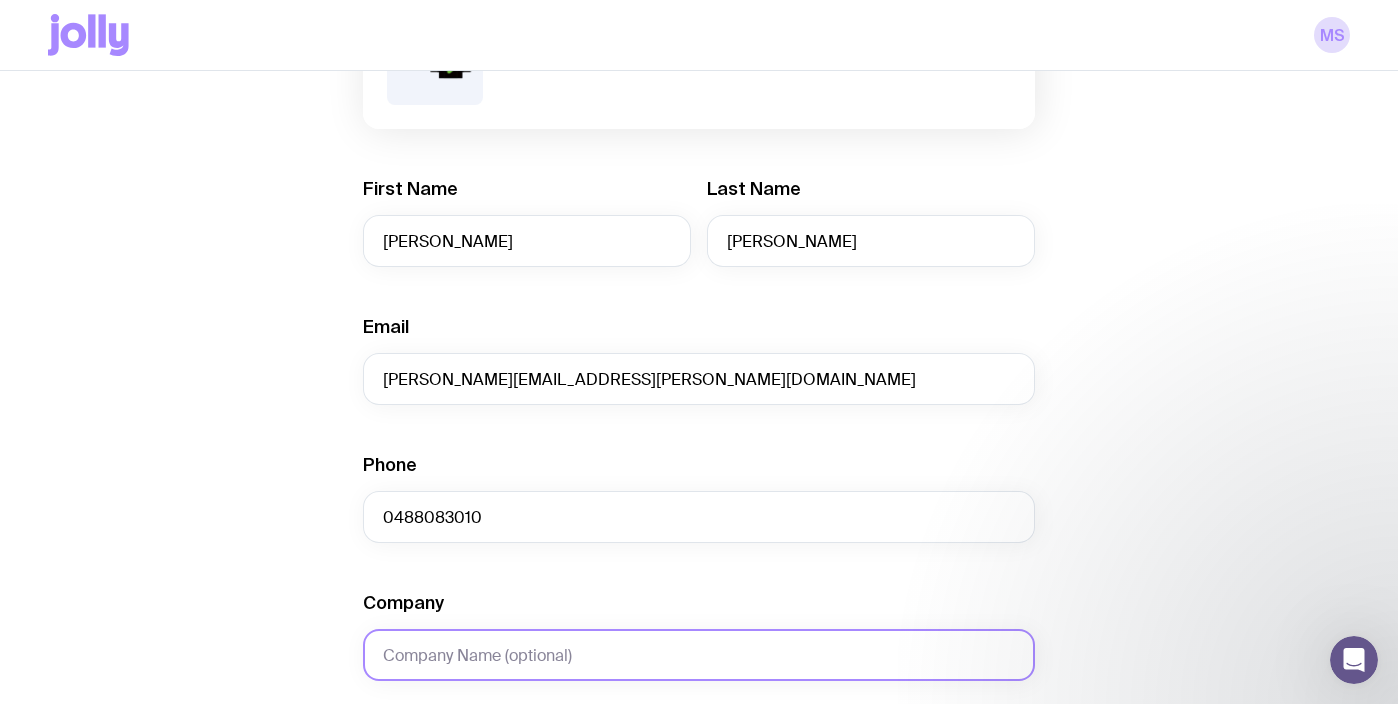 click on "Company" 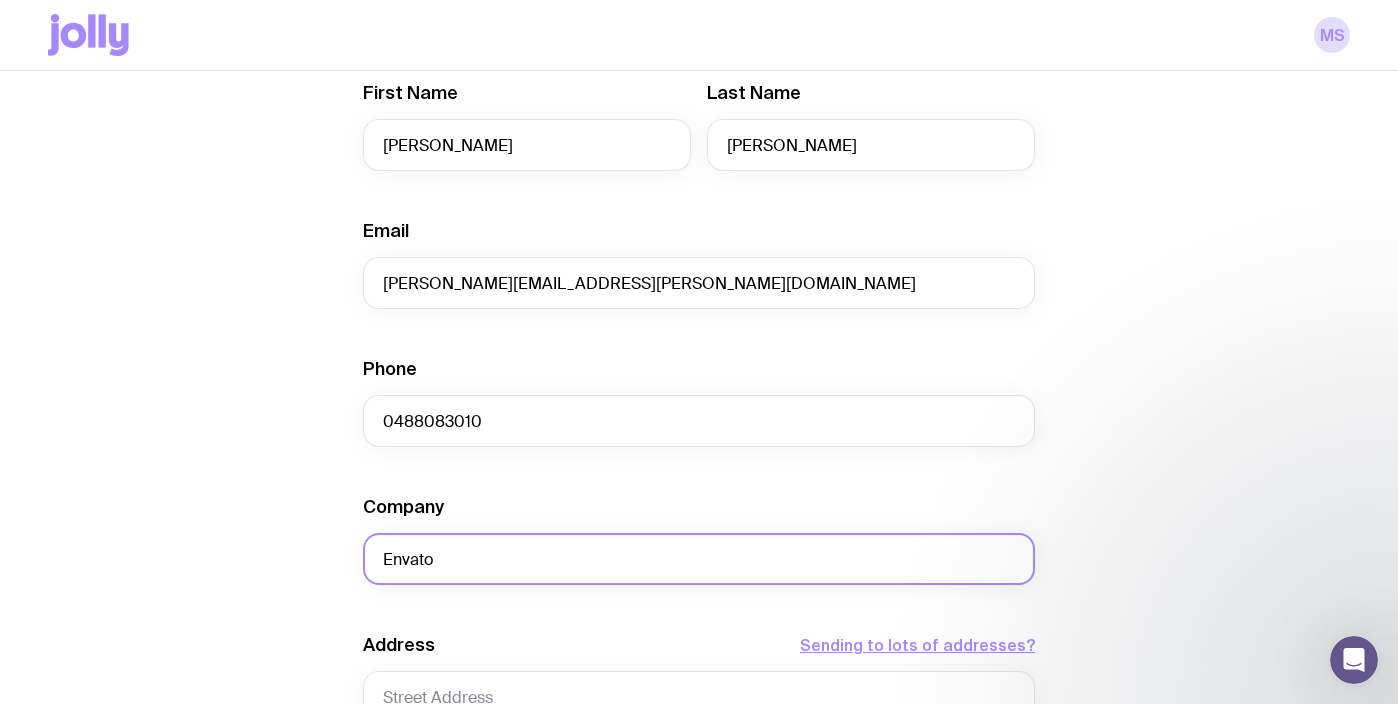 scroll, scrollTop: 479, scrollLeft: 0, axis: vertical 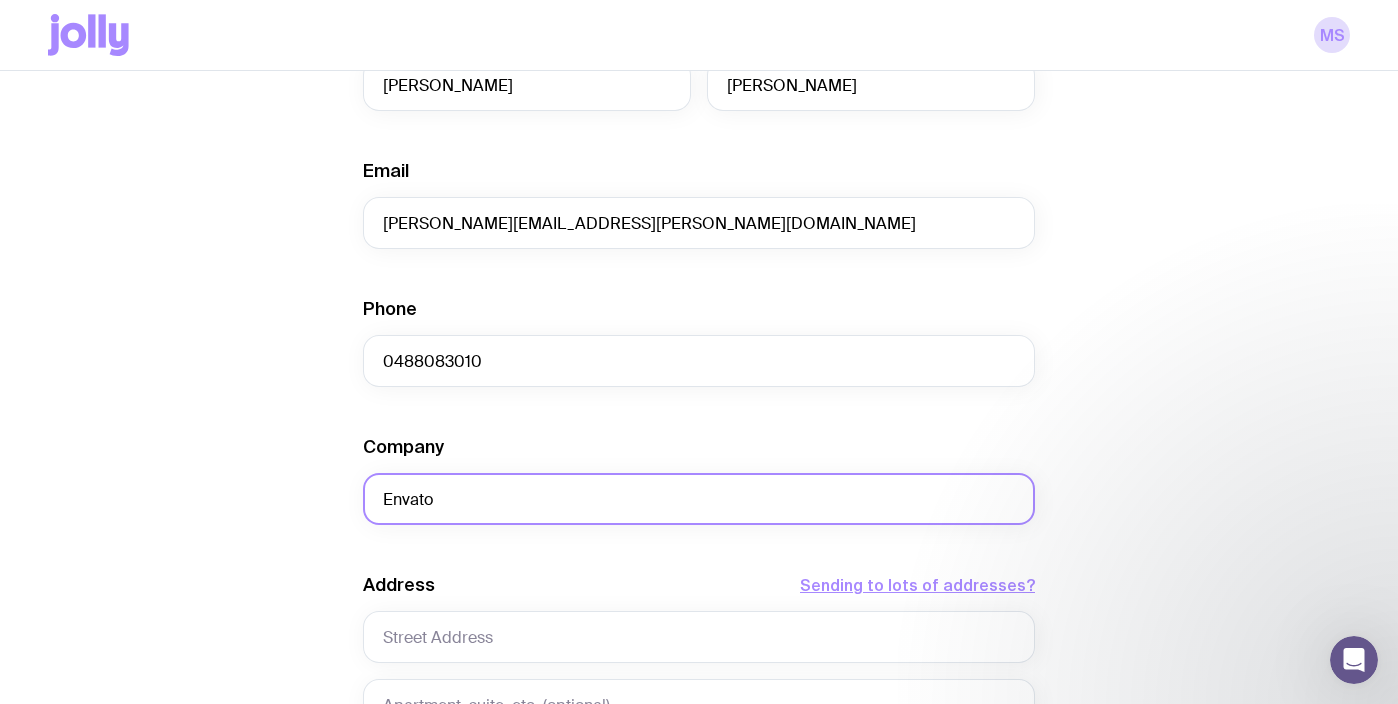 type on "Envato" 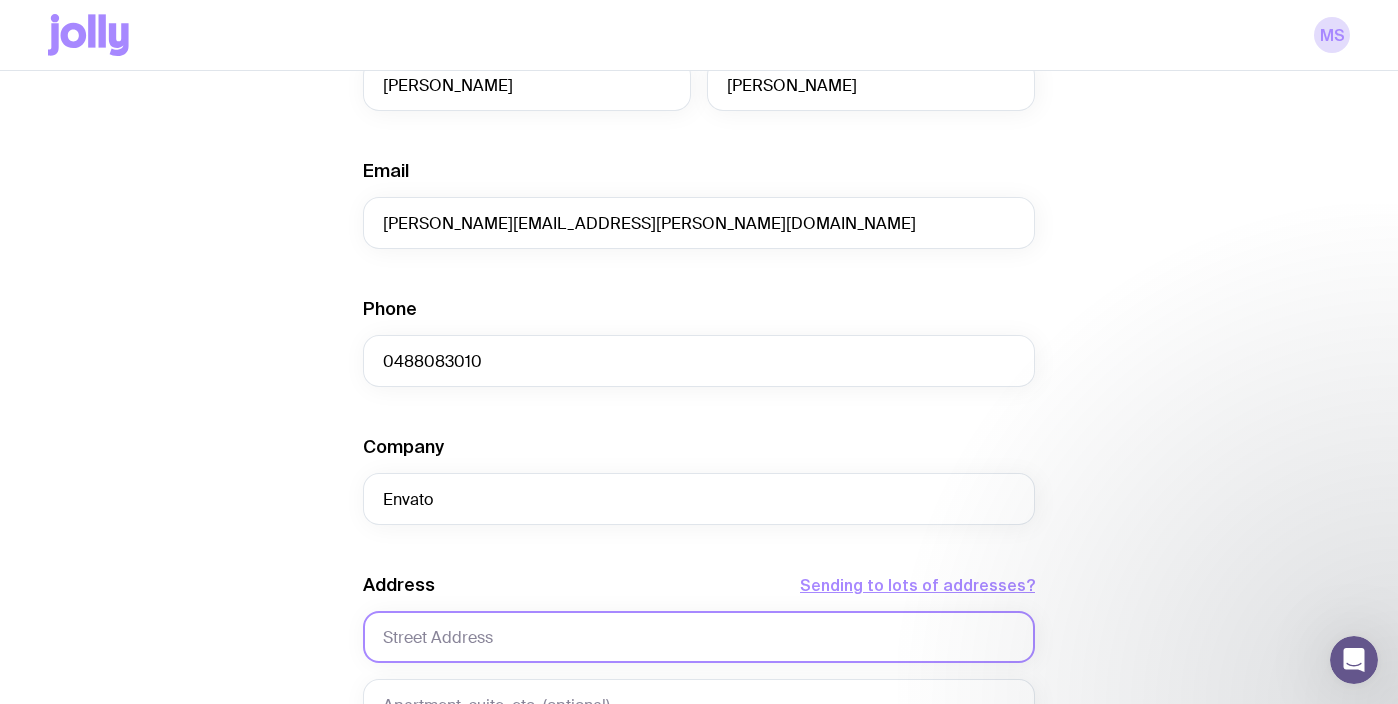 click 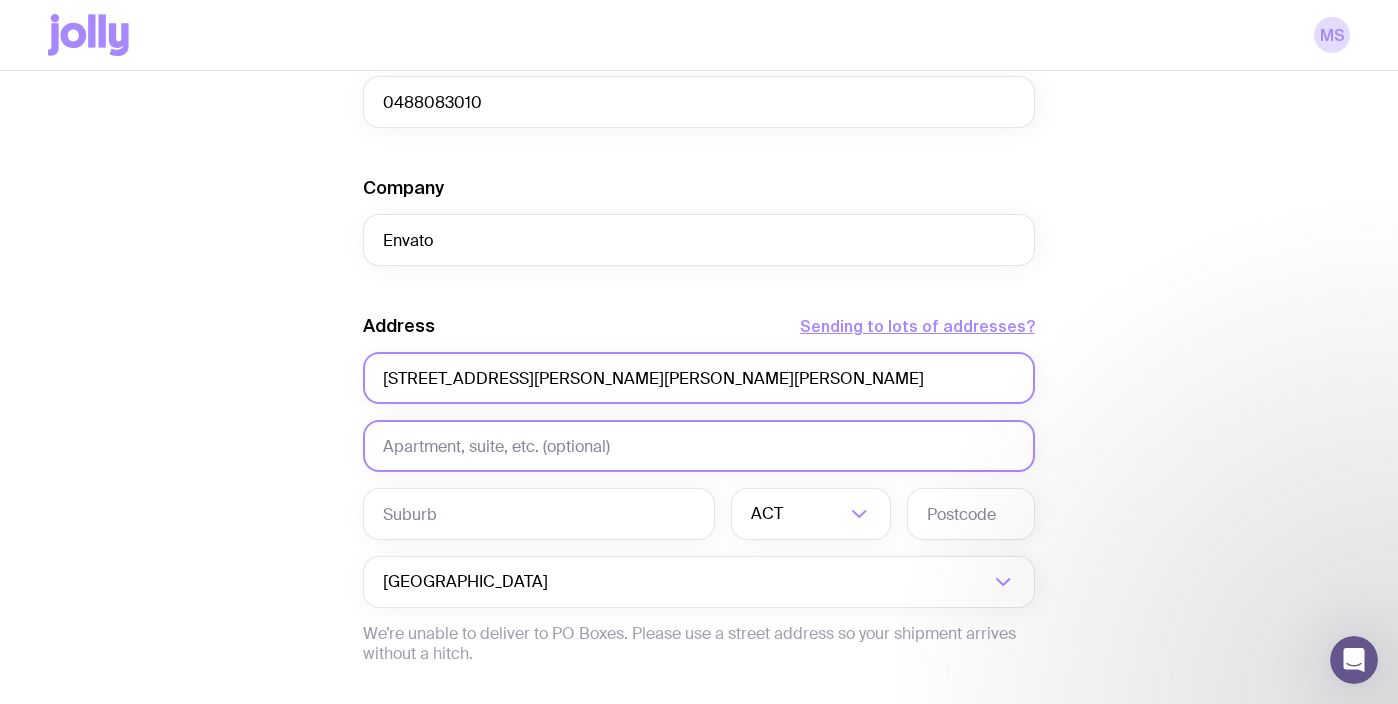 scroll, scrollTop: 740, scrollLeft: 0, axis: vertical 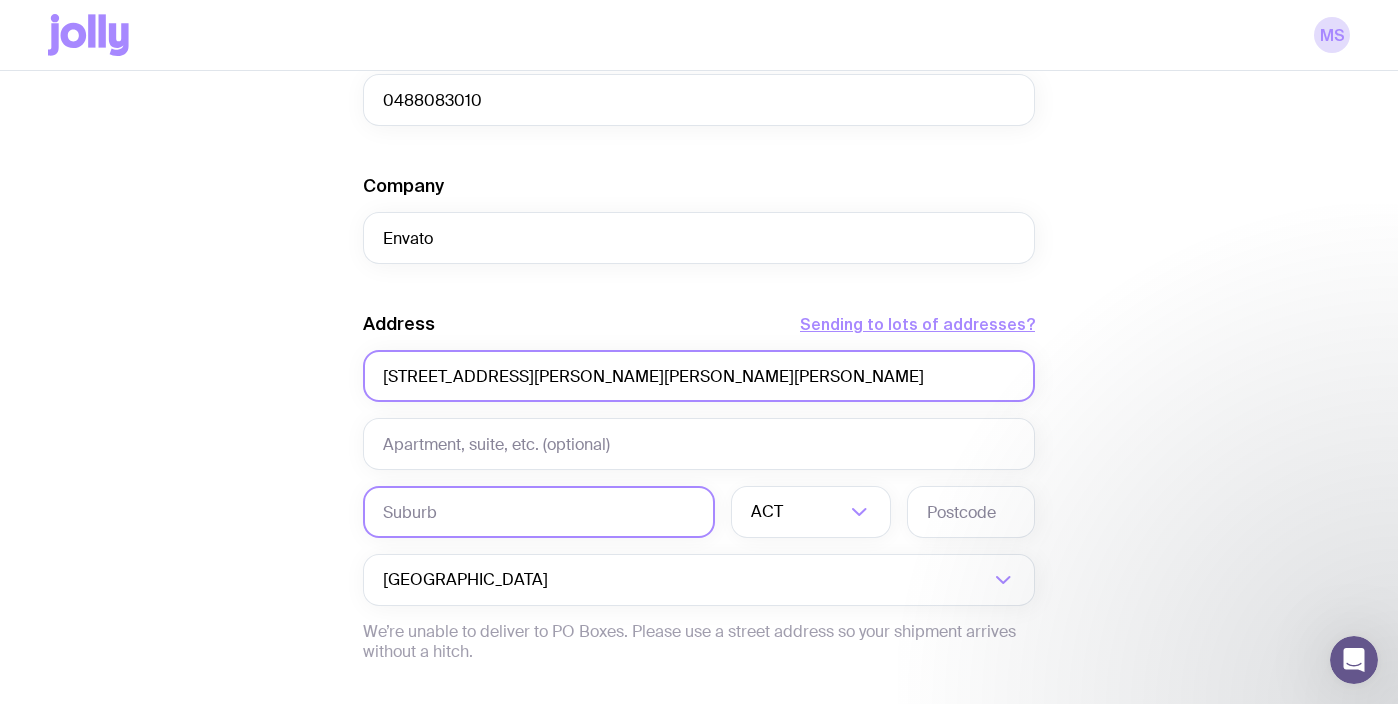 type on "[STREET_ADDRESS][PERSON_NAME][PERSON_NAME][PERSON_NAME]" 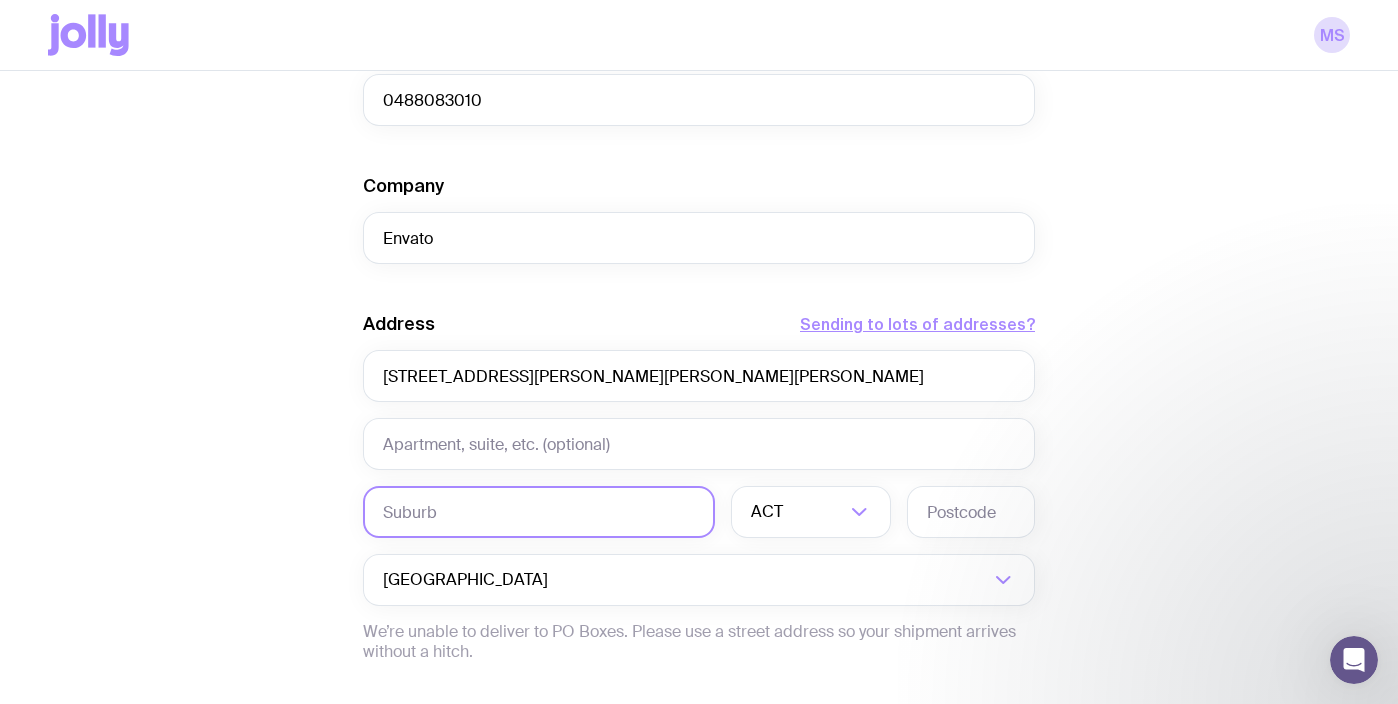 click 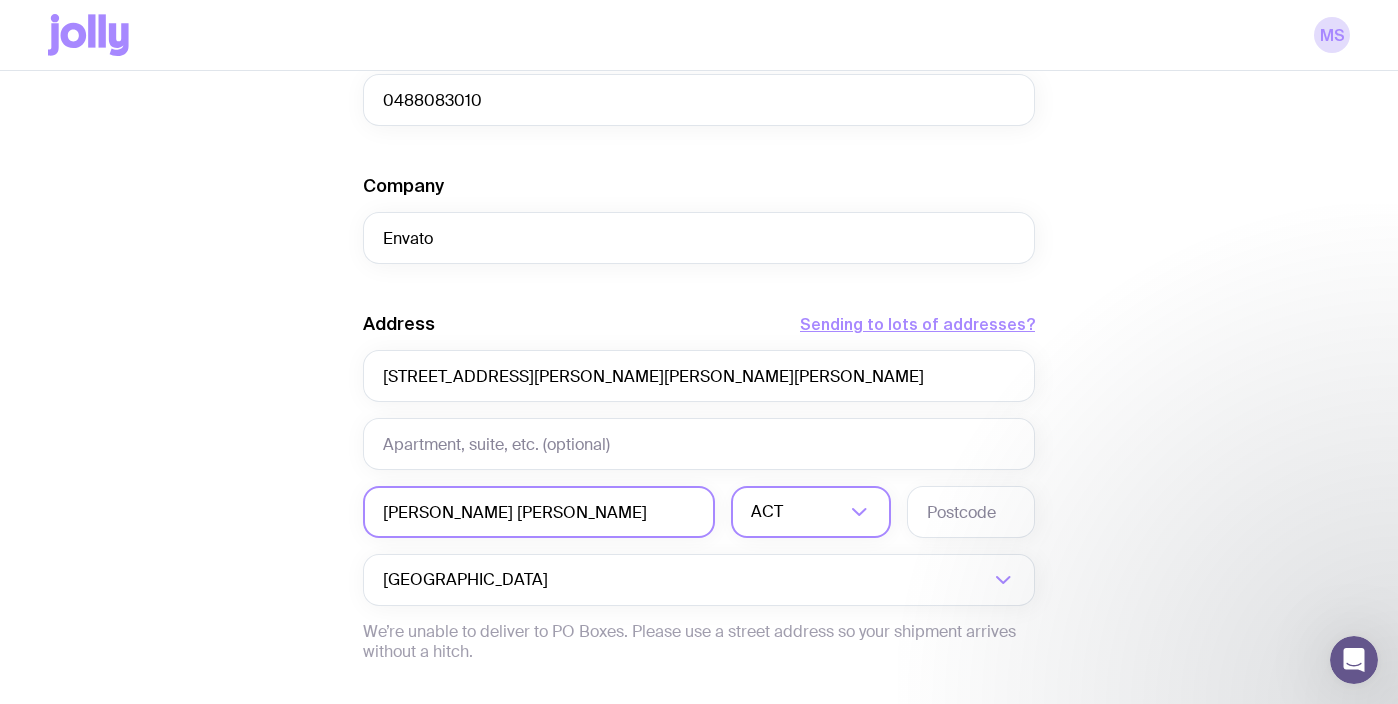 type on "[PERSON_NAME] [PERSON_NAME]" 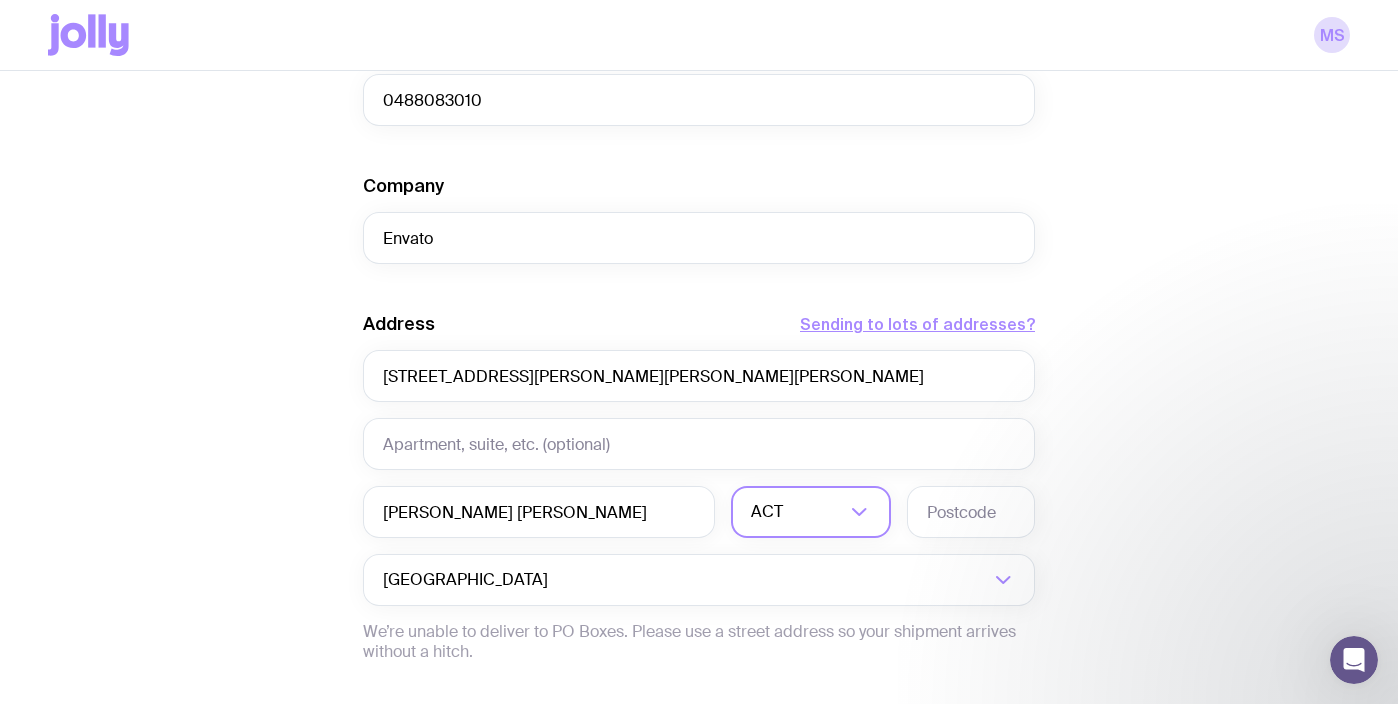click 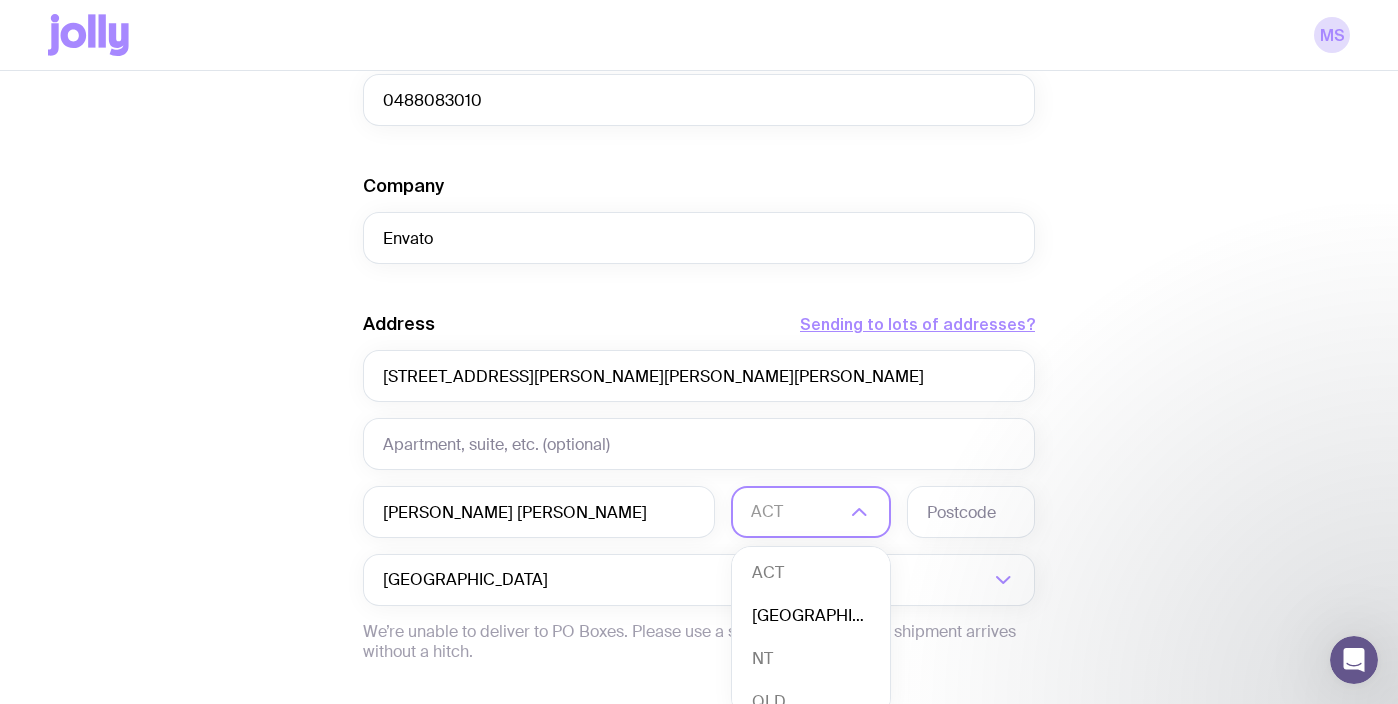 click on "[GEOGRAPHIC_DATA]" 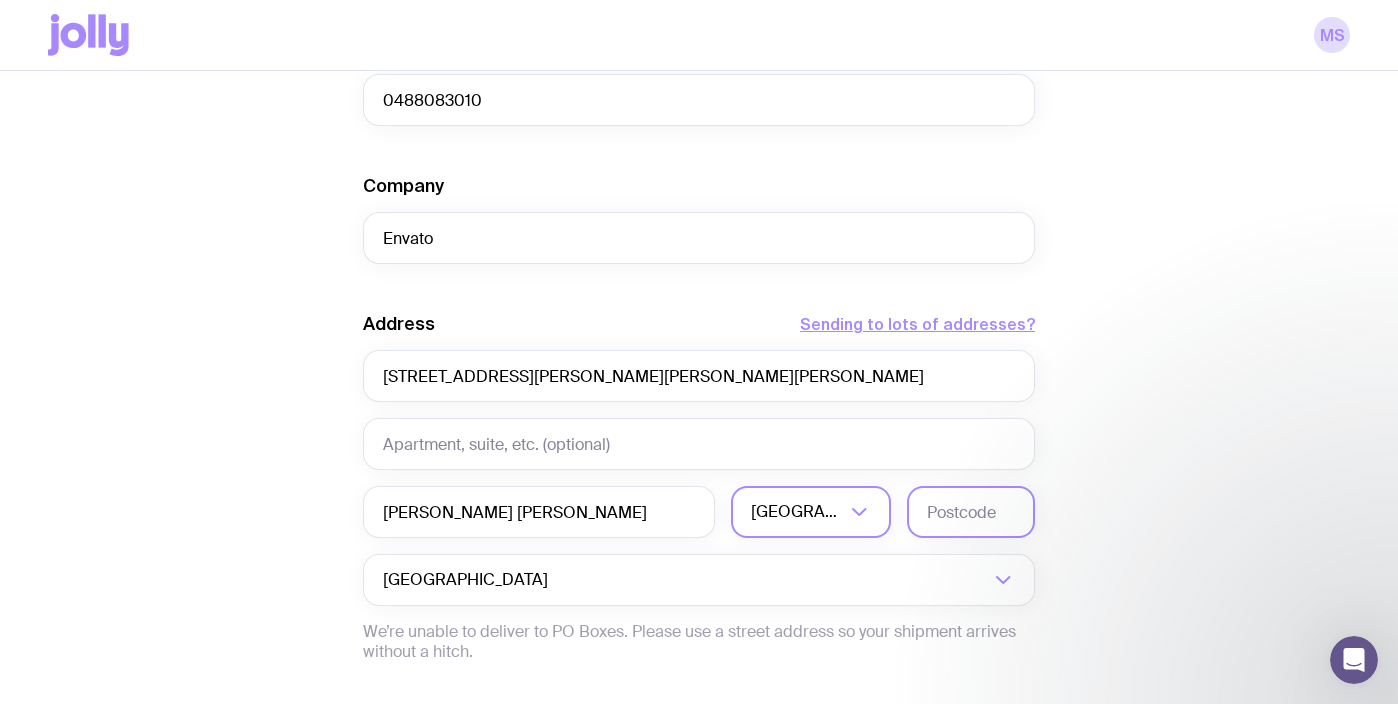 click 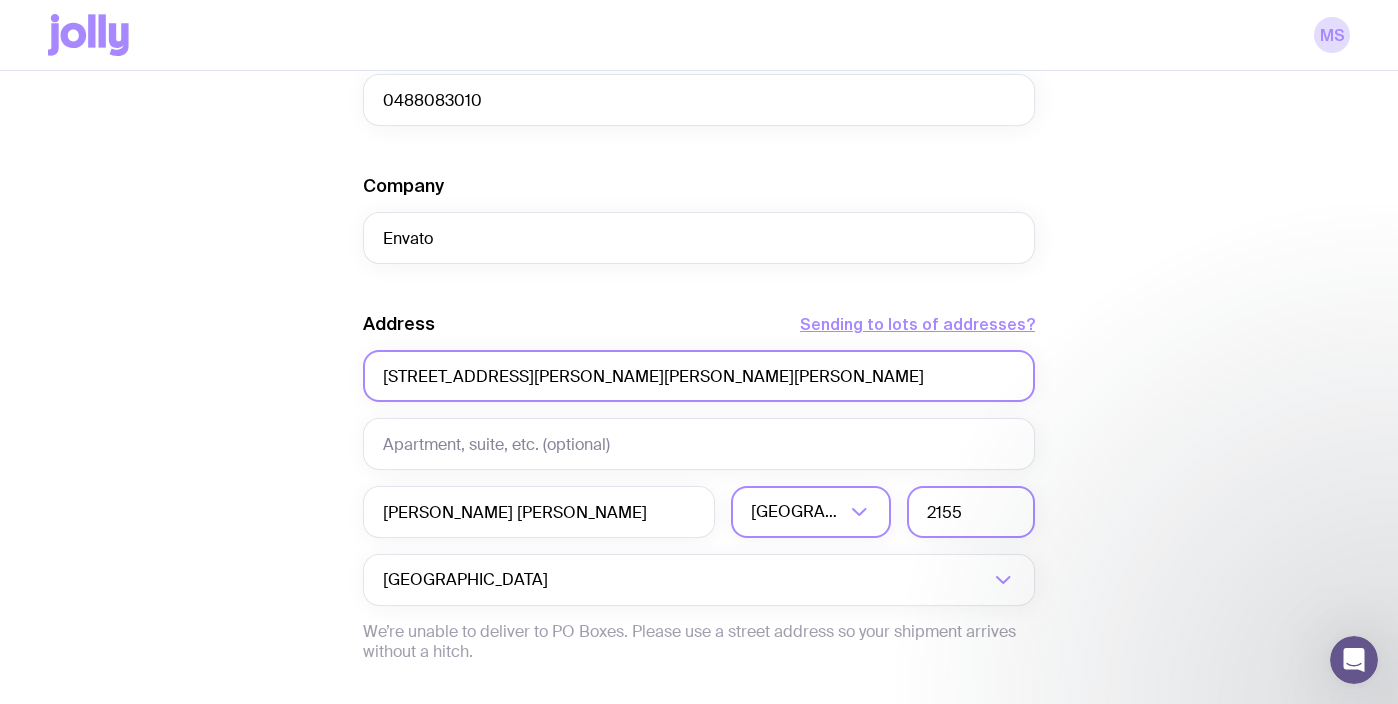 type on "2155" 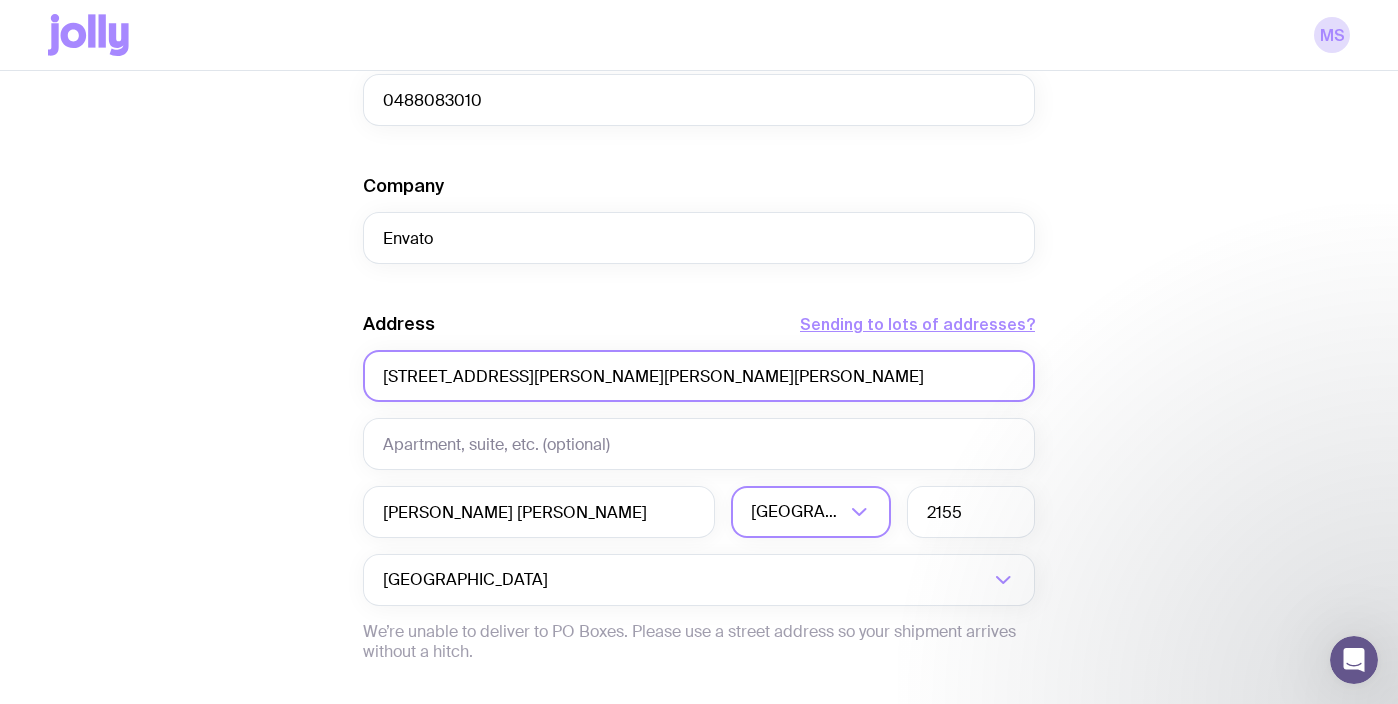 click on "[STREET_ADDRESS][PERSON_NAME][PERSON_NAME][PERSON_NAME]" 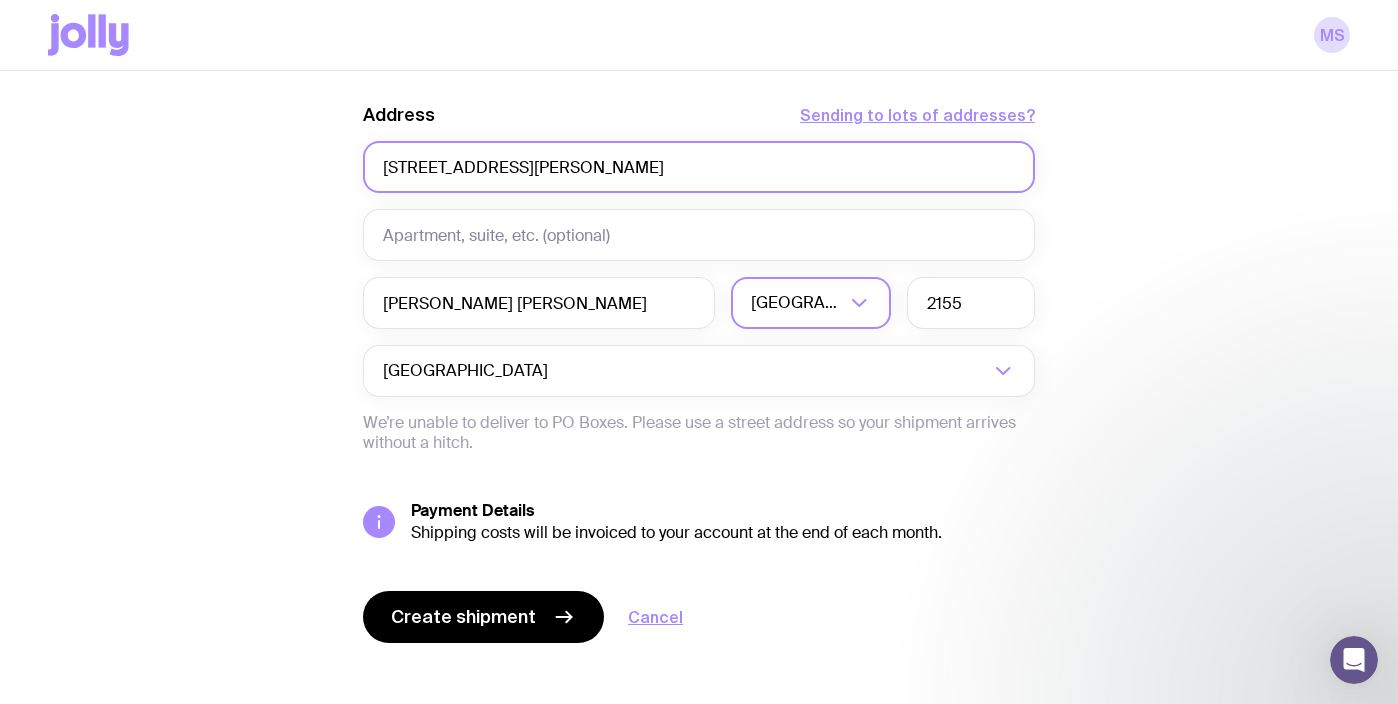 scroll, scrollTop: 955, scrollLeft: 0, axis: vertical 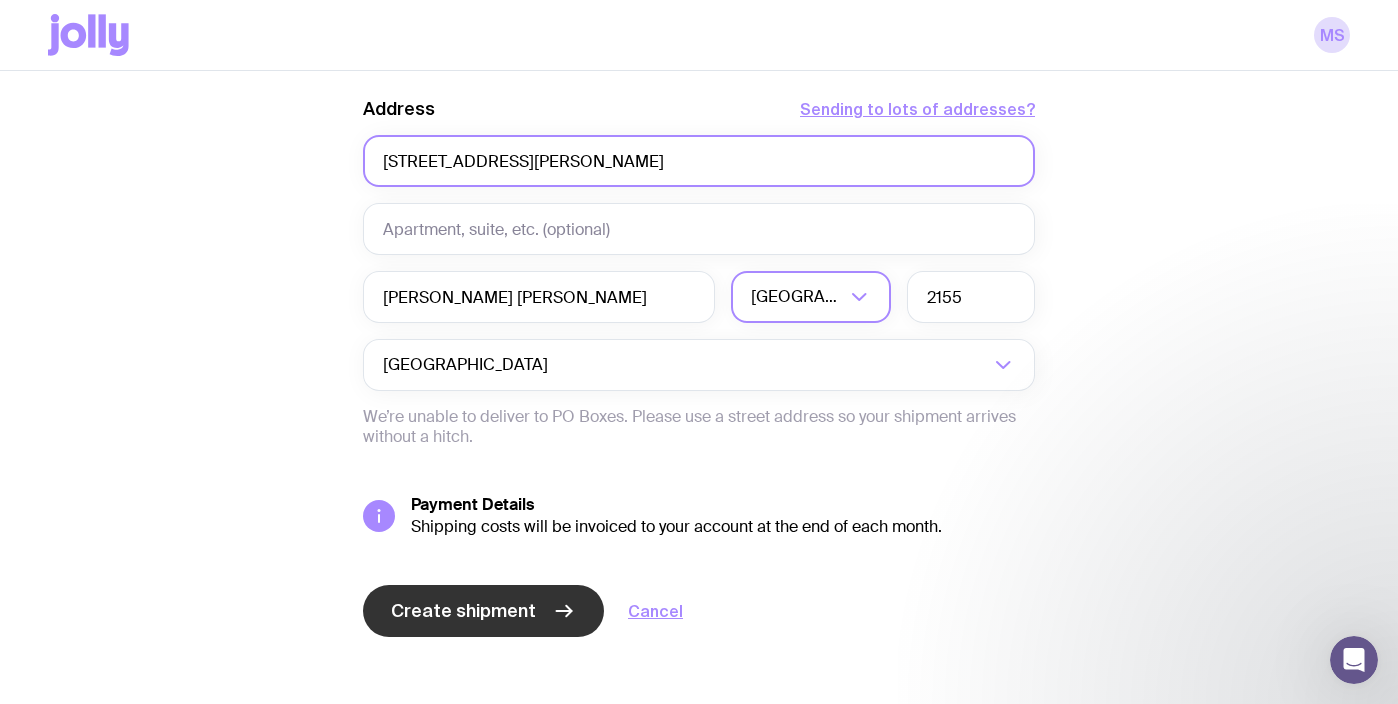 type on "[STREET_ADDRESS][PERSON_NAME]" 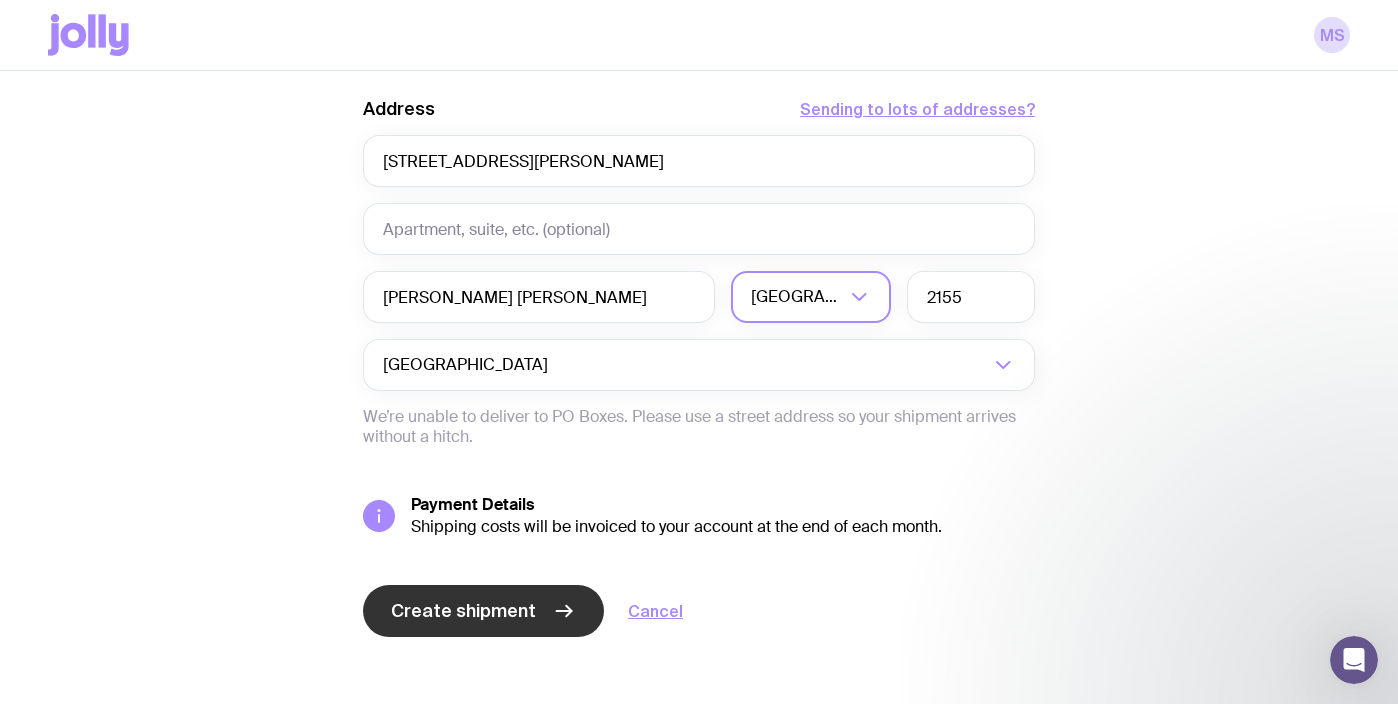 click on "Create shipment" 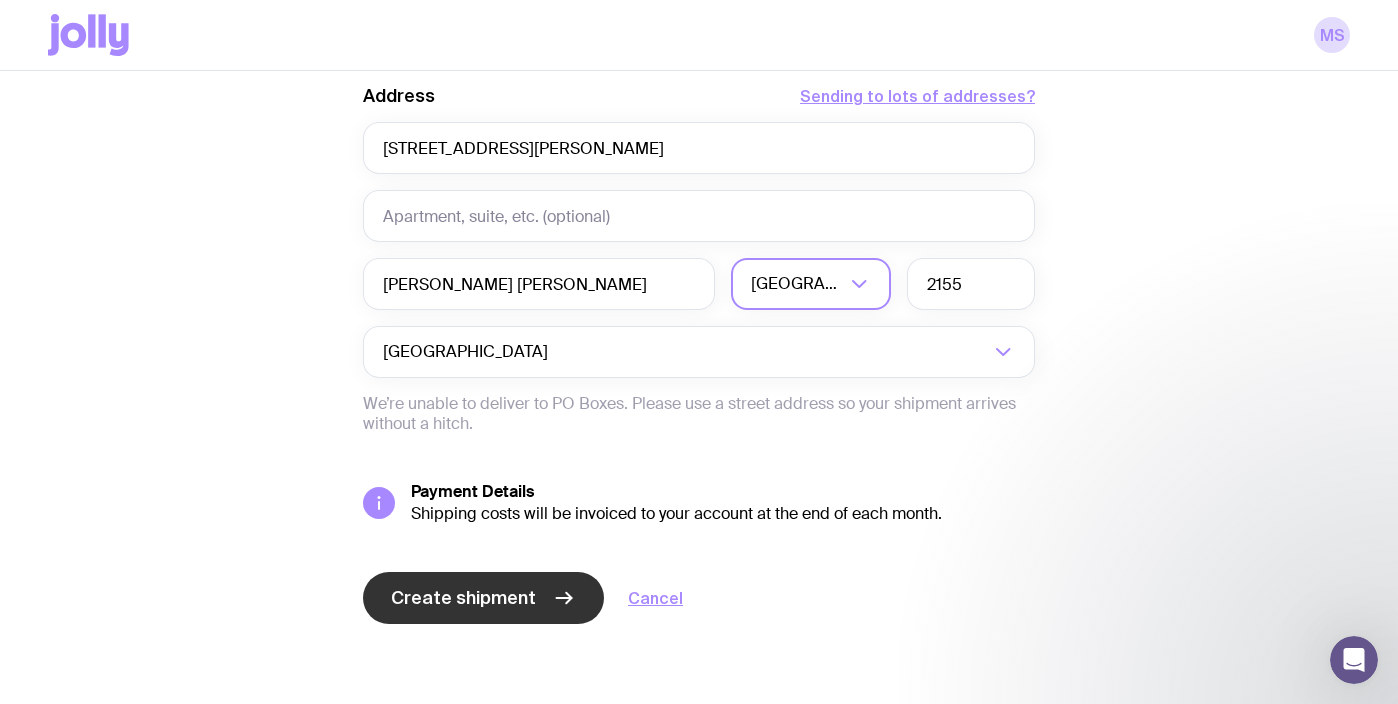 scroll, scrollTop: 0, scrollLeft: 0, axis: both 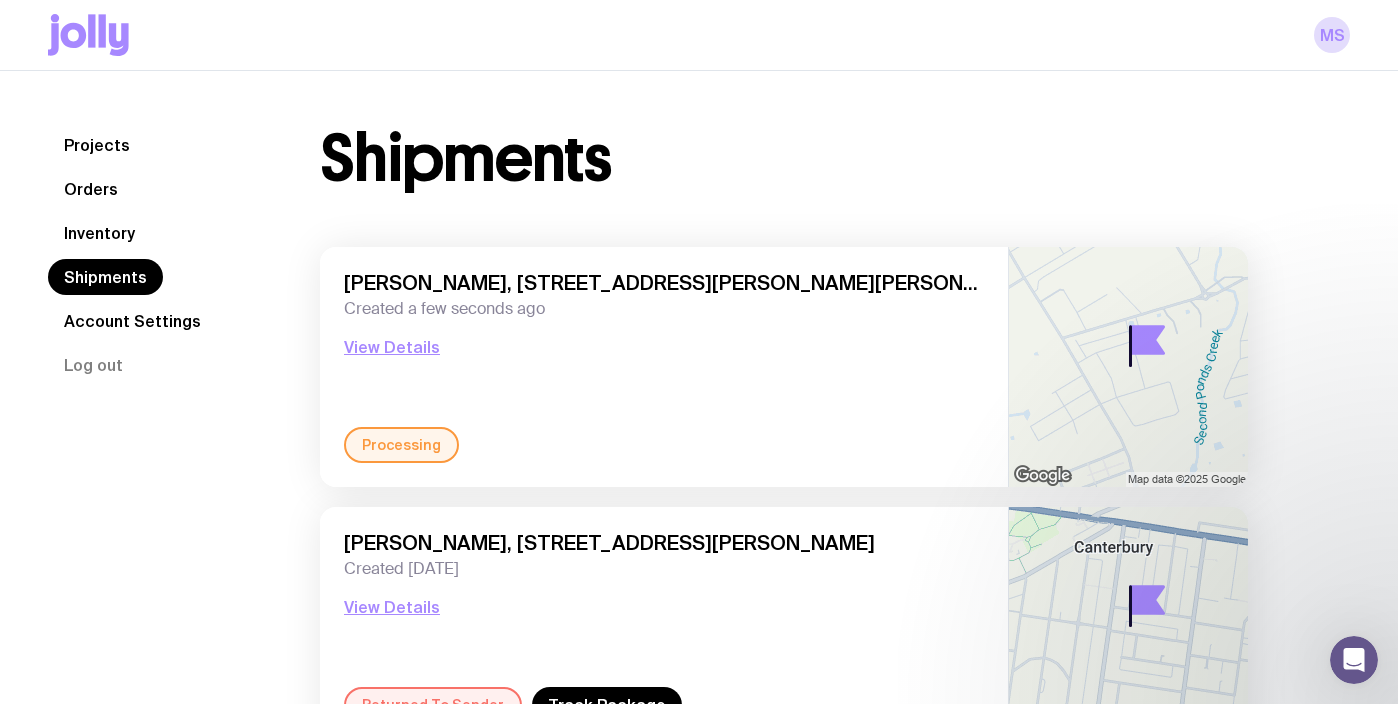click on "Orders" 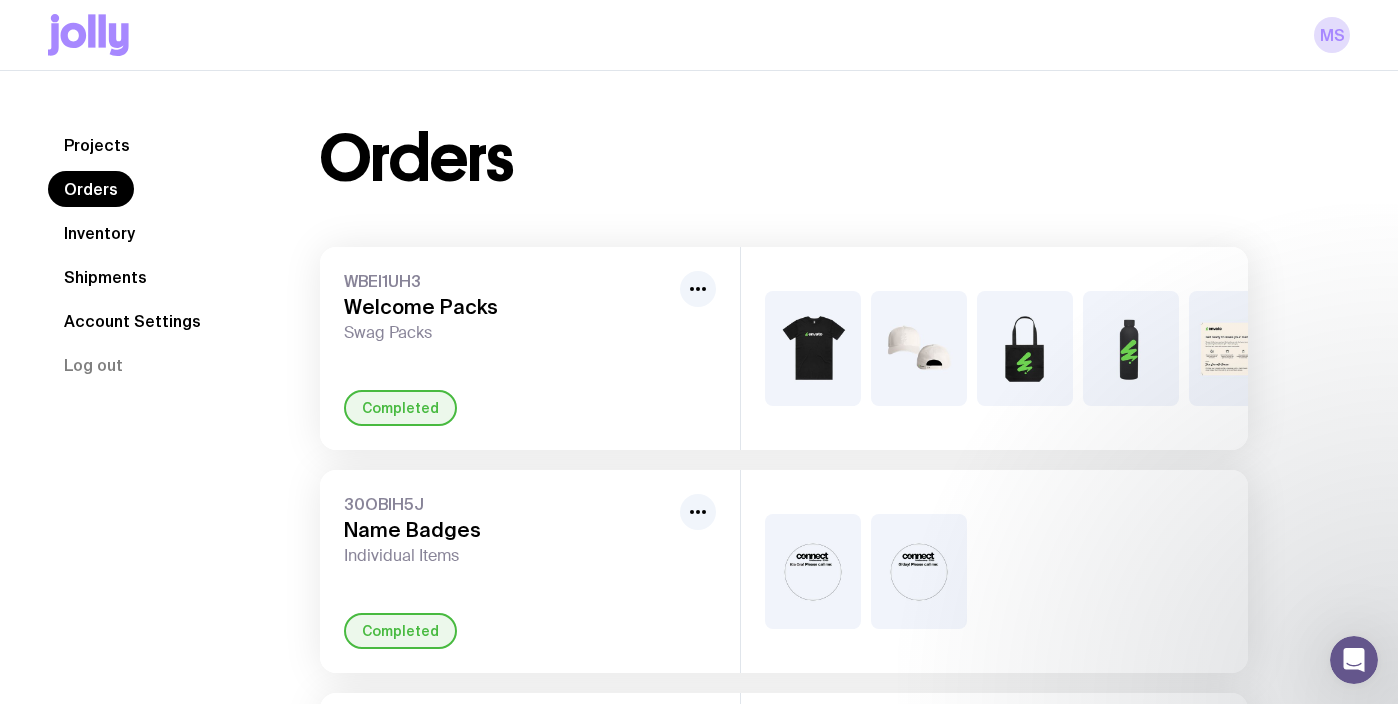 click on "Inventory" 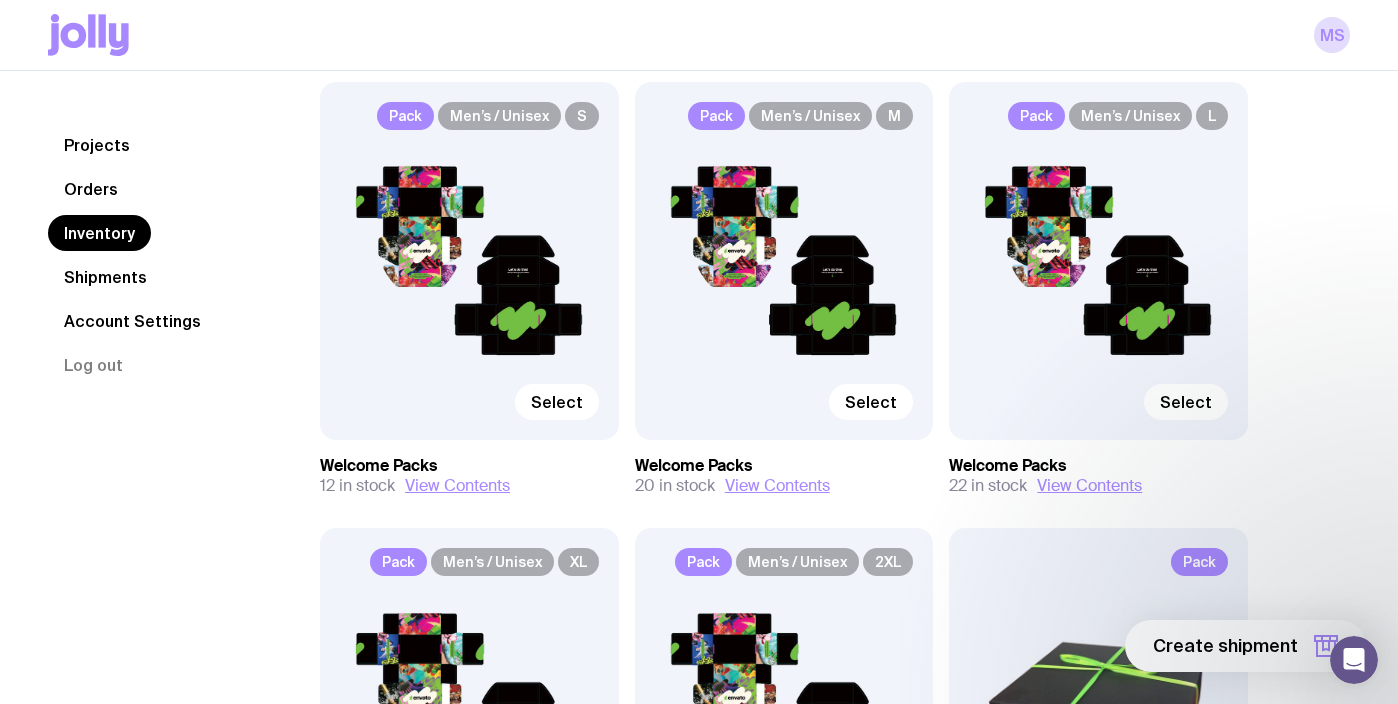 scroll, scrollTop: 190, scrollLeft: 0, axis: vertical 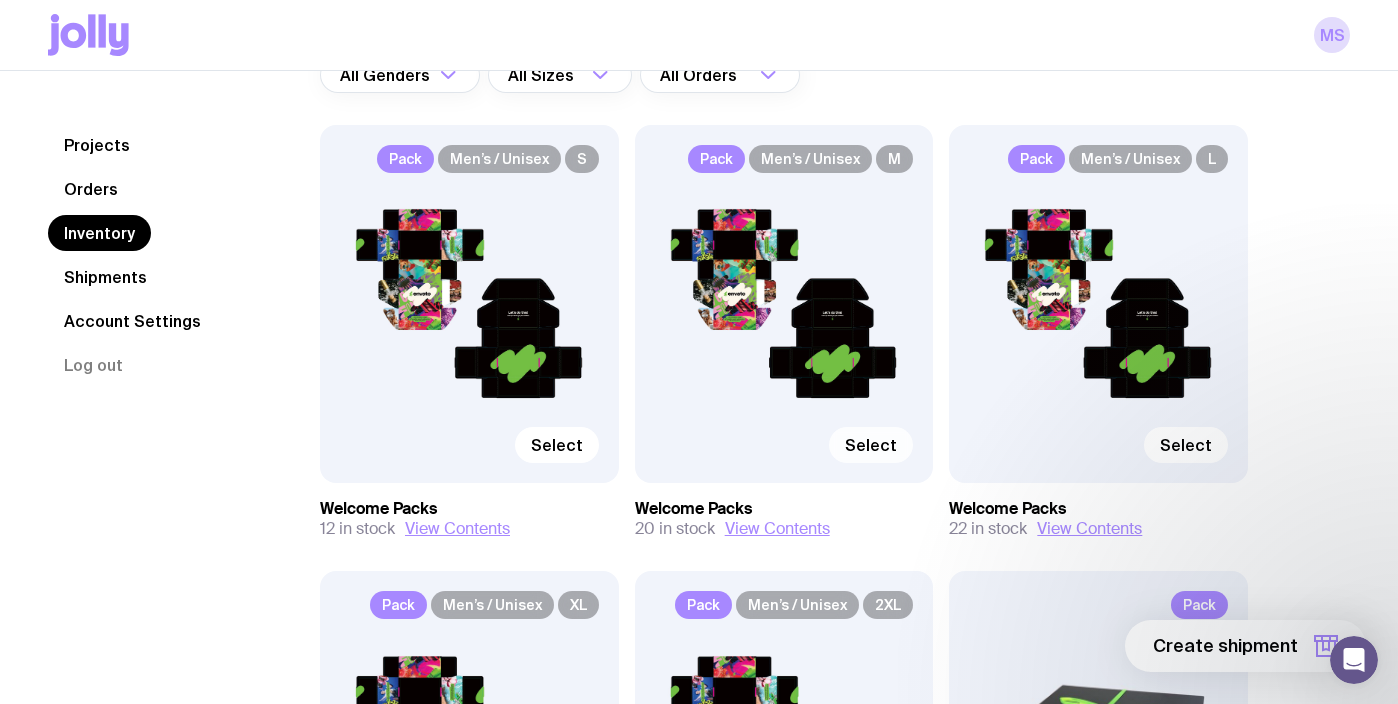 click on "Select" at bounding box center (871, 445) 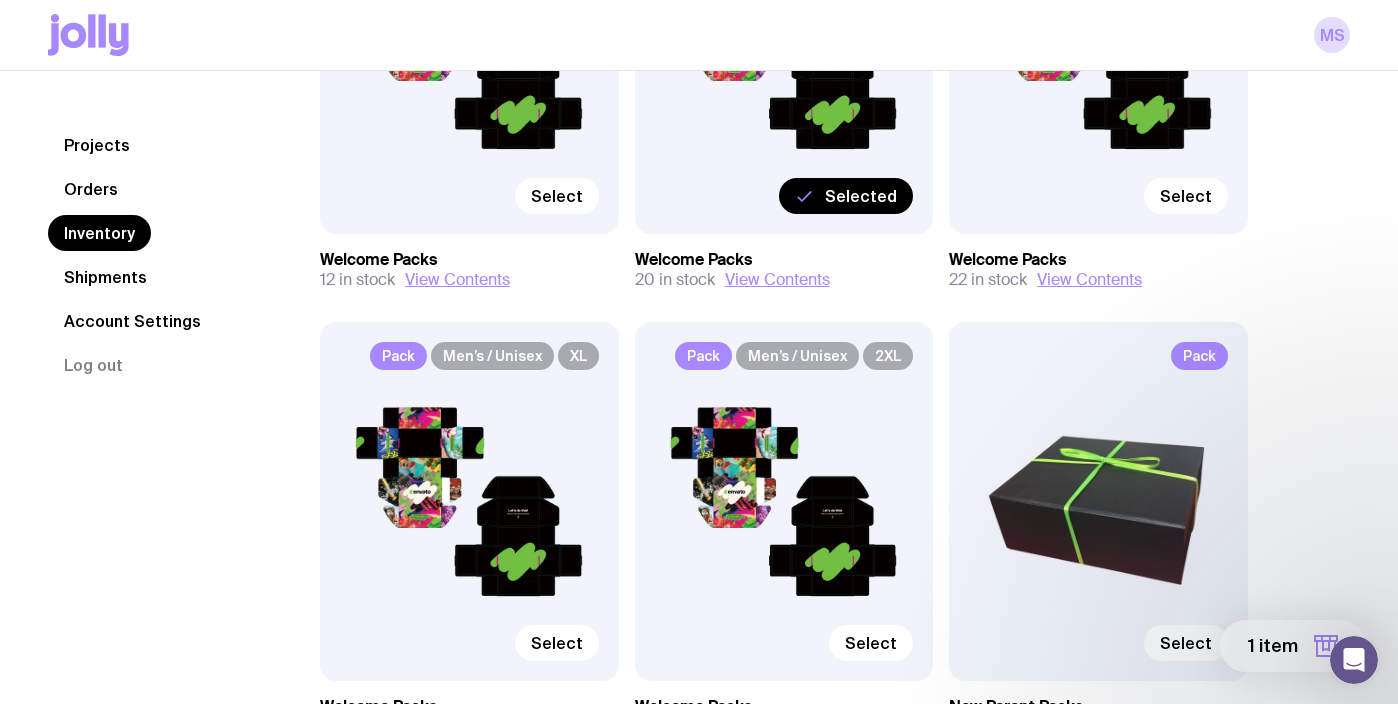 scroll, scrollTop: 441, scrollLeft: 0, axis: vertical 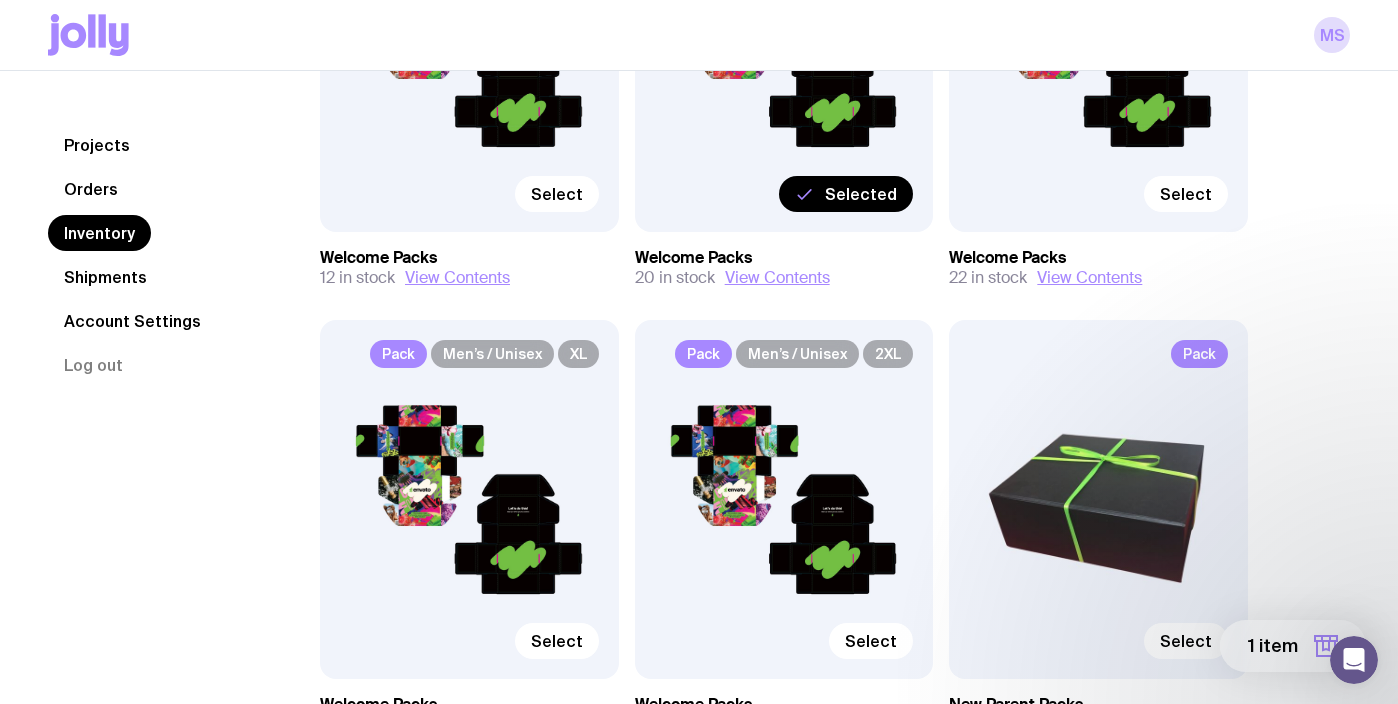 click 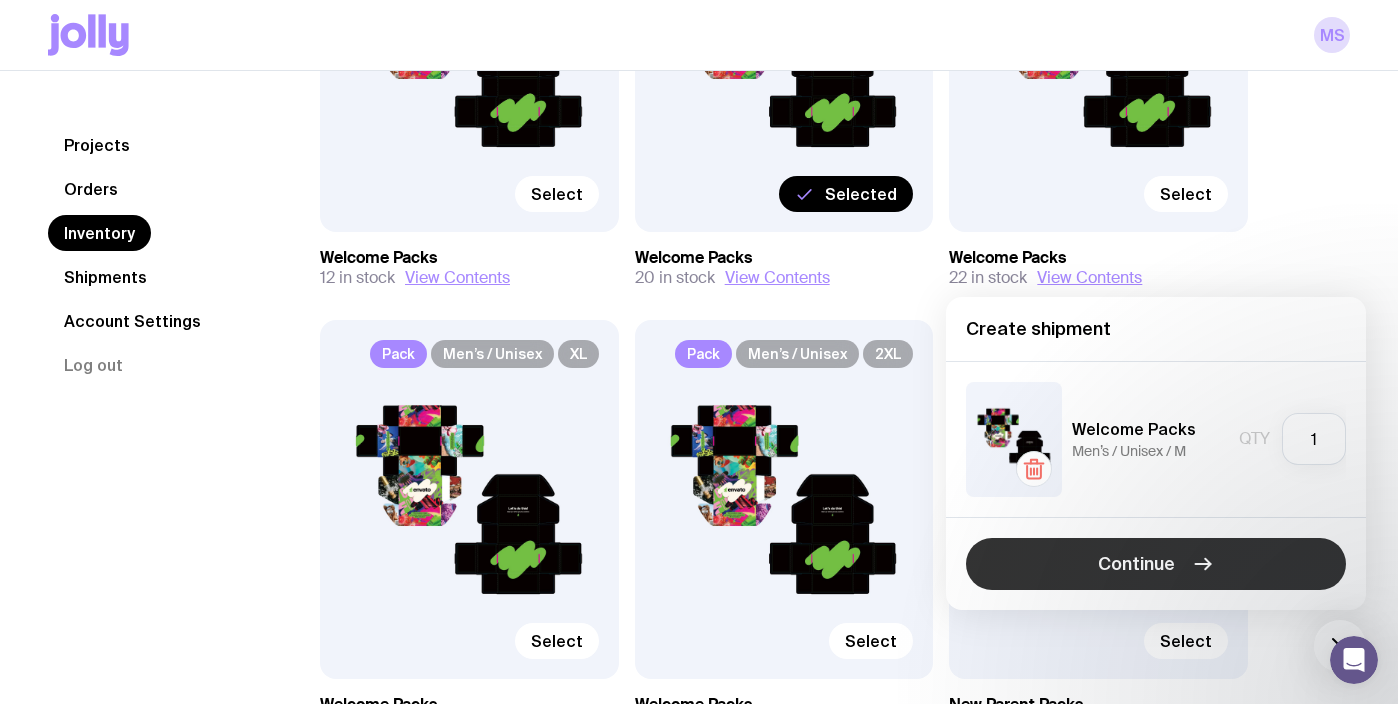 click on "Continue" at bounding box center [1156, 564] 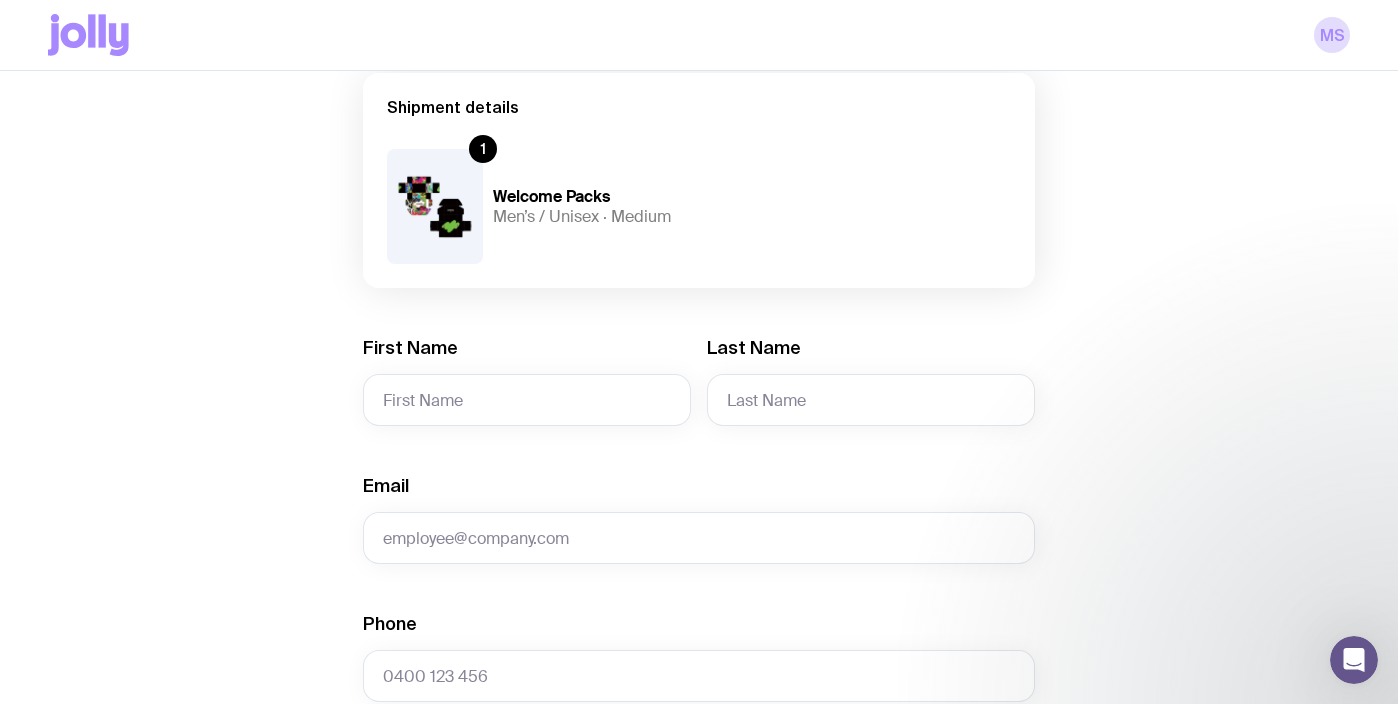 scroll, scrollTop: 0, scrollLeft: 0, axis: both 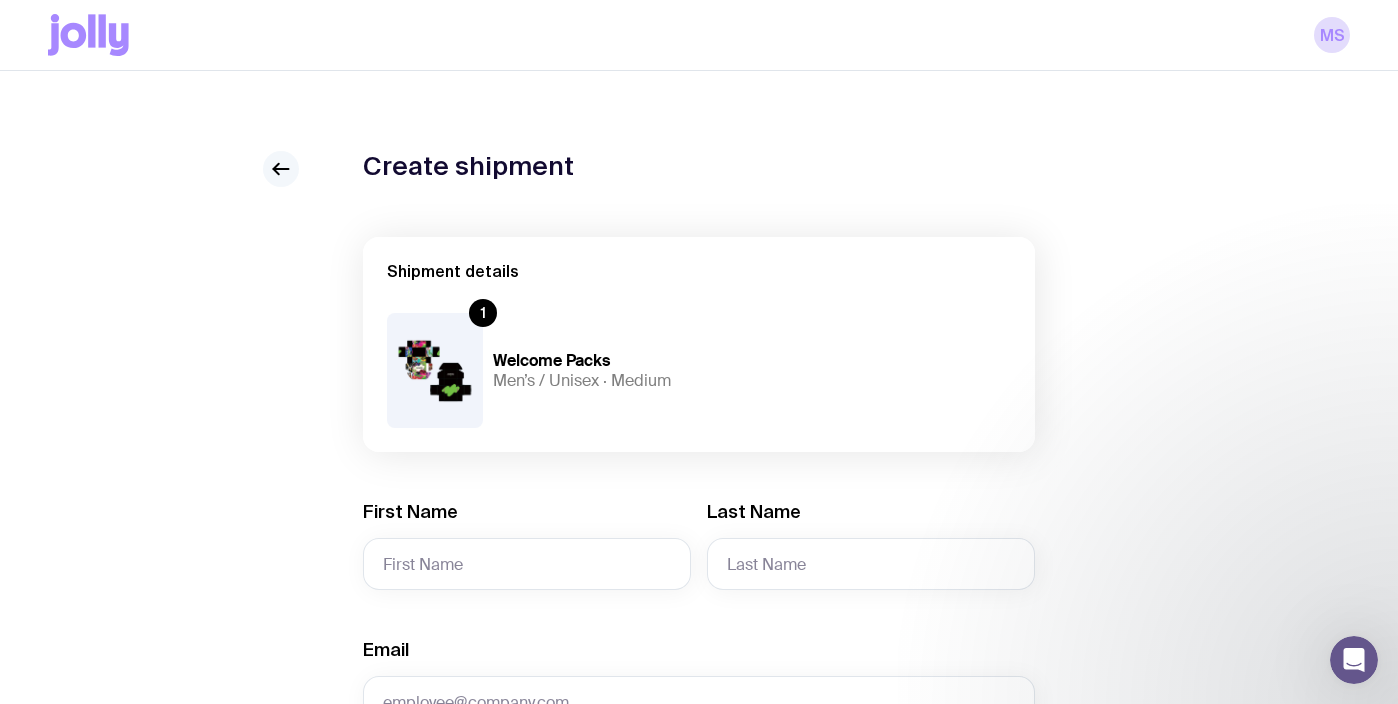 click 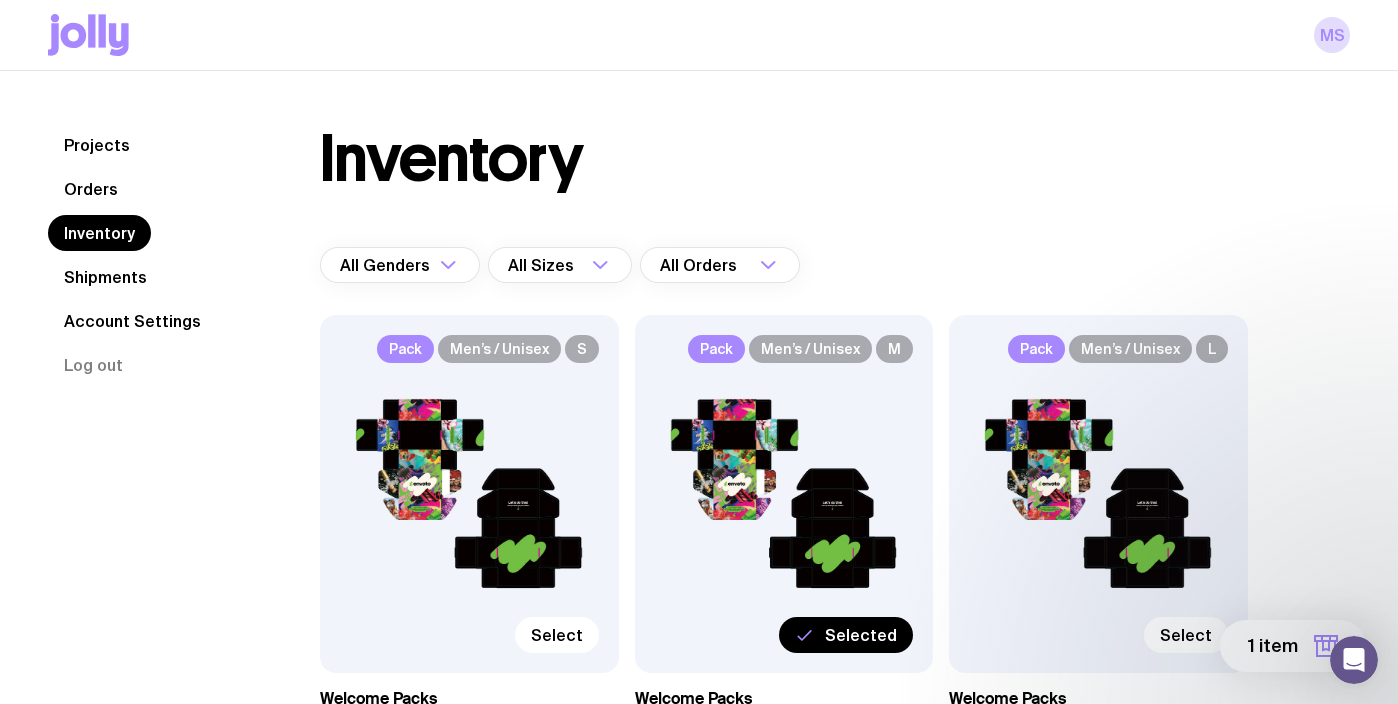 click on "Orders" 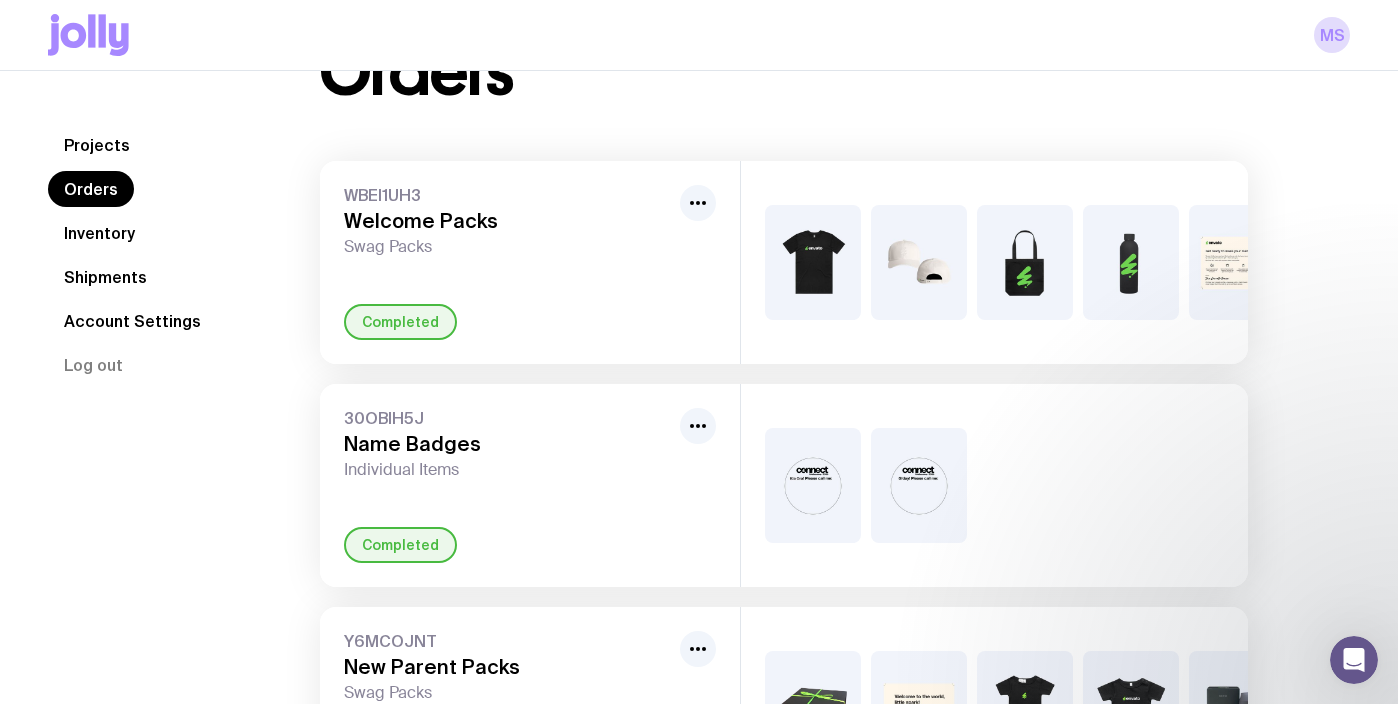 scroll, scrollTop: 0, scrollLeft: 0, axis: both 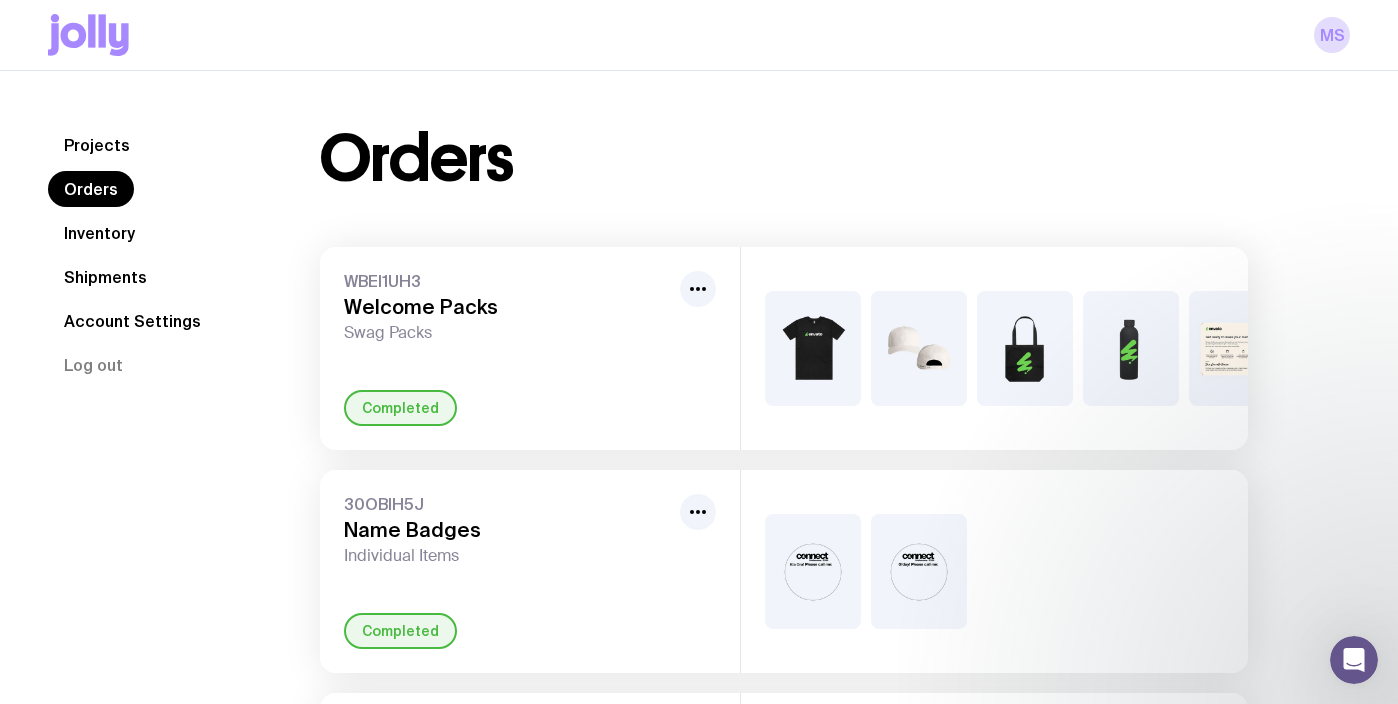 click on "Shipments" 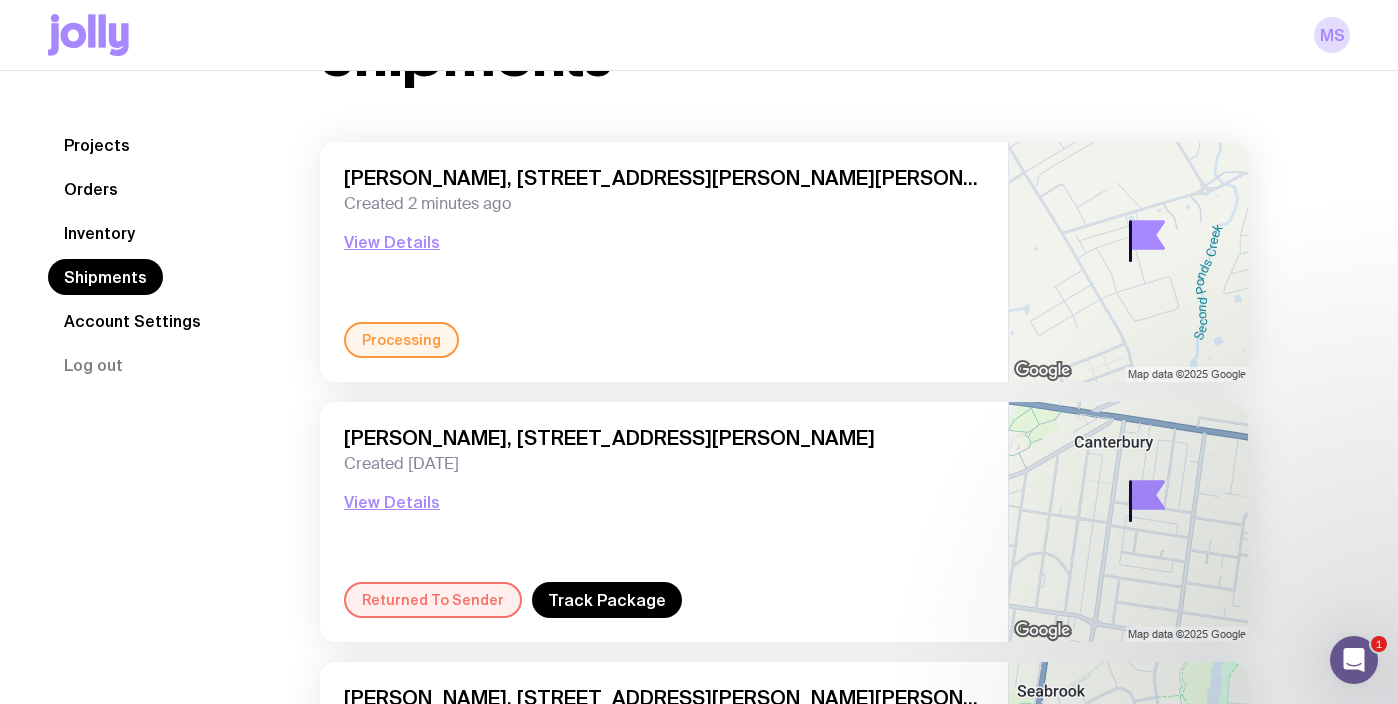 scroll, scrollTop: 0, scrollLeft: 0, axis: both 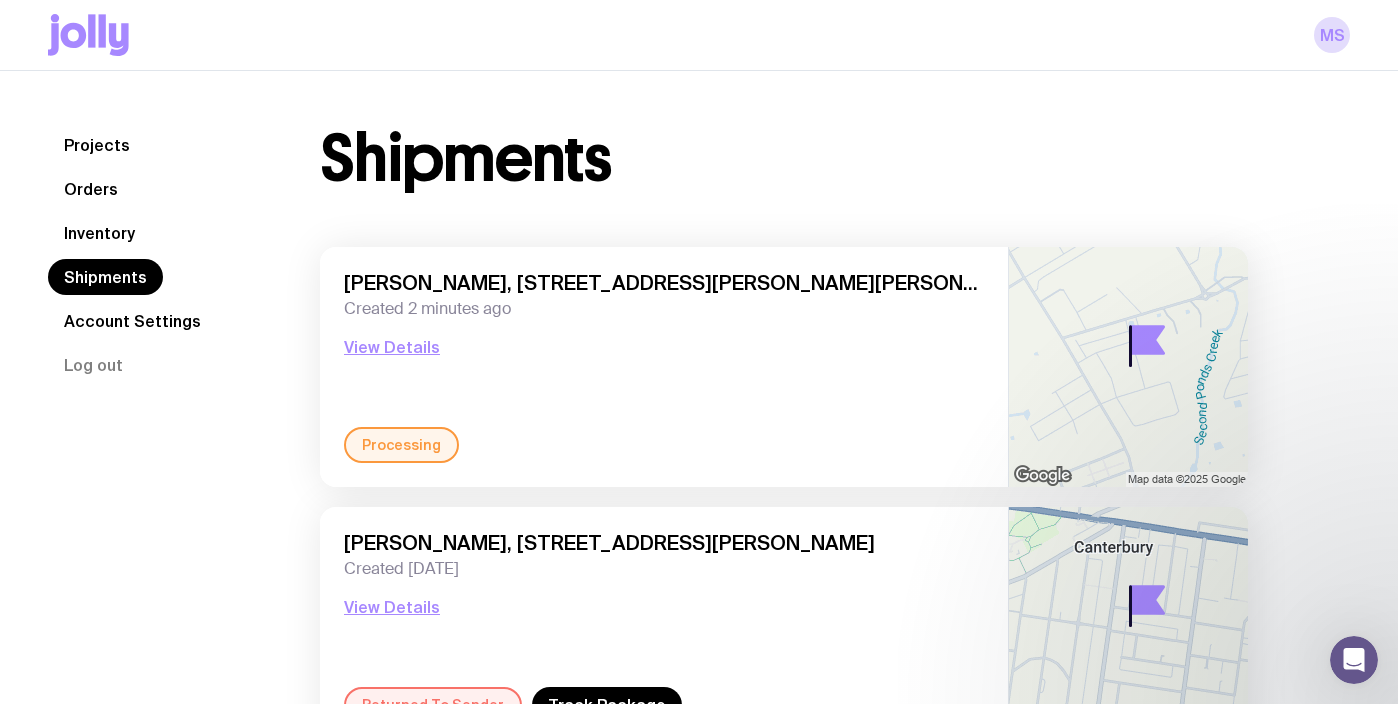 click on "Orders" 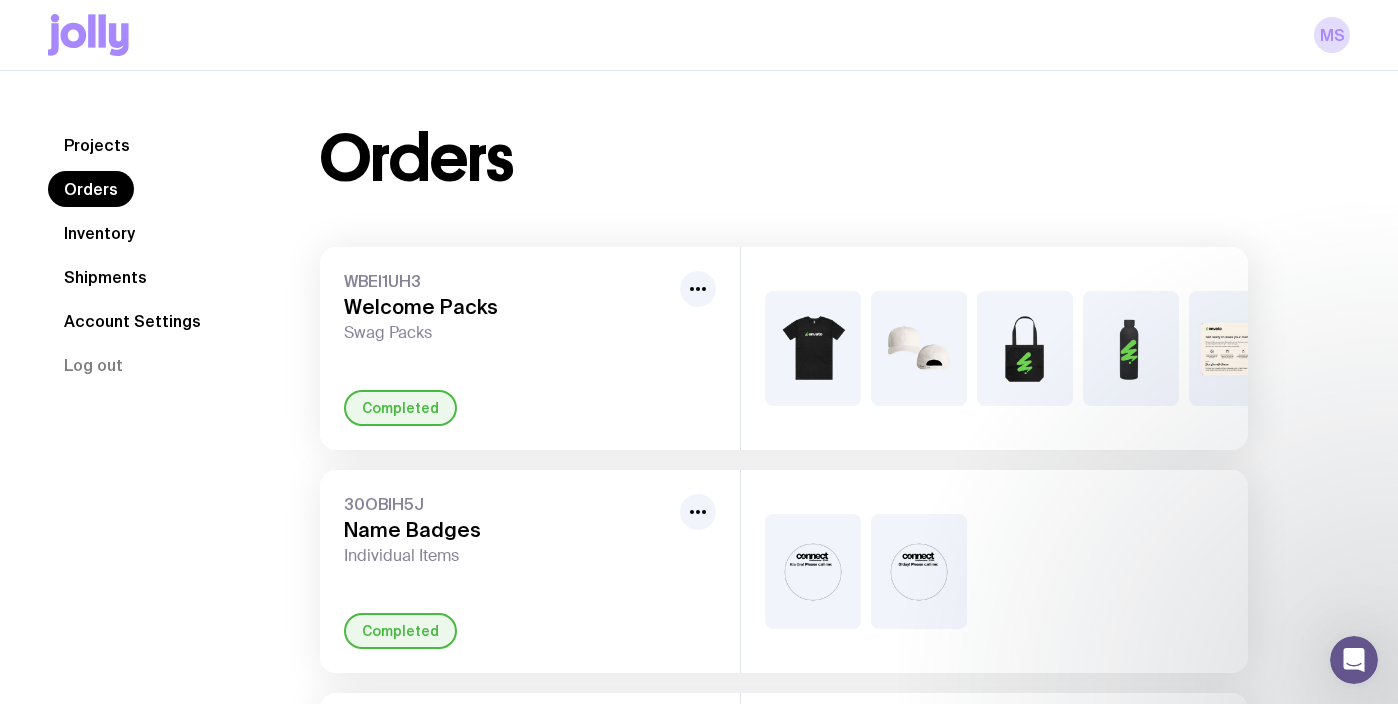 click on "Orders" 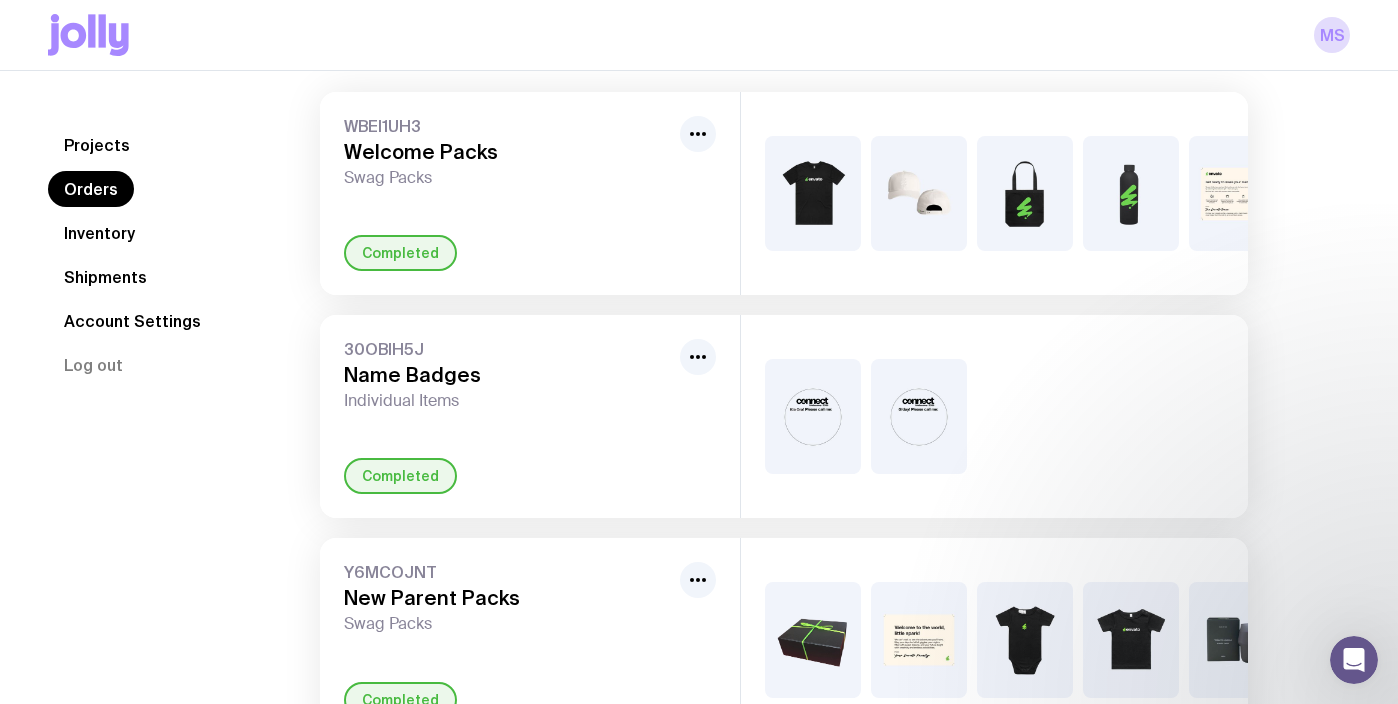 scroll, scrollTop: 158, scrollLeft: 0, axis: vertical 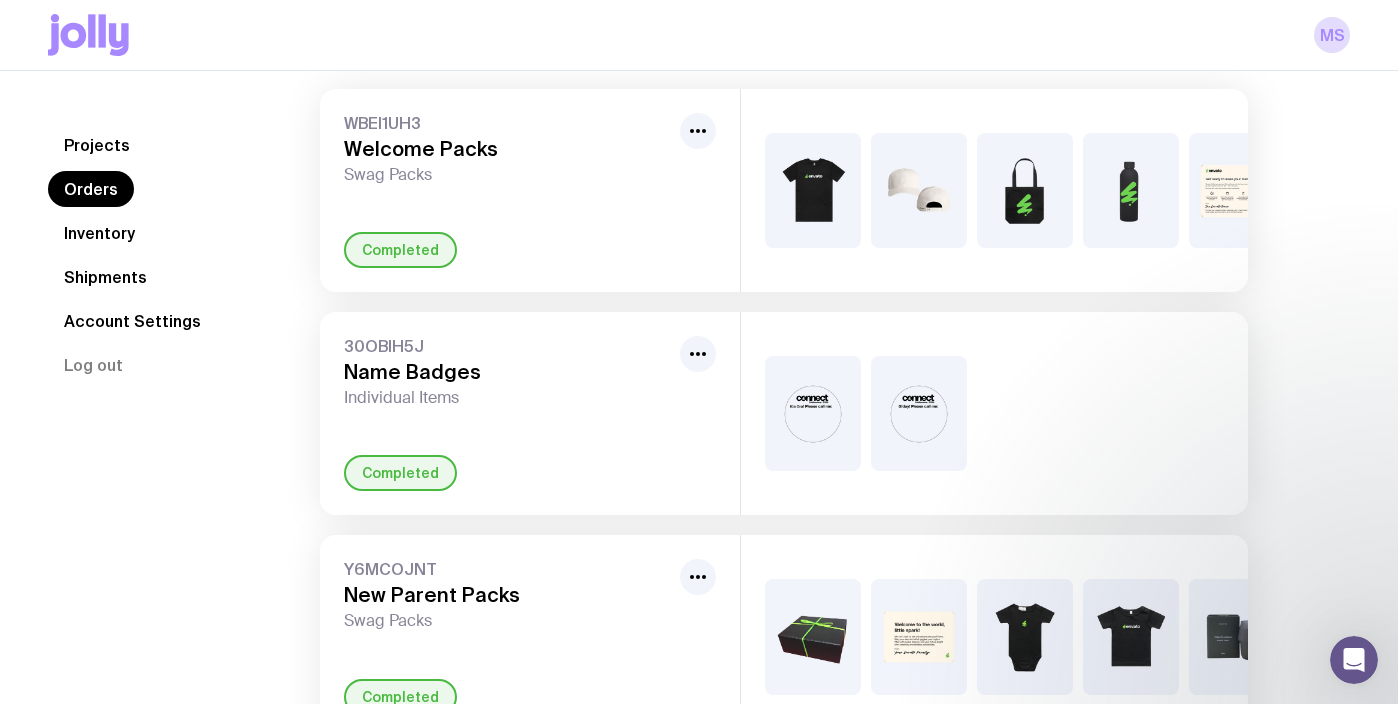 click on "Inventory" 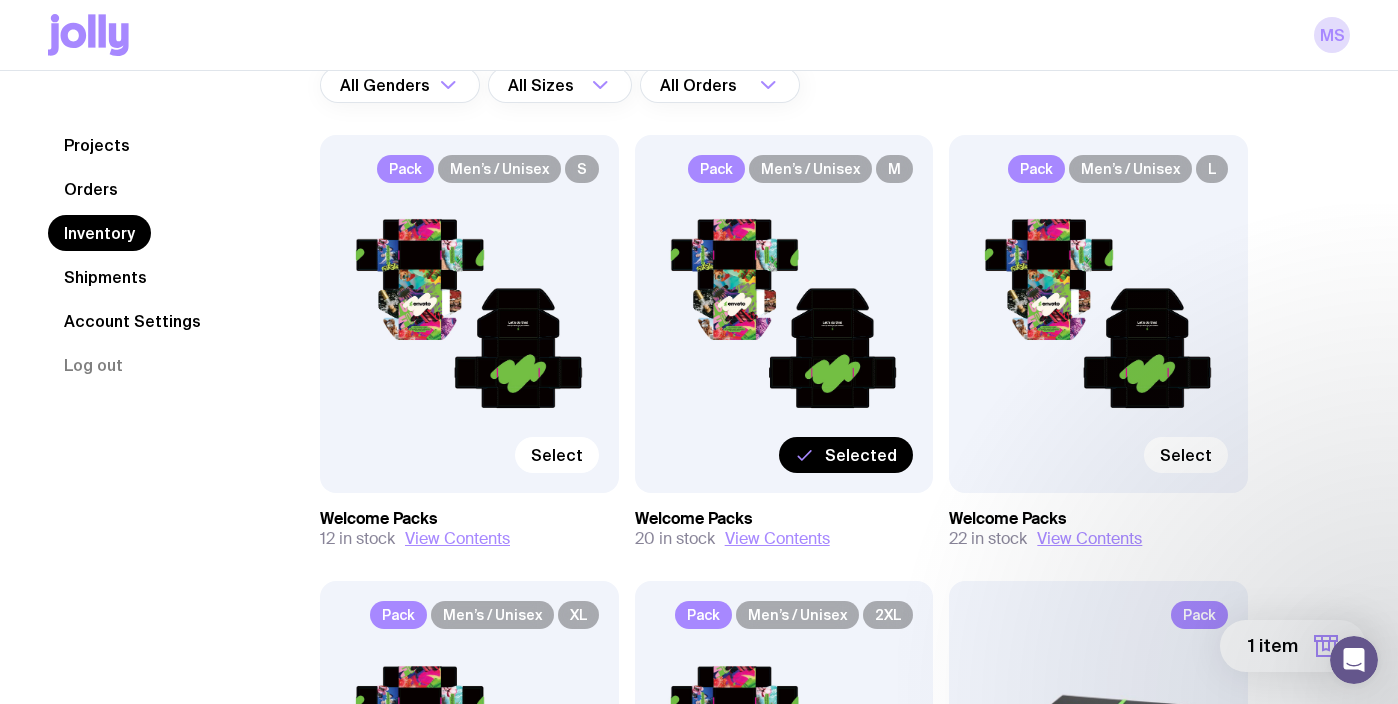 scroll, scrollTop: 182, scrollLeft: 0, axis: vertical 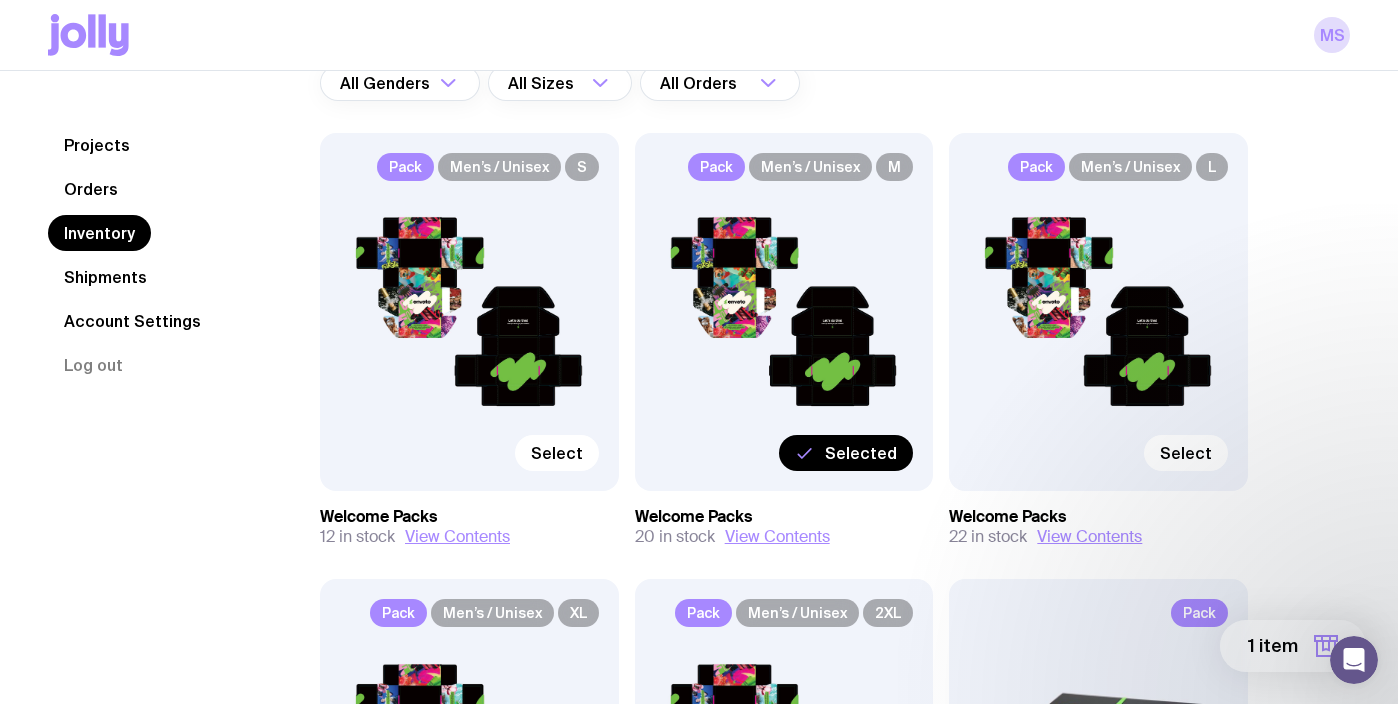 click on "1 item" at bounding box center (1293, 646) 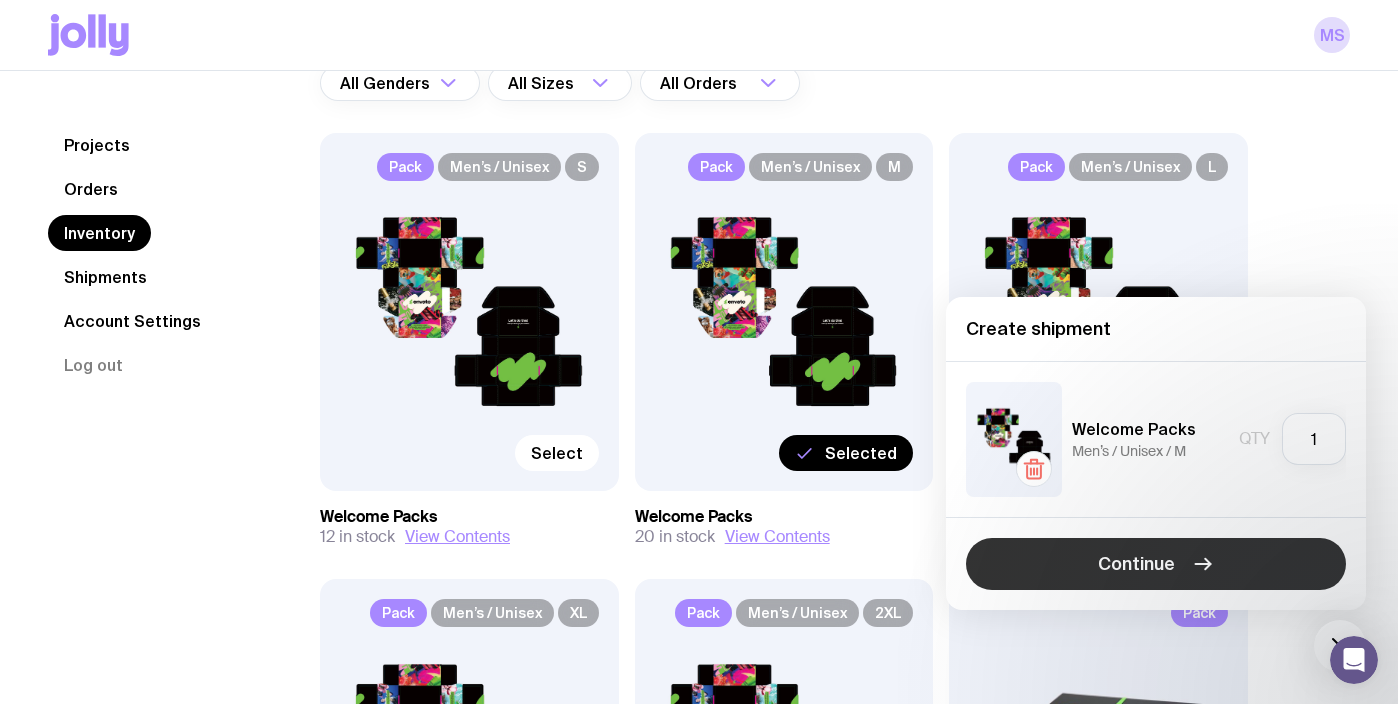 click on "Continue" at bounding box center (1156, 564) 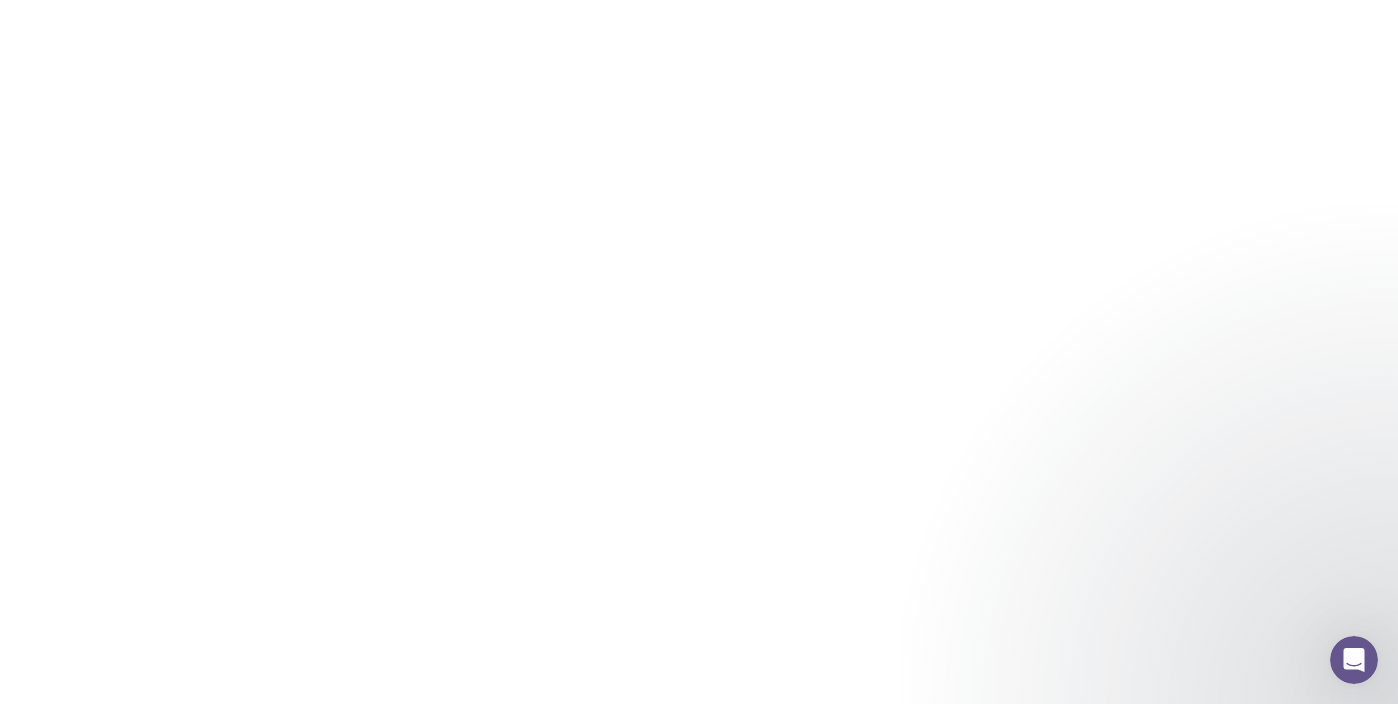 scroll, scrollTop: 0, scrollLeft: 0, axis: both 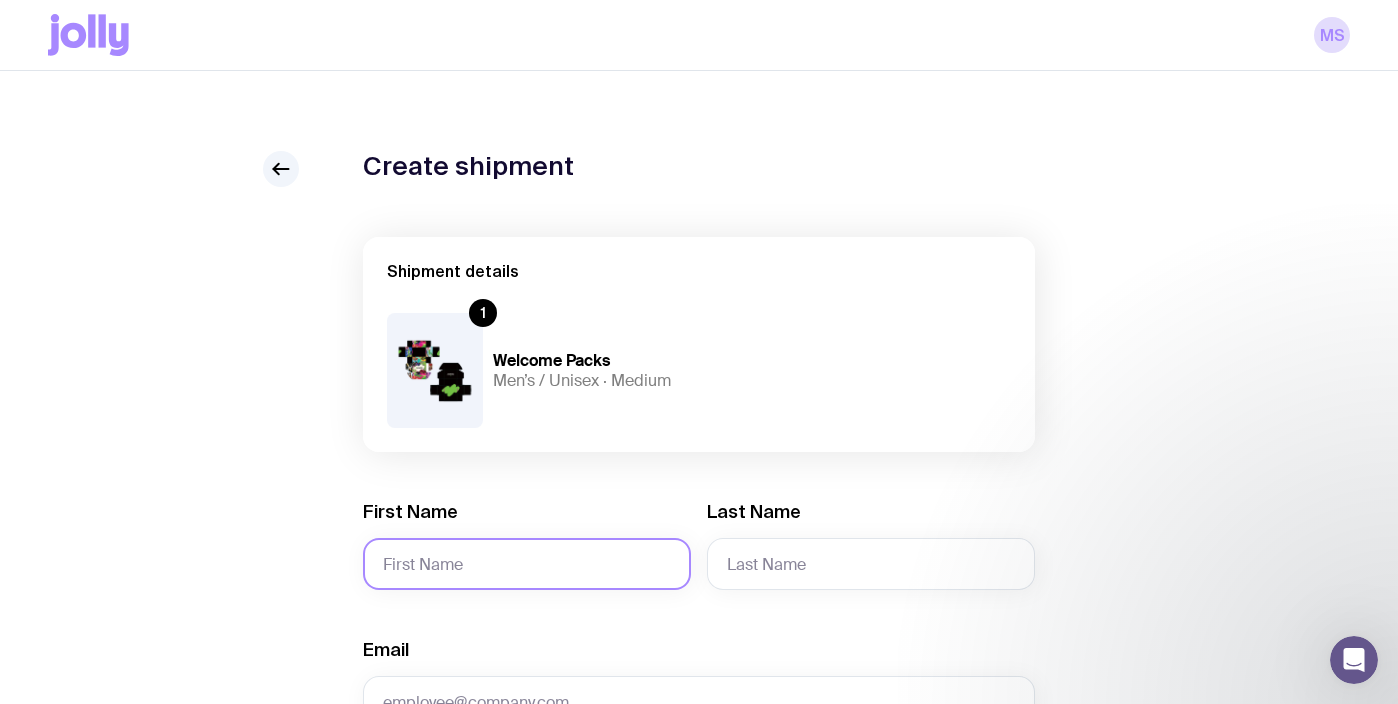 click on "First Name" 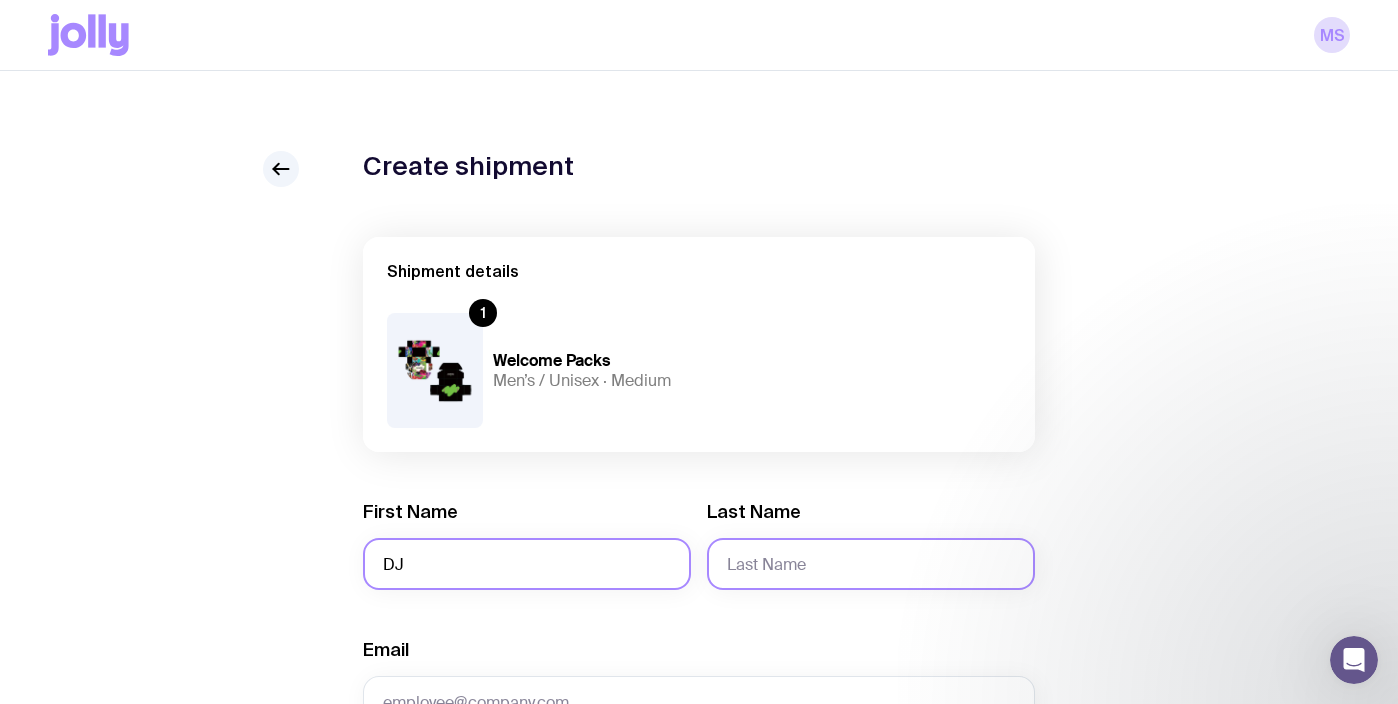 type on "DJ" 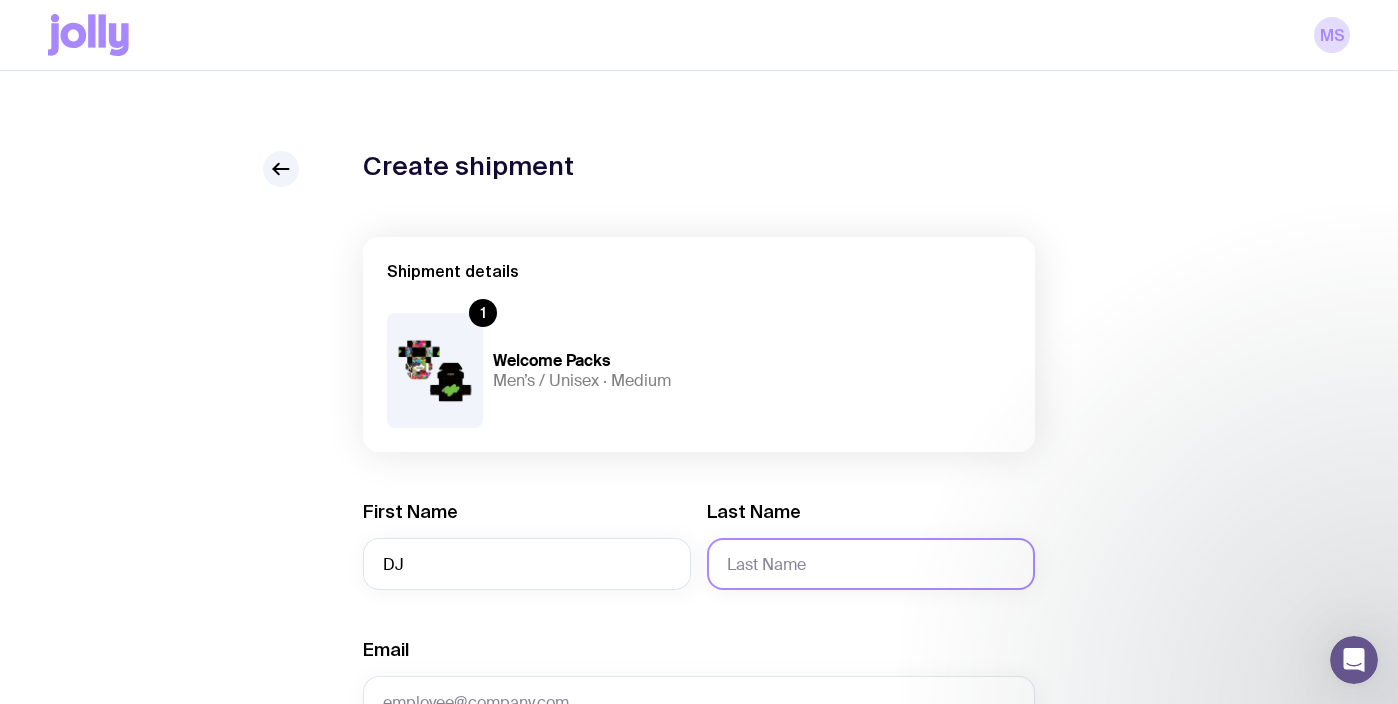click on "Last Name" 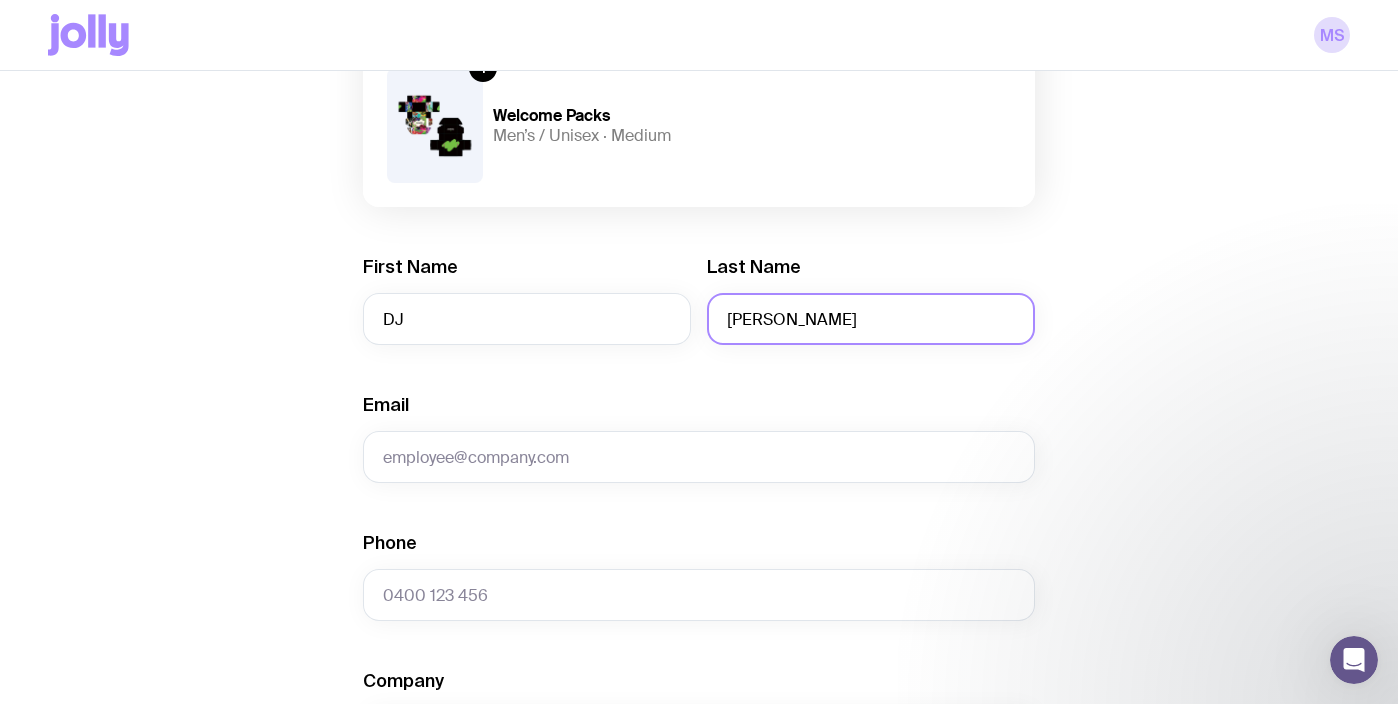 scroll, scrollTop: 247, scrollLeft: 0, axis: vertical 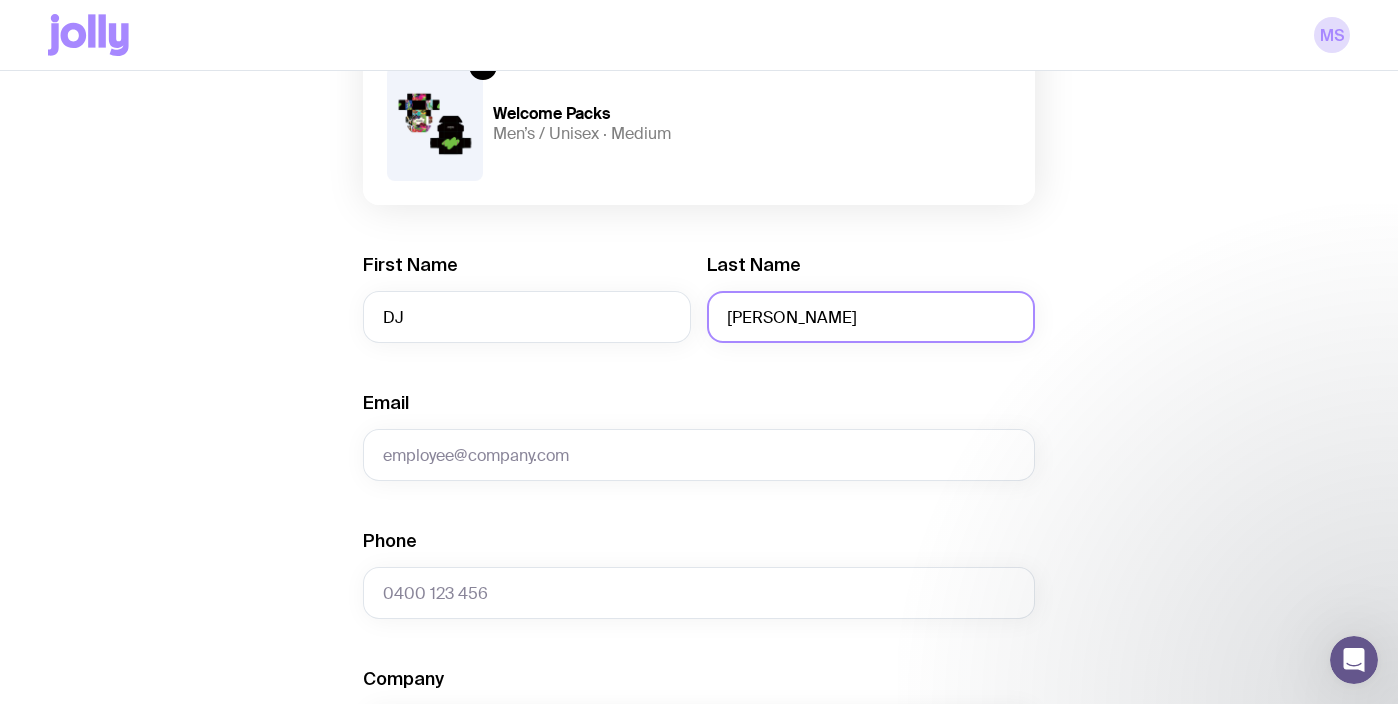 type on "[PERSON_NAME]" 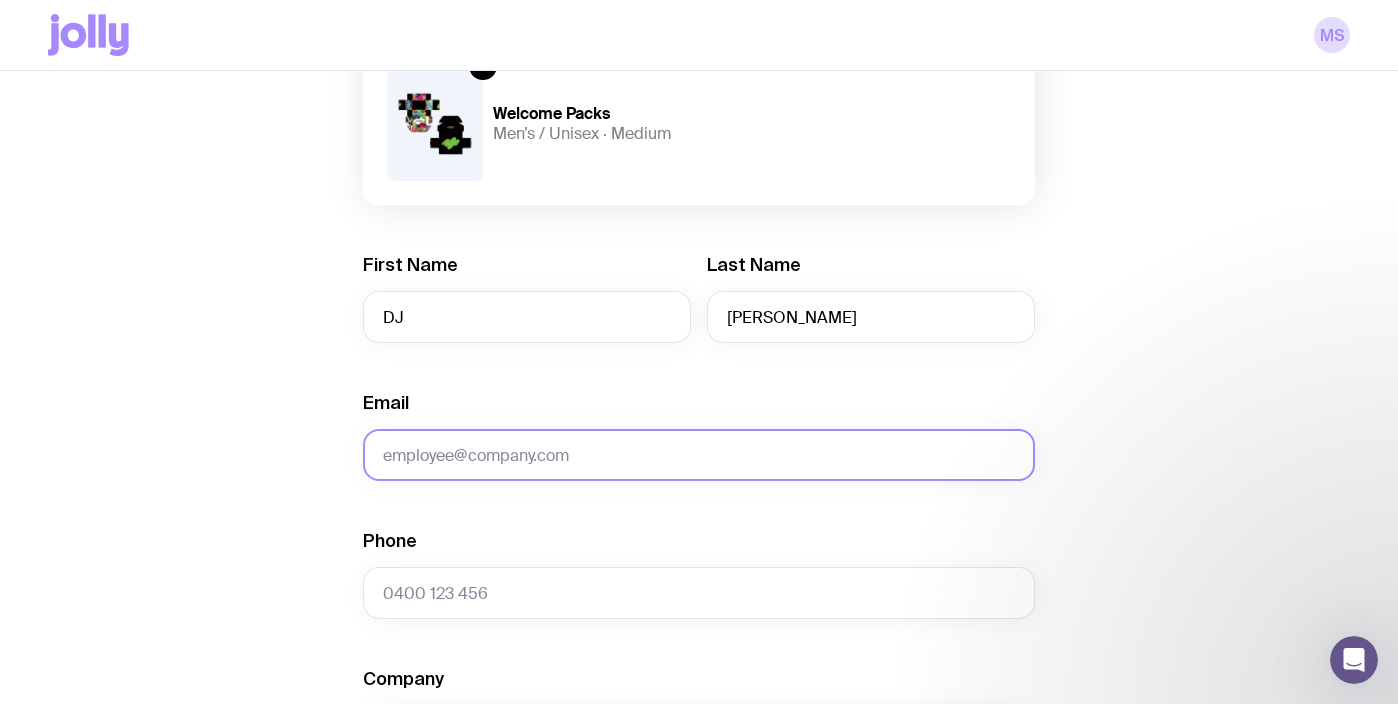 click on "Email" 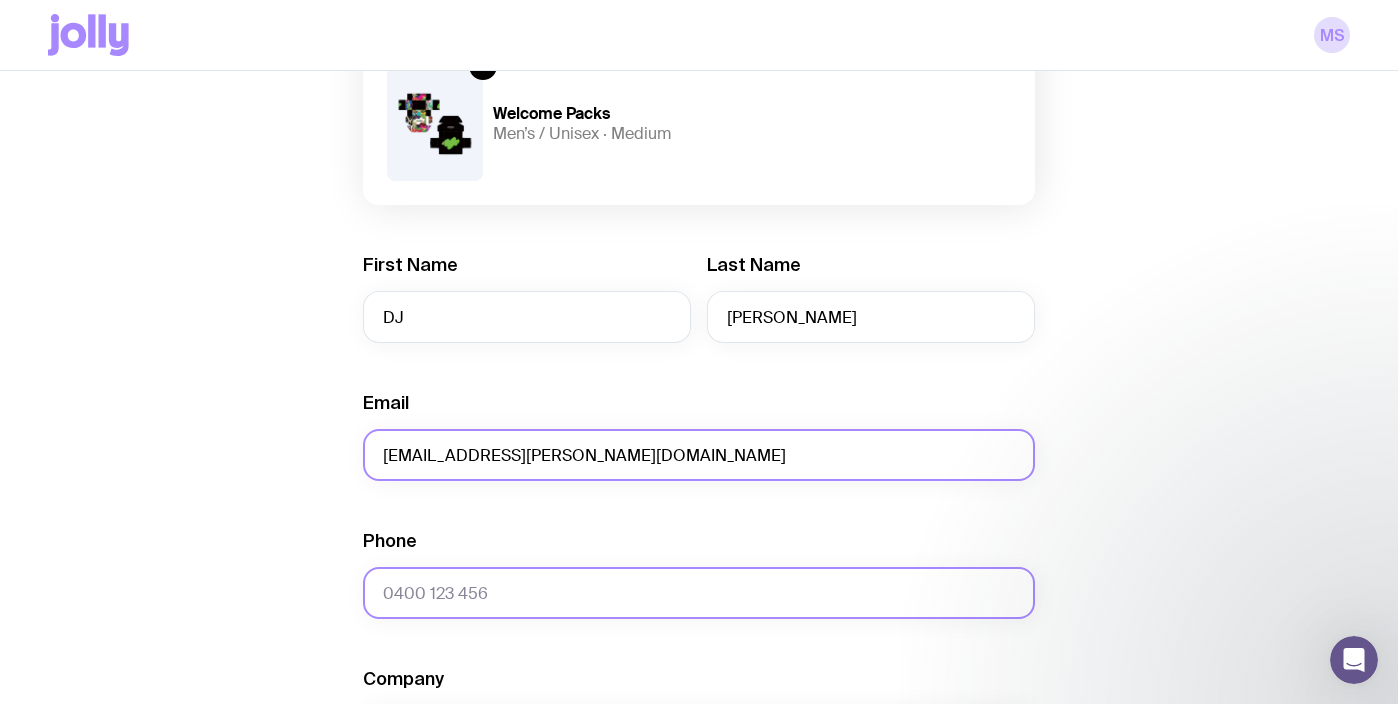 type on "[EMAIL_ADDRESS][PERSON_NAME][DOMAIN_NAME]" 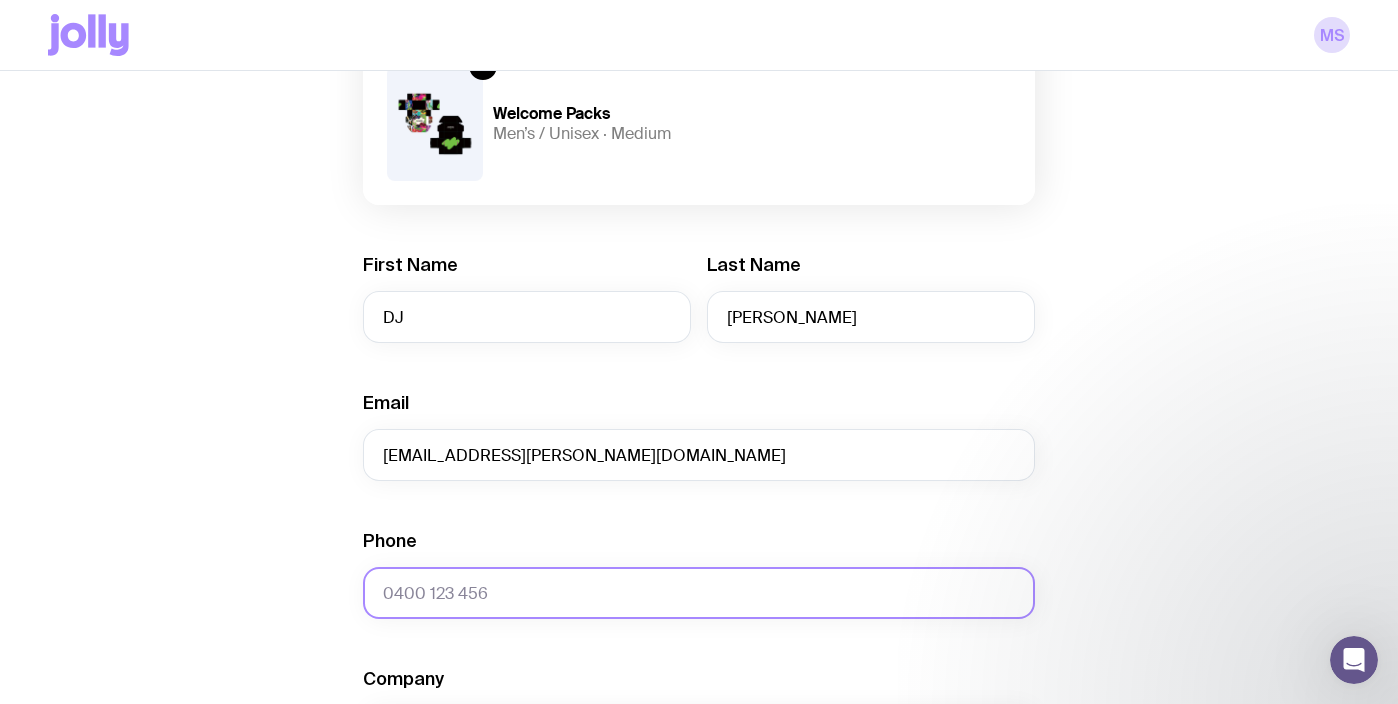 click on "Phone" 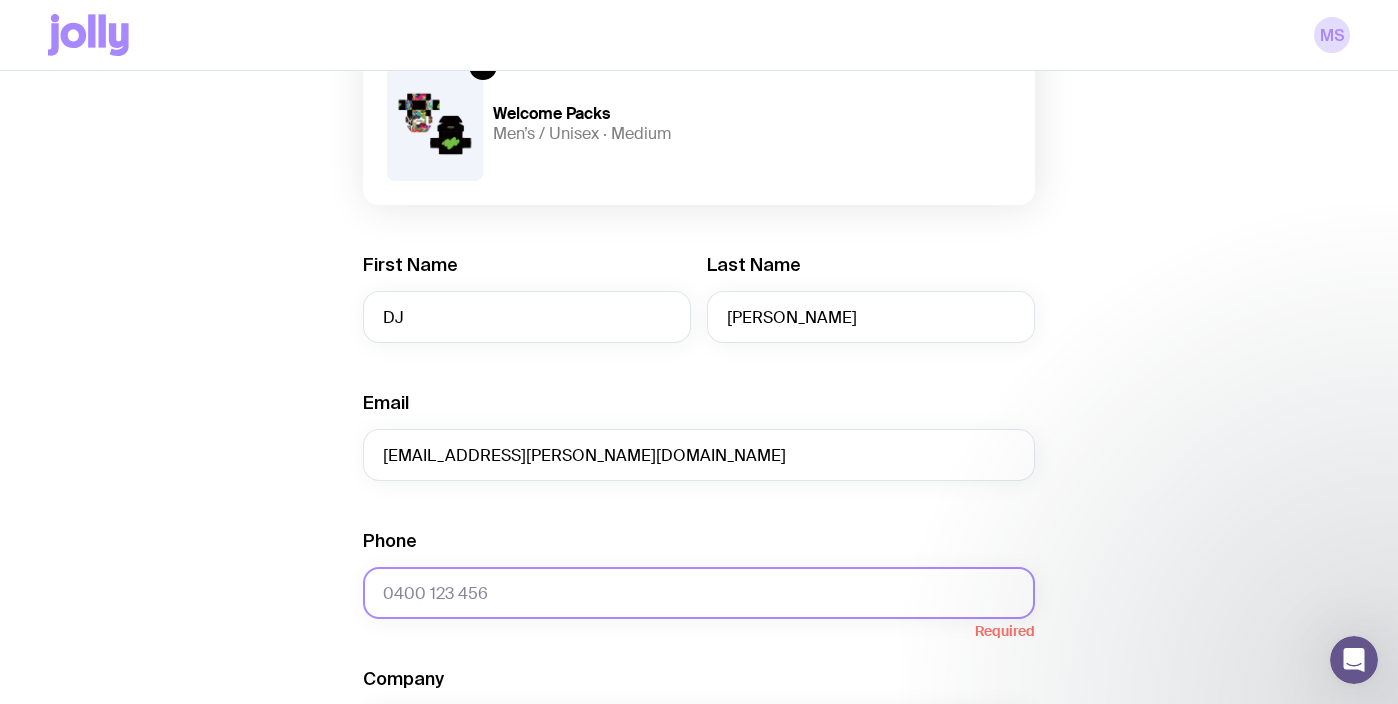 click on "Phone" 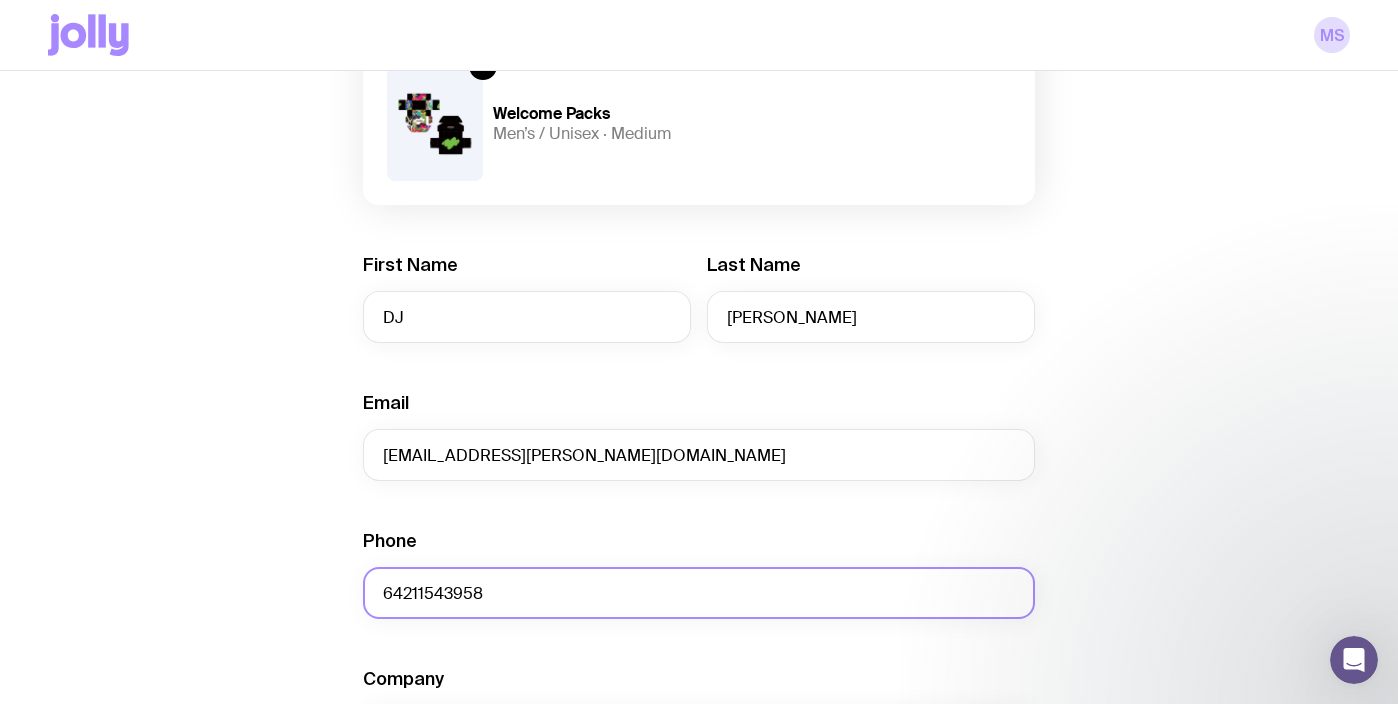 click on "64211543958" 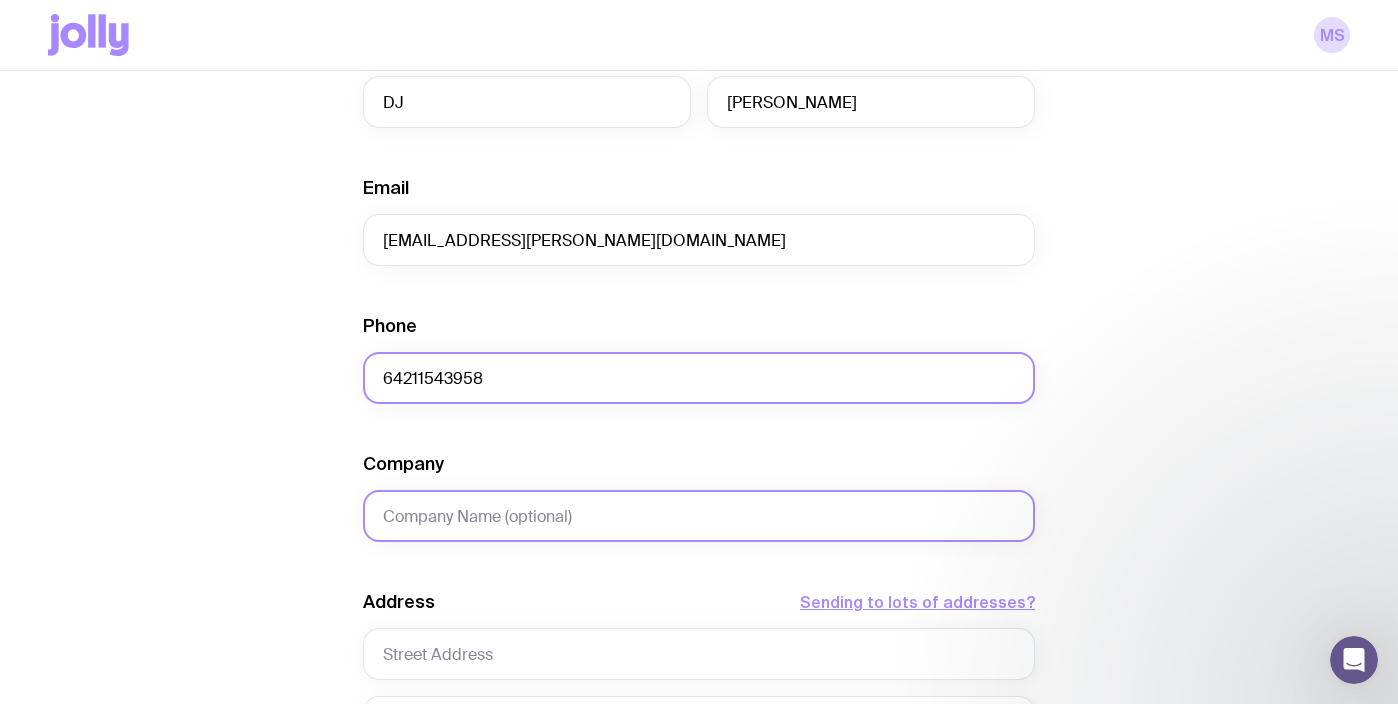scroll, scrollTop: 469, scrollLeft: 0, axis: vertical 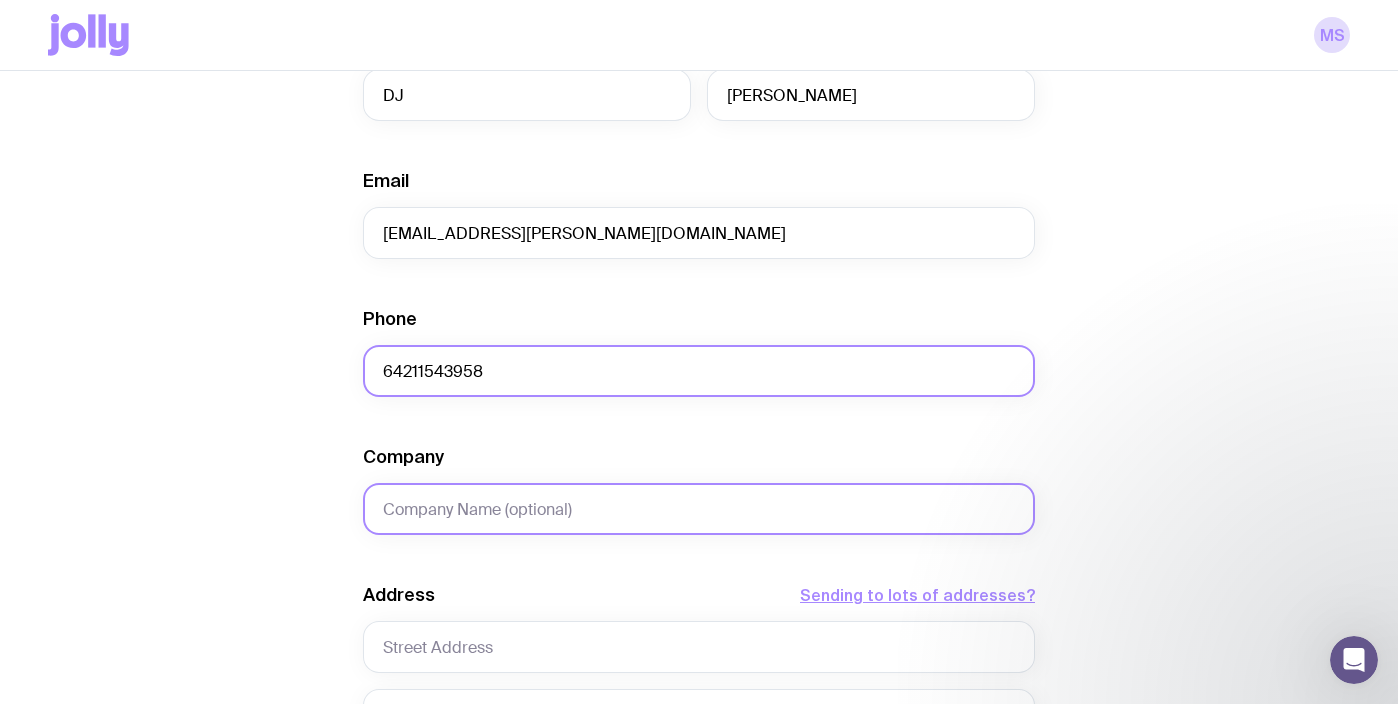 type on "64211543958" 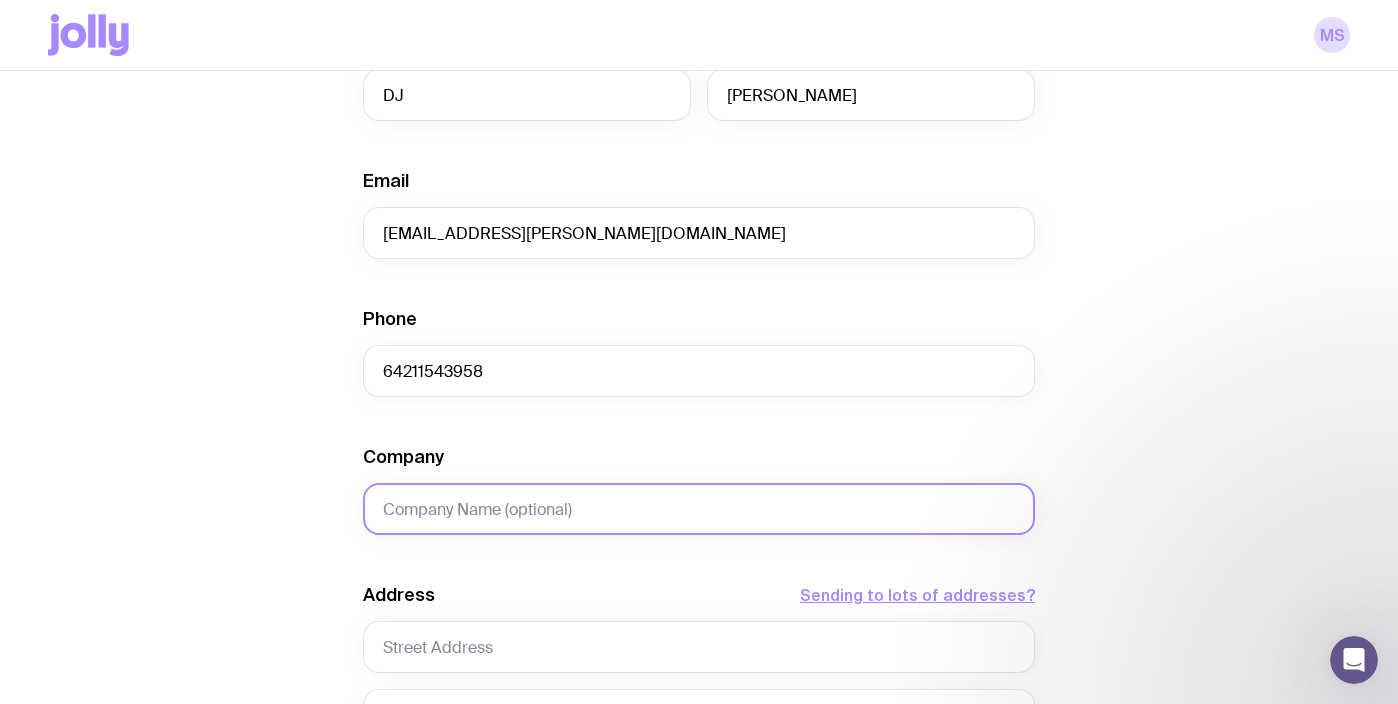 click on "Company" 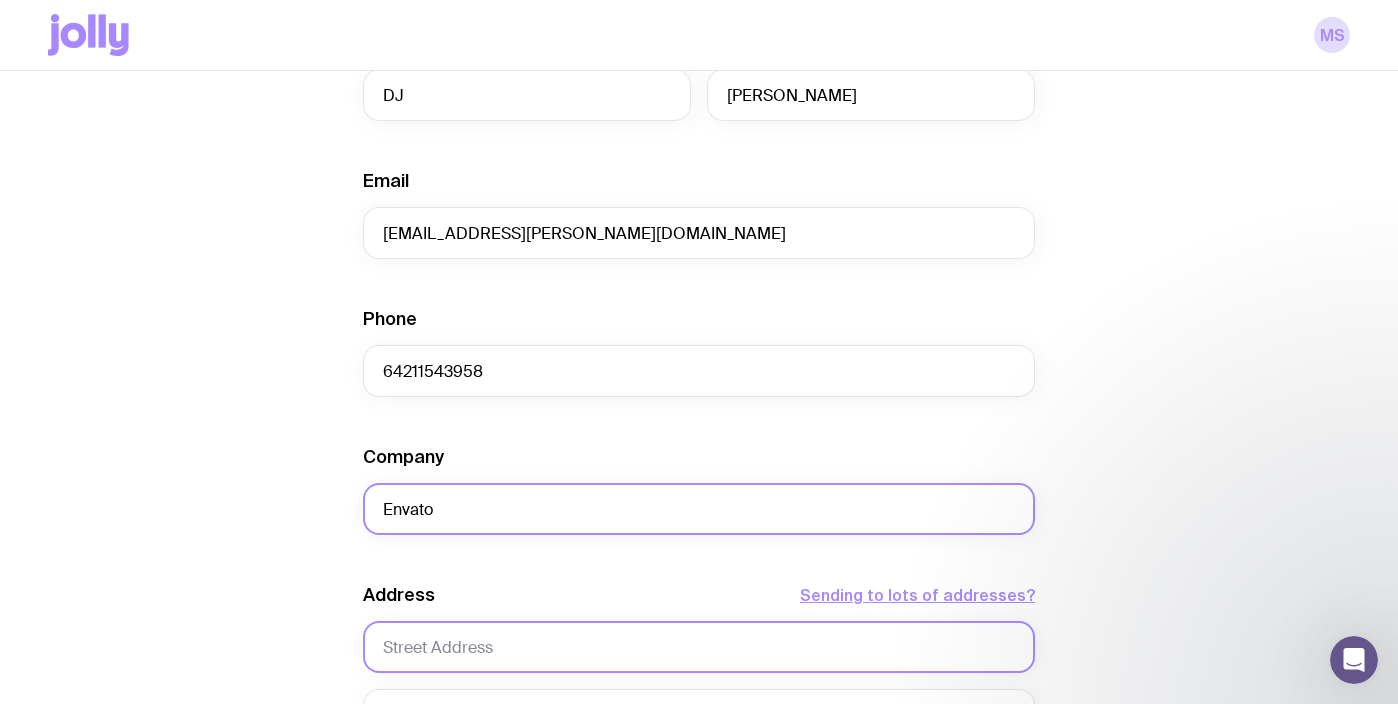 type on "Envato" 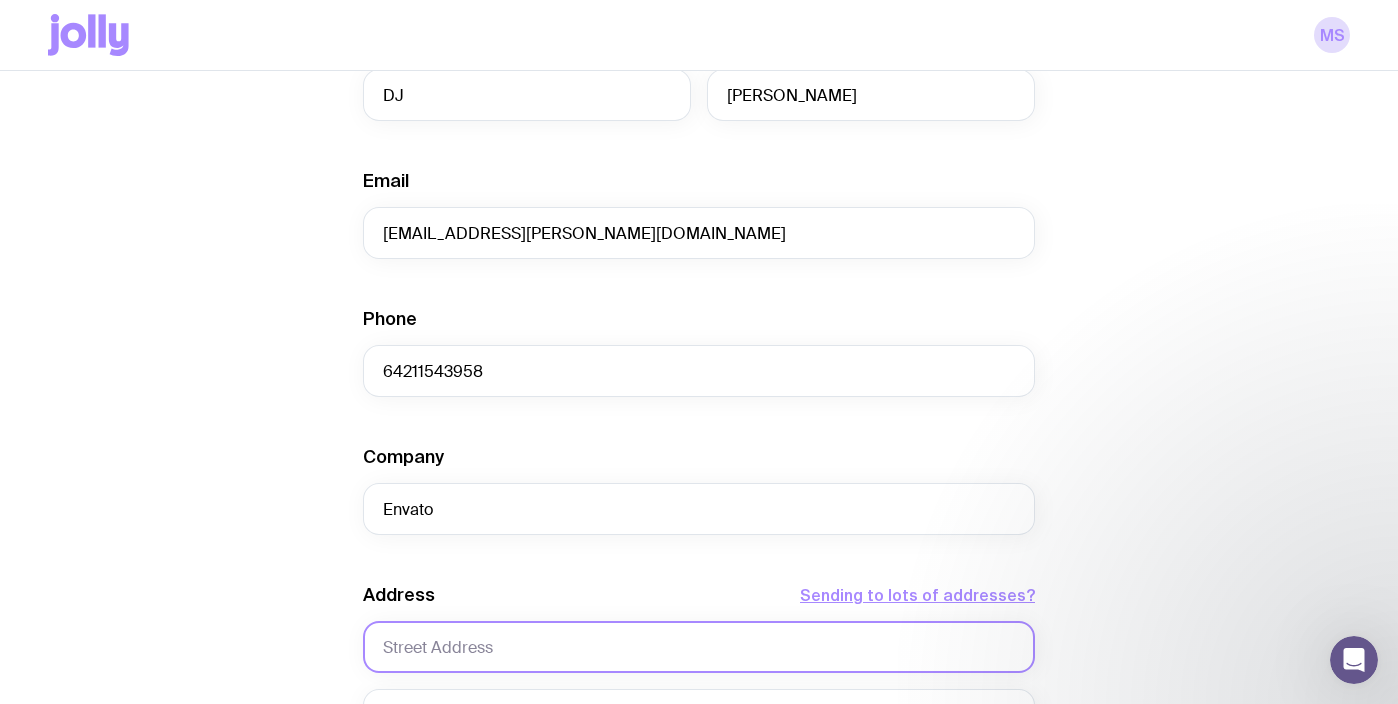 click 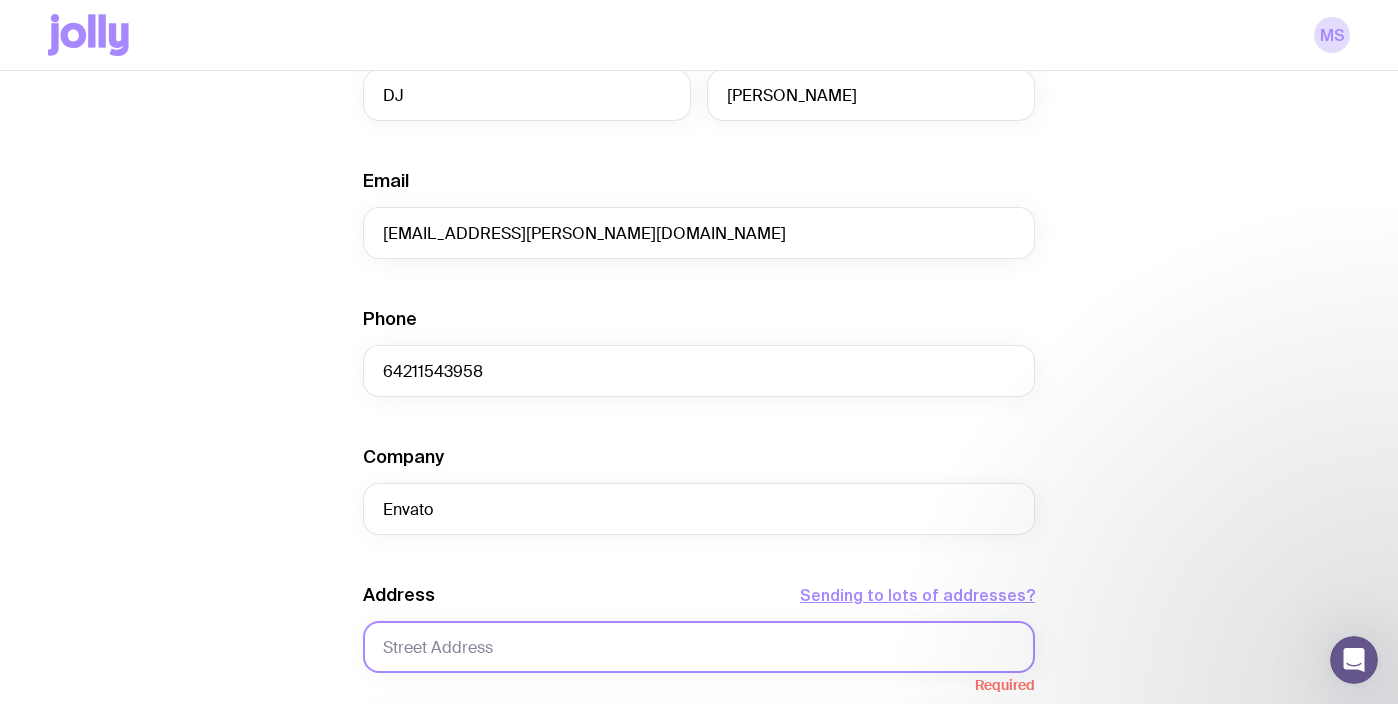 click 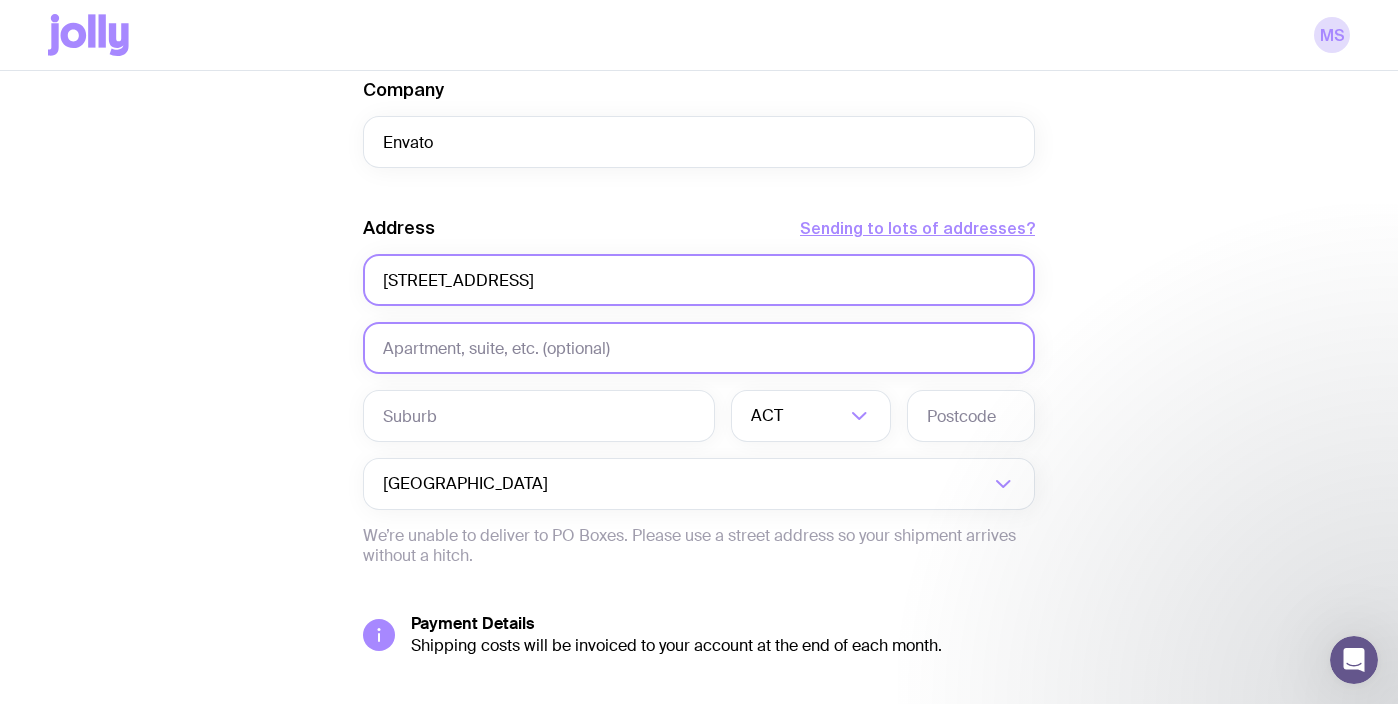 scroll, scrollTop: 859, scrollLeft: 0, axis: vertical 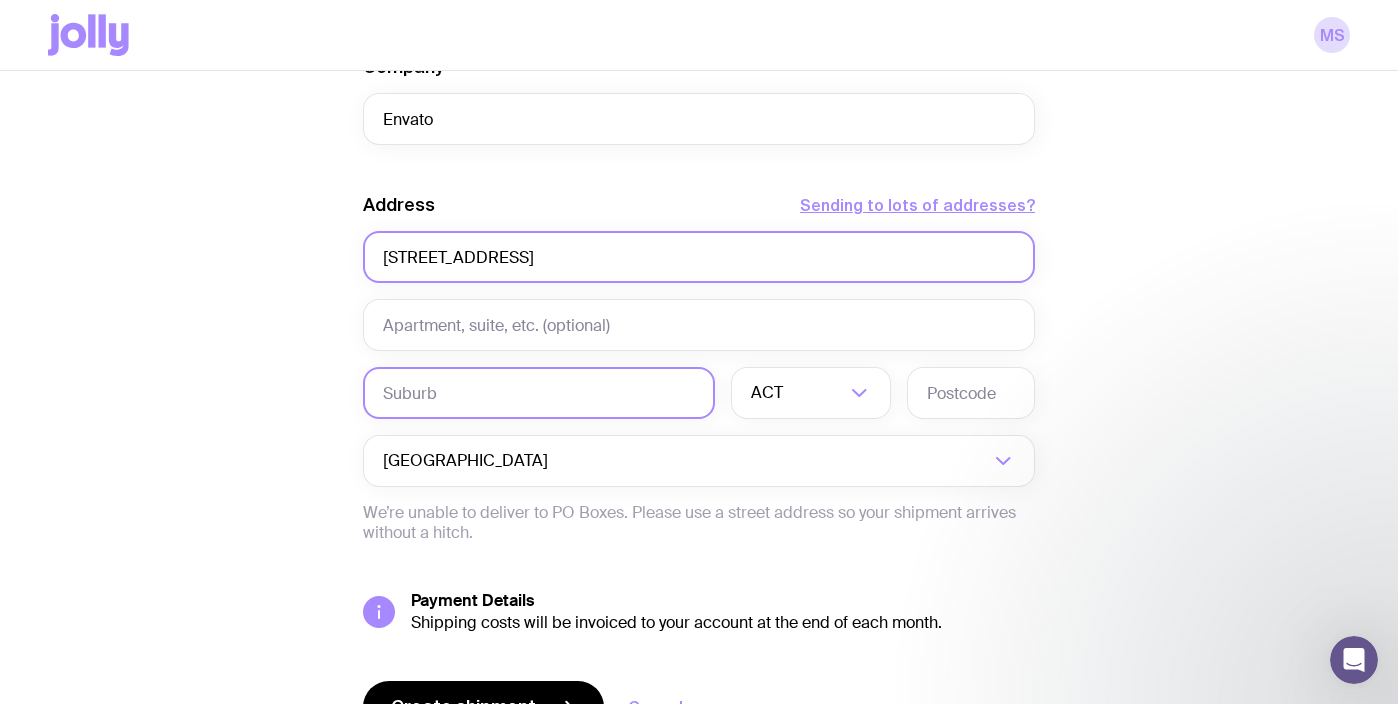 type on "[STREET_ADDRESS]" 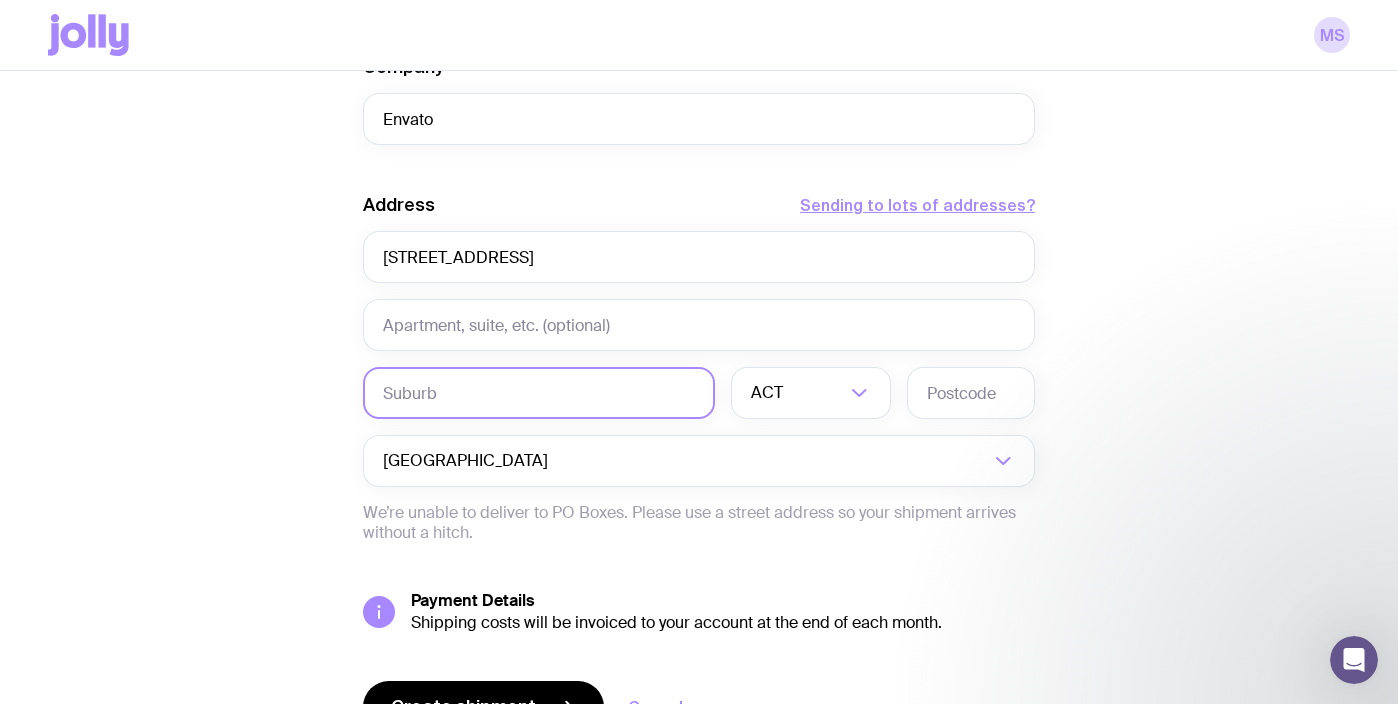 click 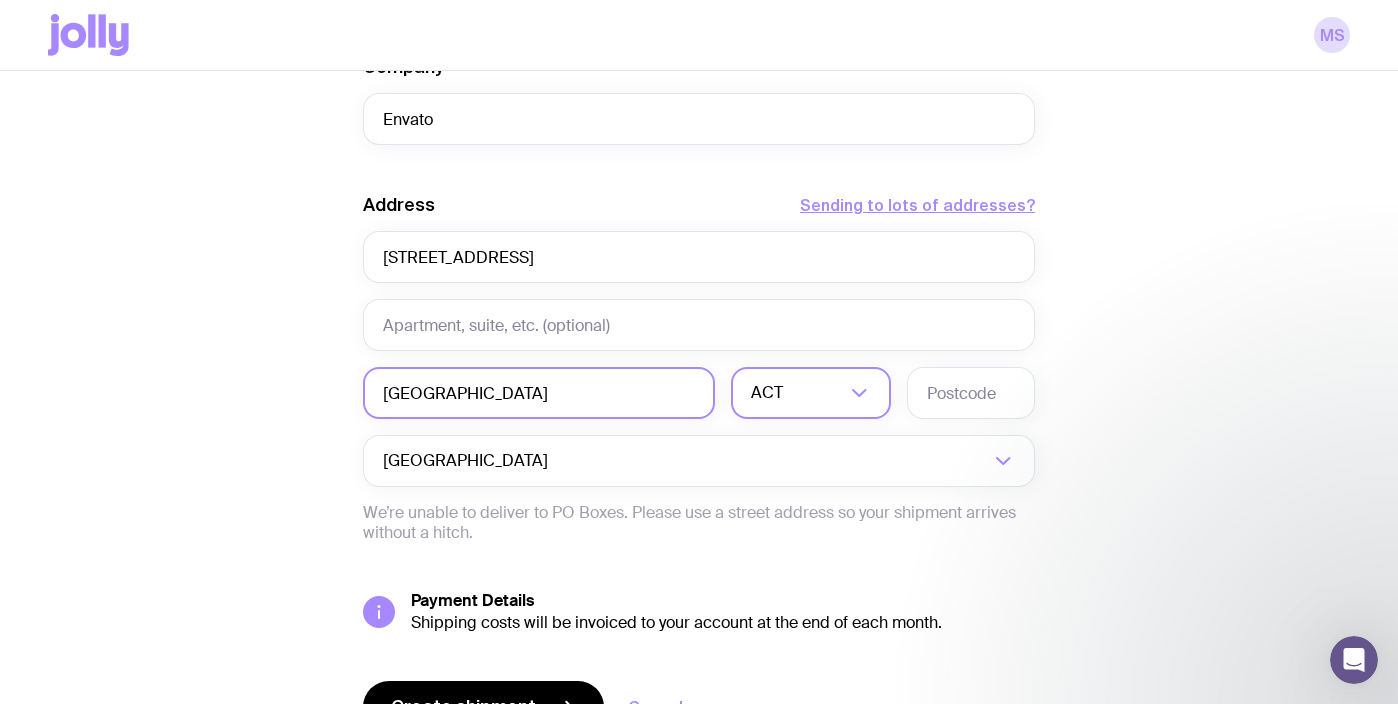 type on "[GEOGRAPHIC_DATA]" 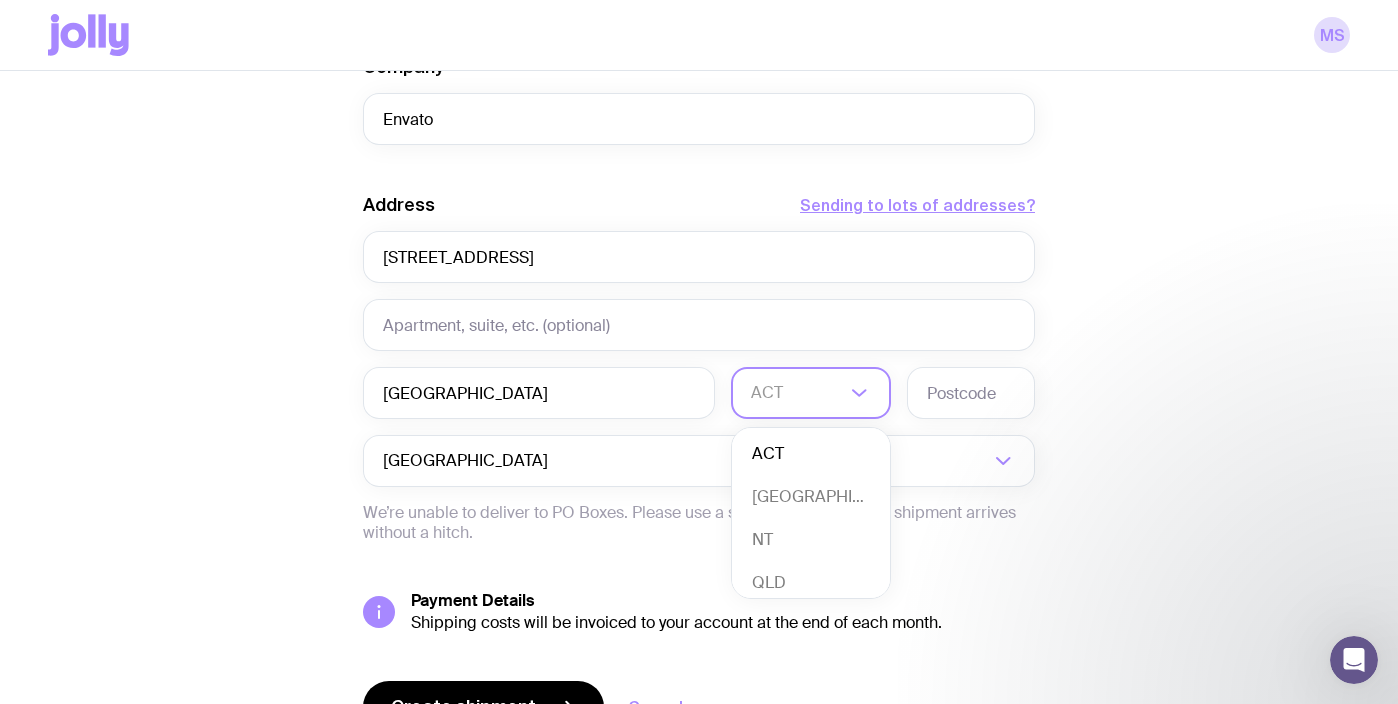 click 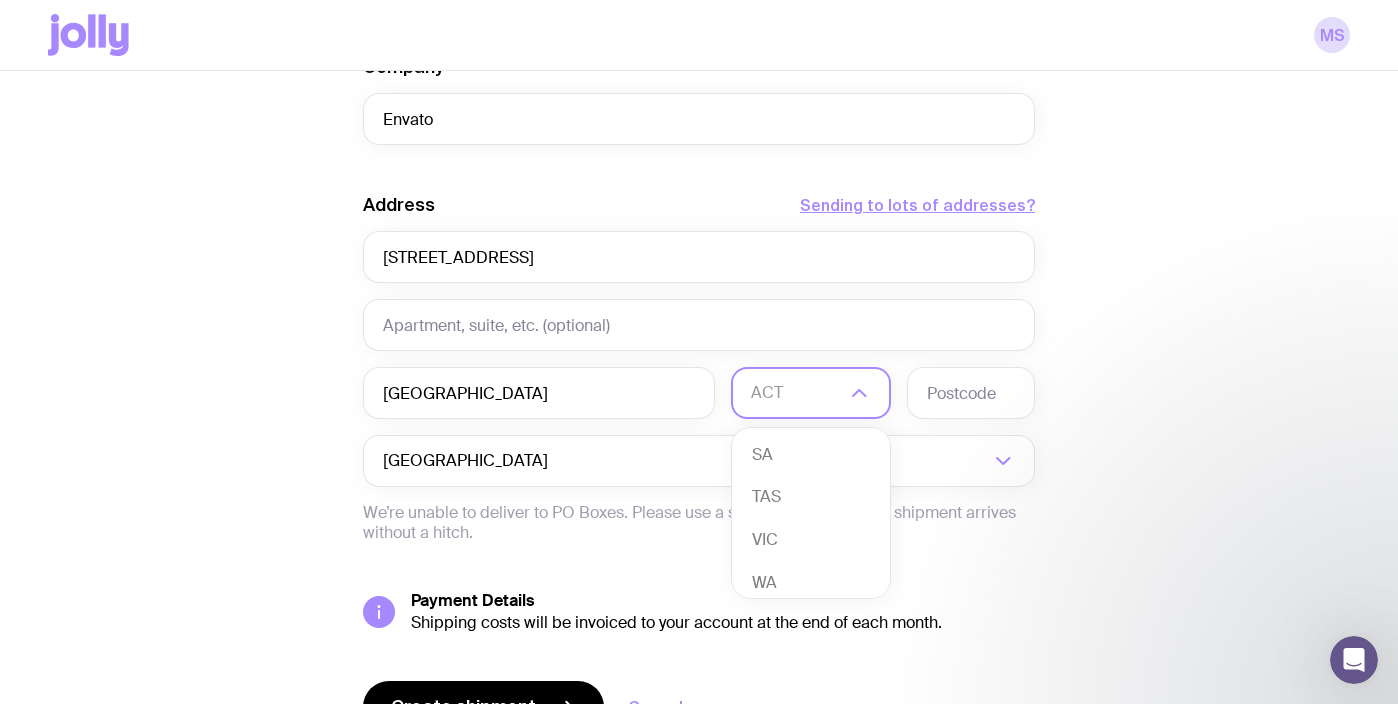 scroll, scrollTop: 183, scrollLeft: 0, axis: vertical 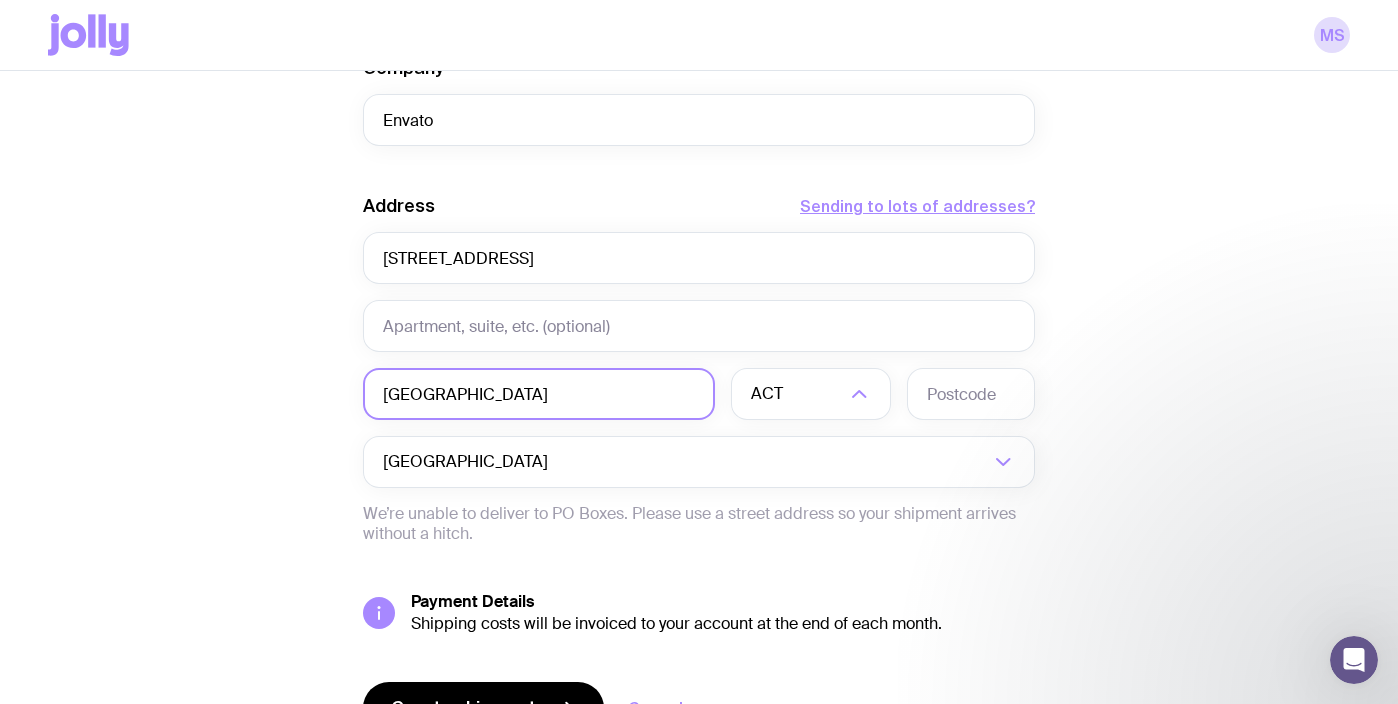 click on "[GEOGRAPHIC_DATA]" 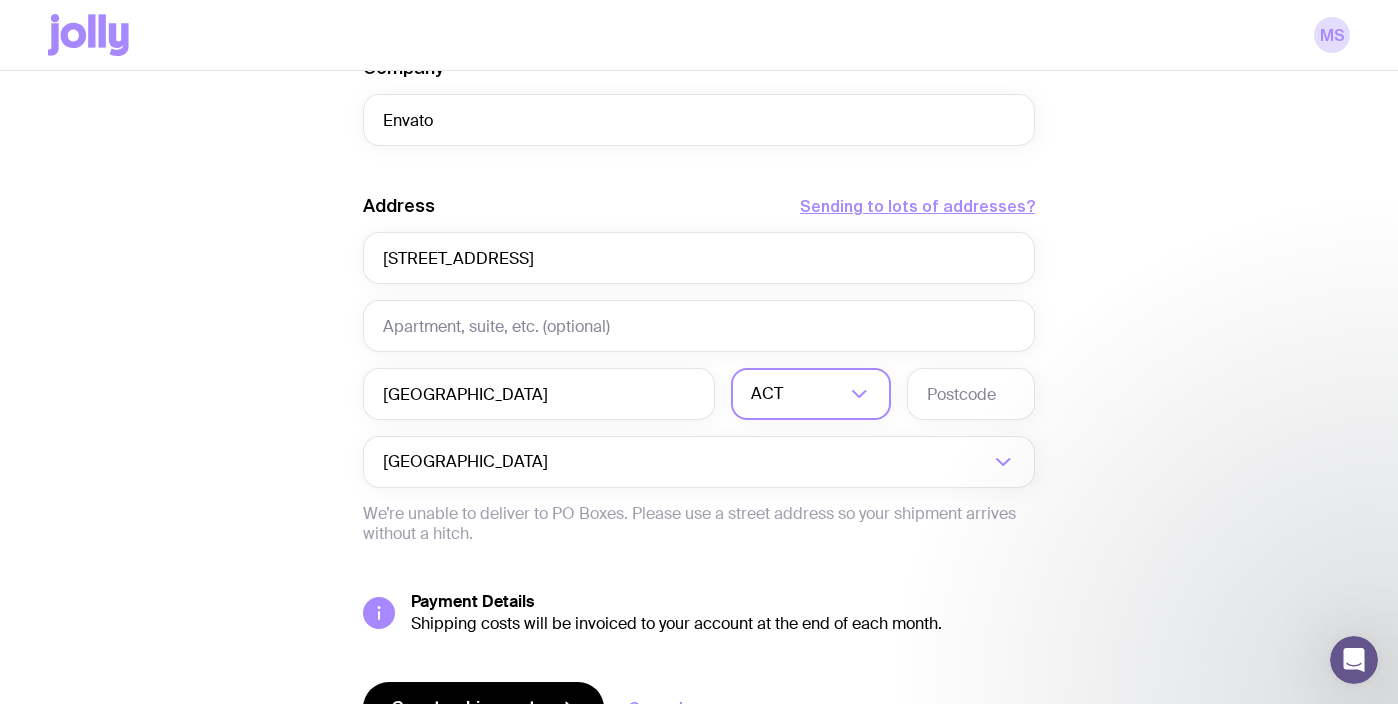 click 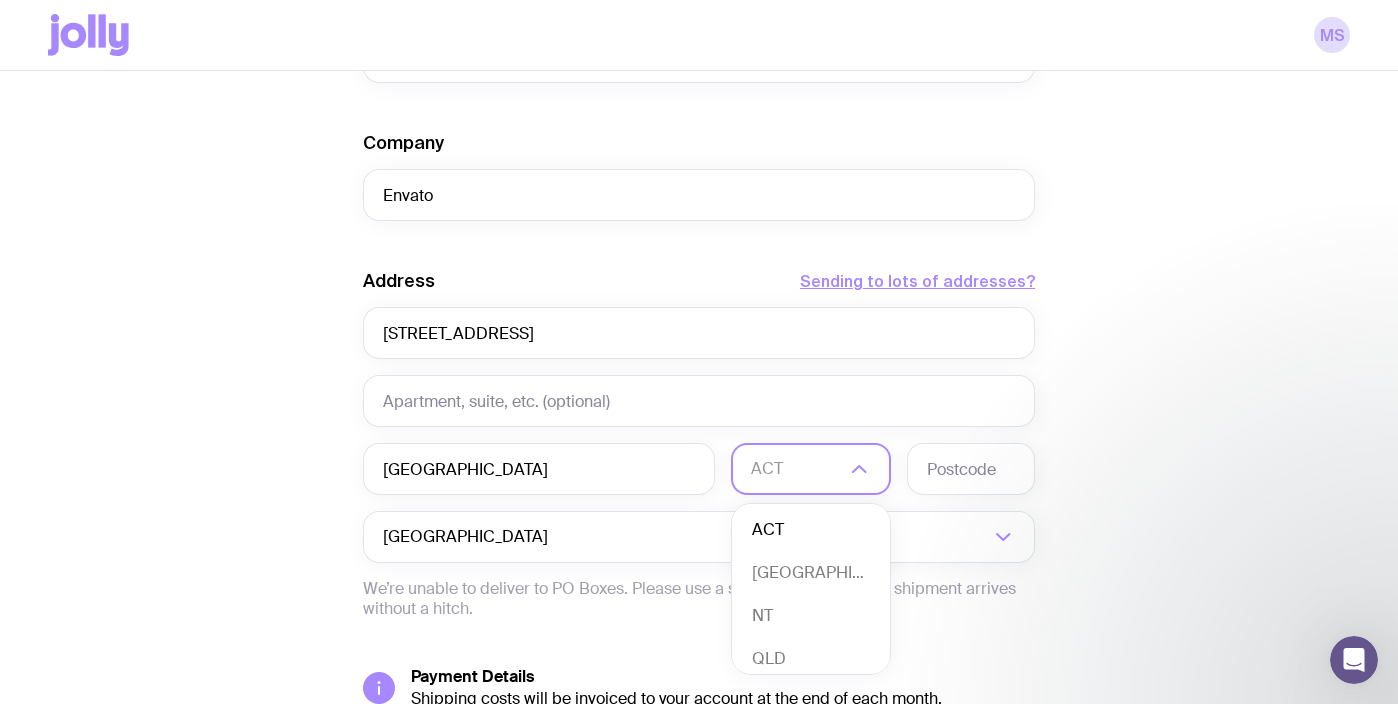 scroll, scrollTop: 785, scrollLeft: 0, axis: vertical 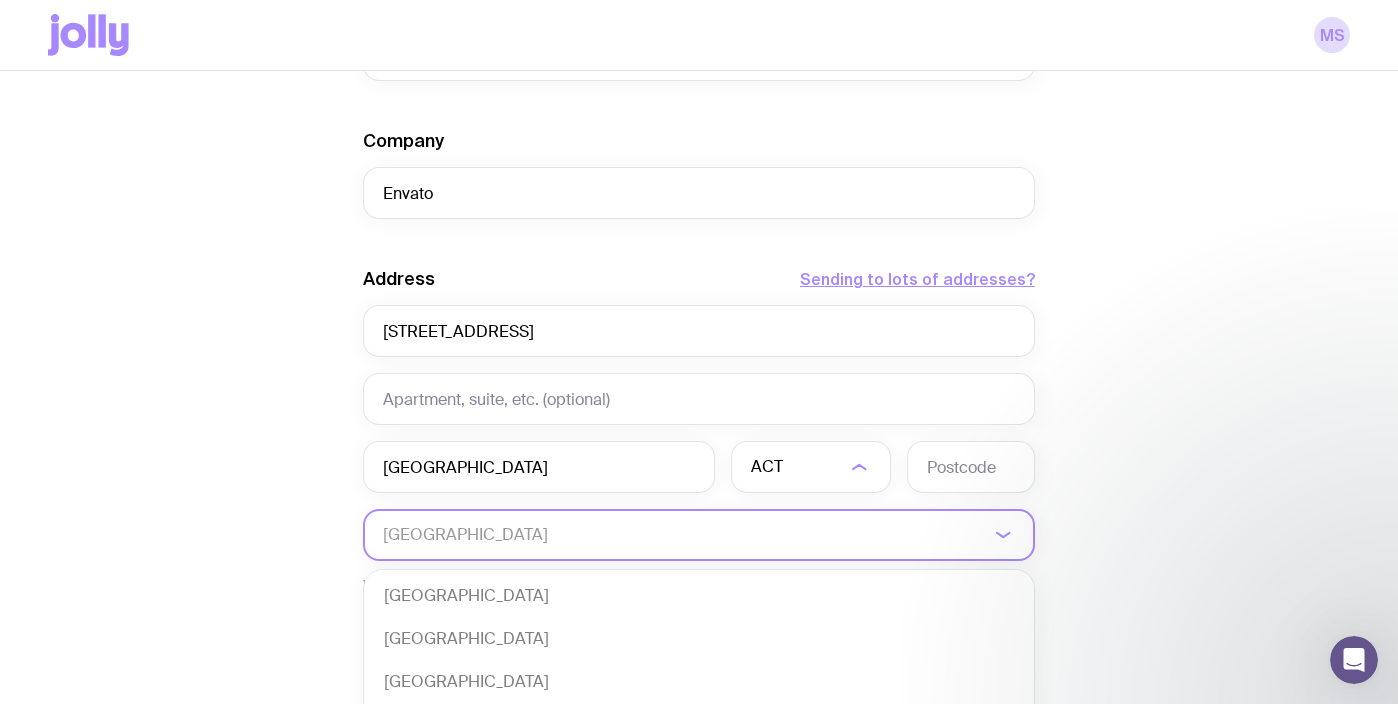 click 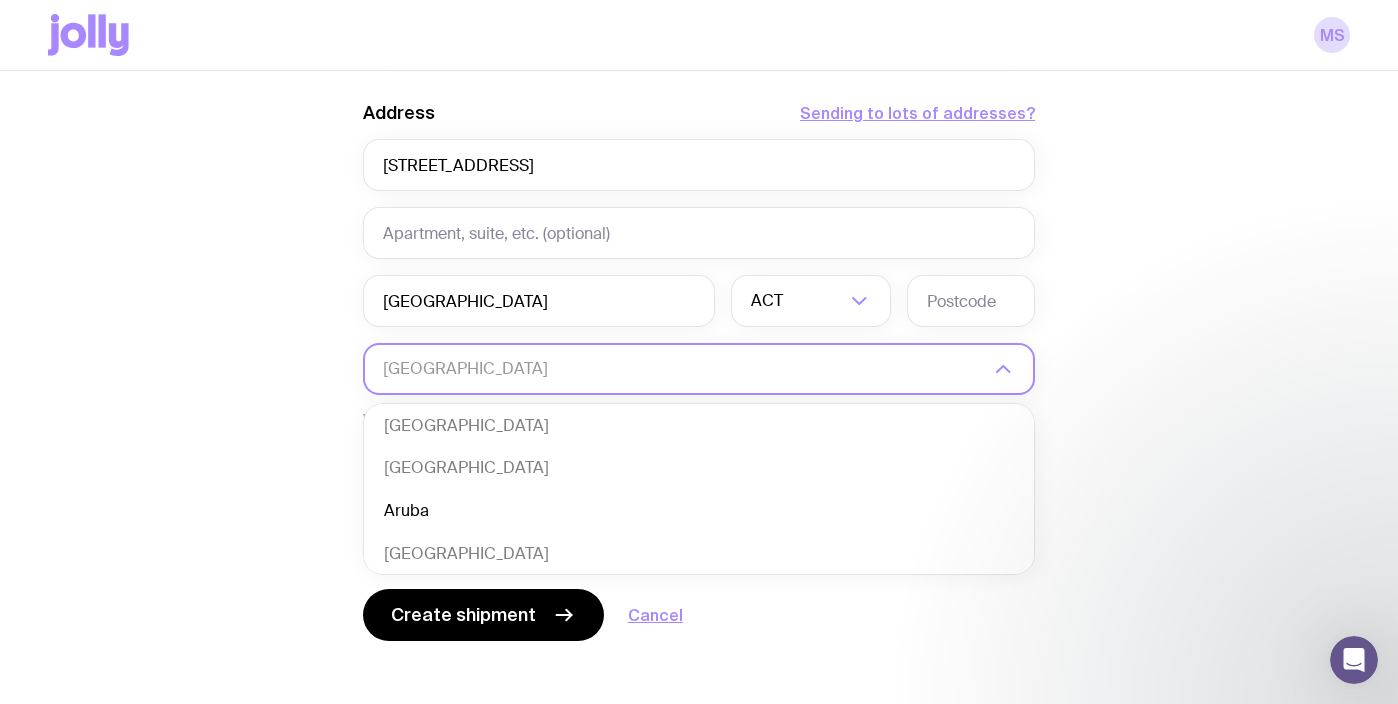 scroll, scrollTop: 954, scrollLeft: 0, axis: vertical 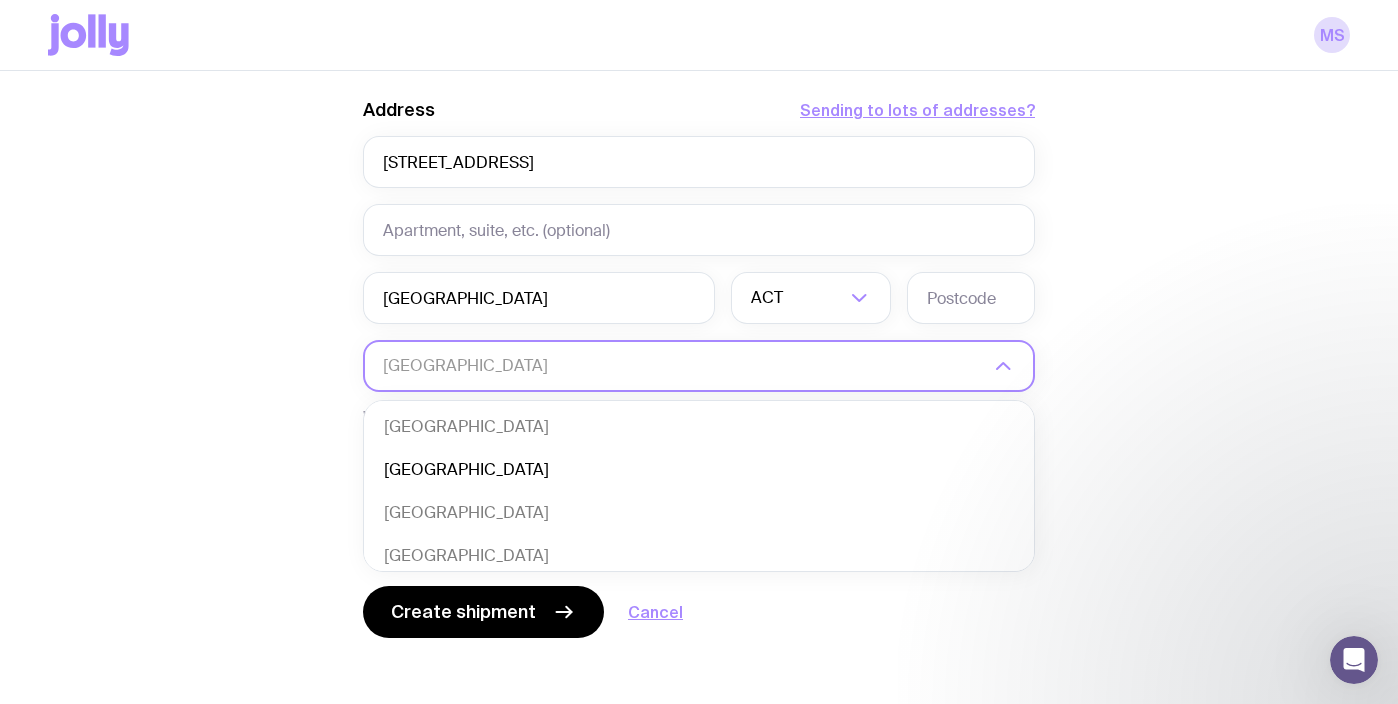 click on "[GEOGRAPHIC_DATA]" 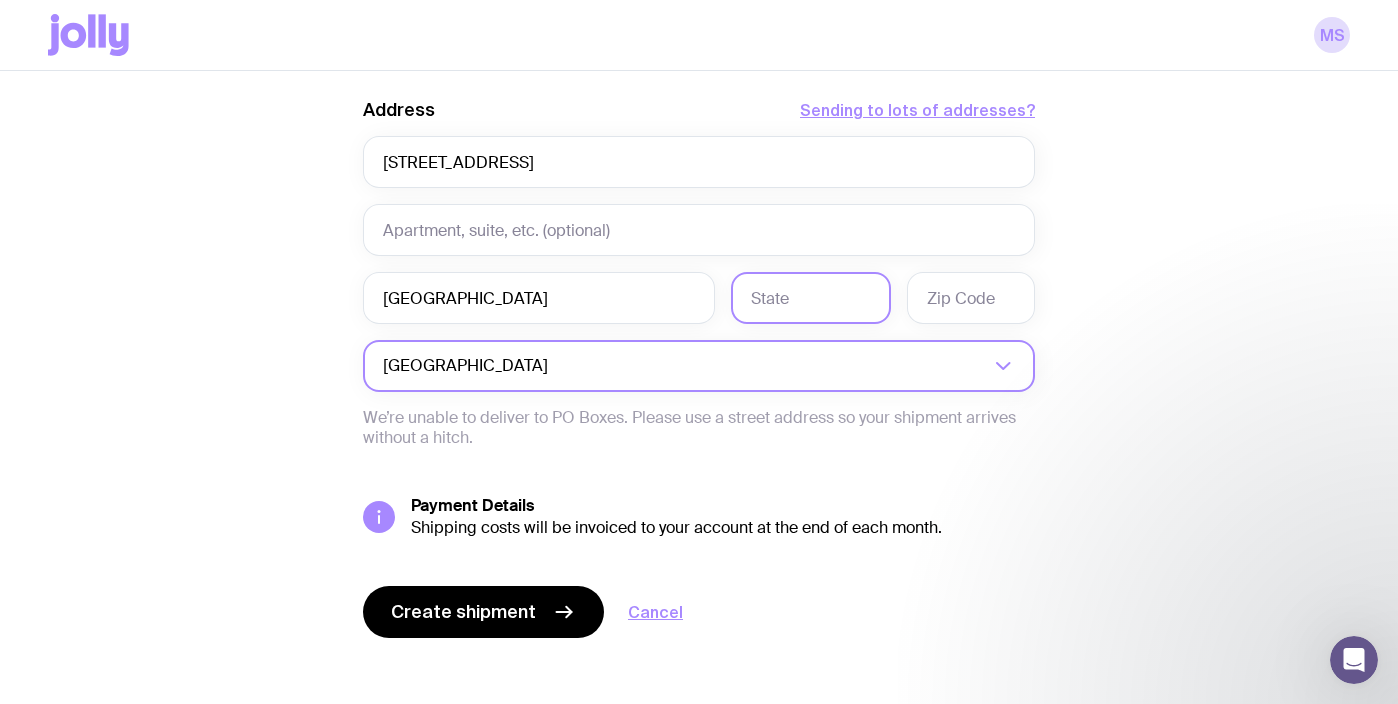 click 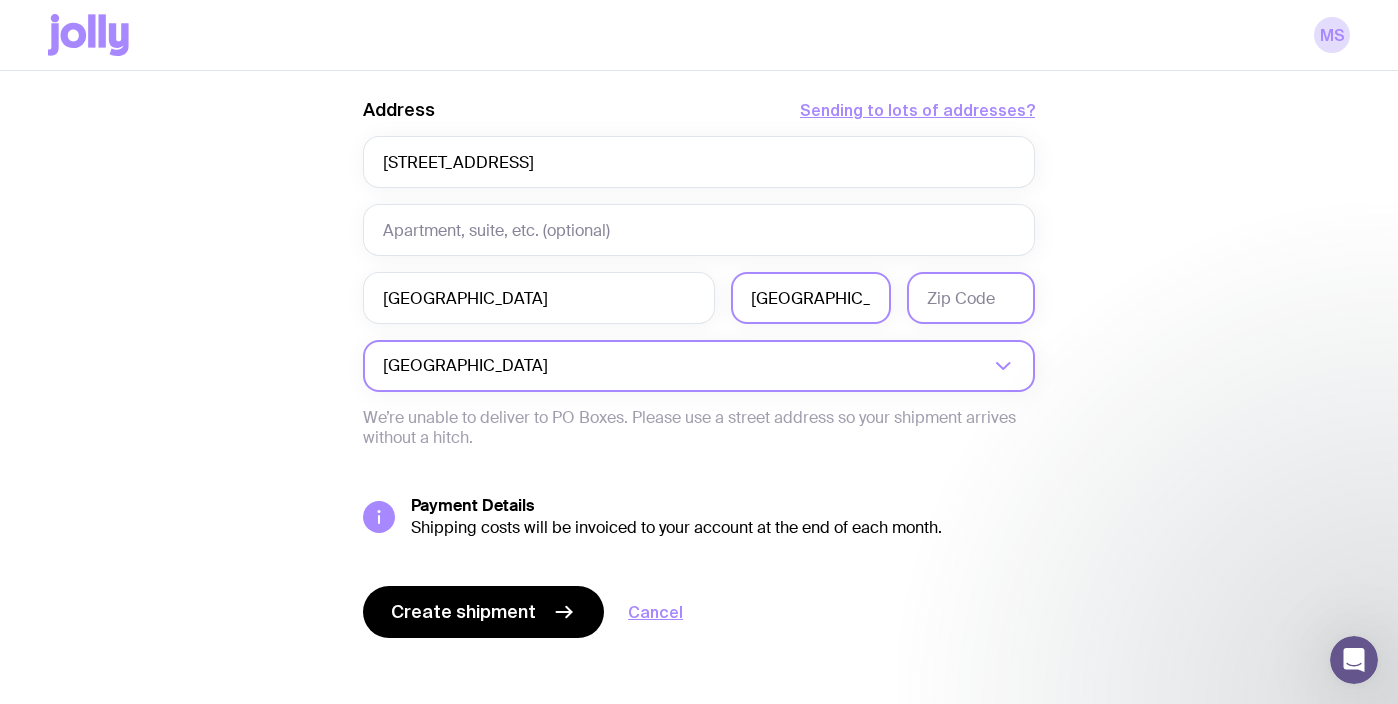 type on "[GEOGRAPHIC_DATA]" 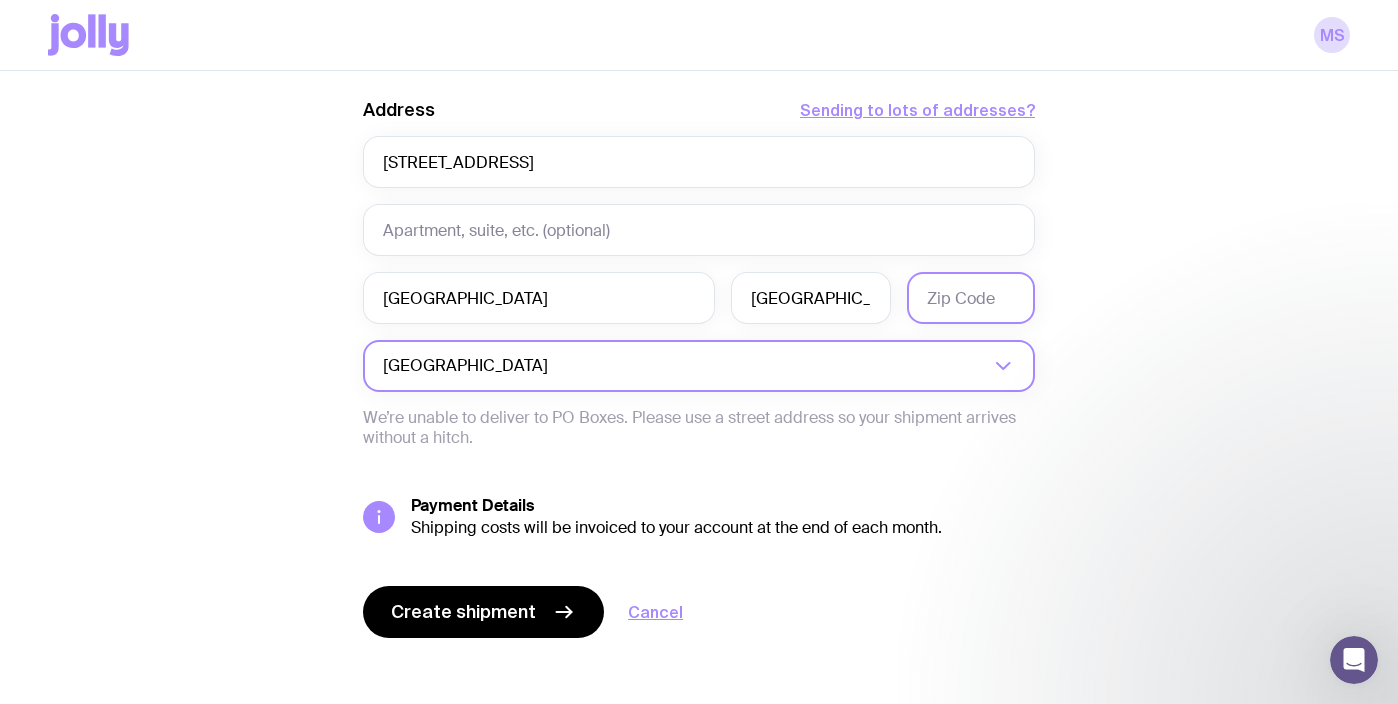 click 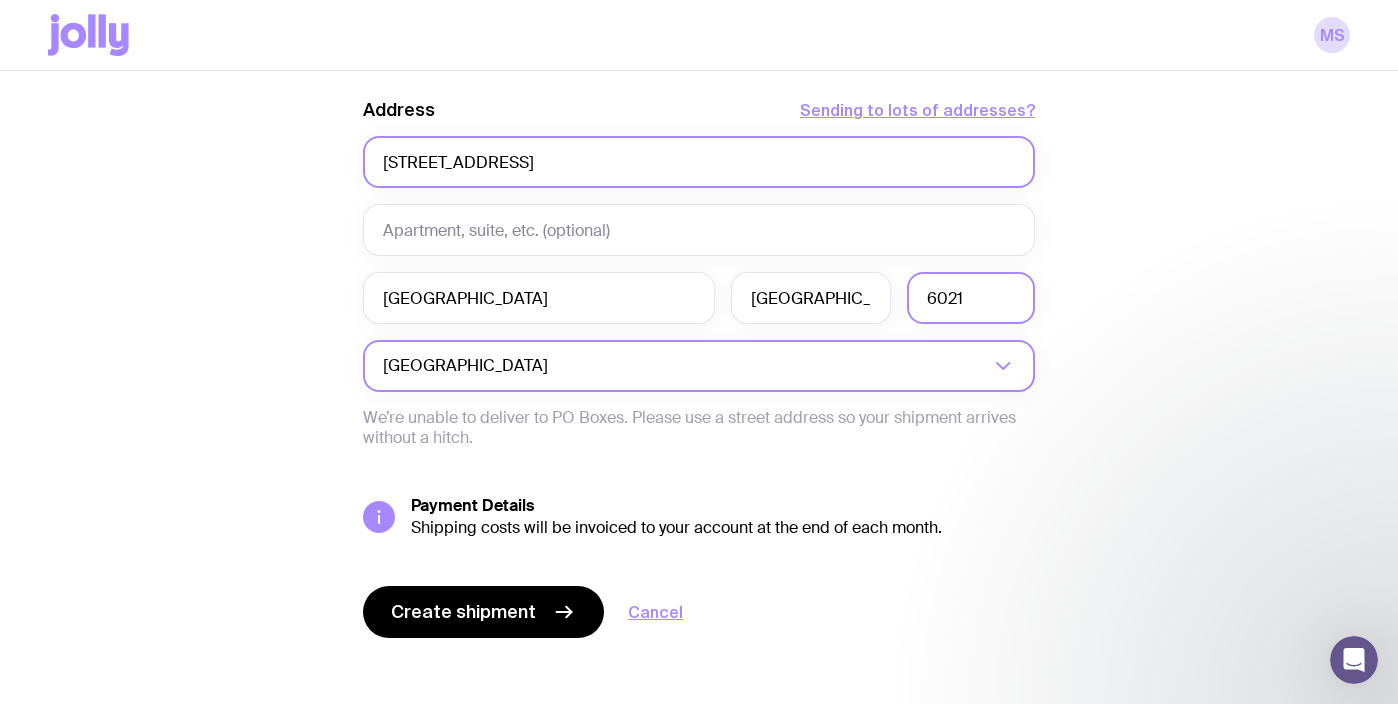 type on "6021" 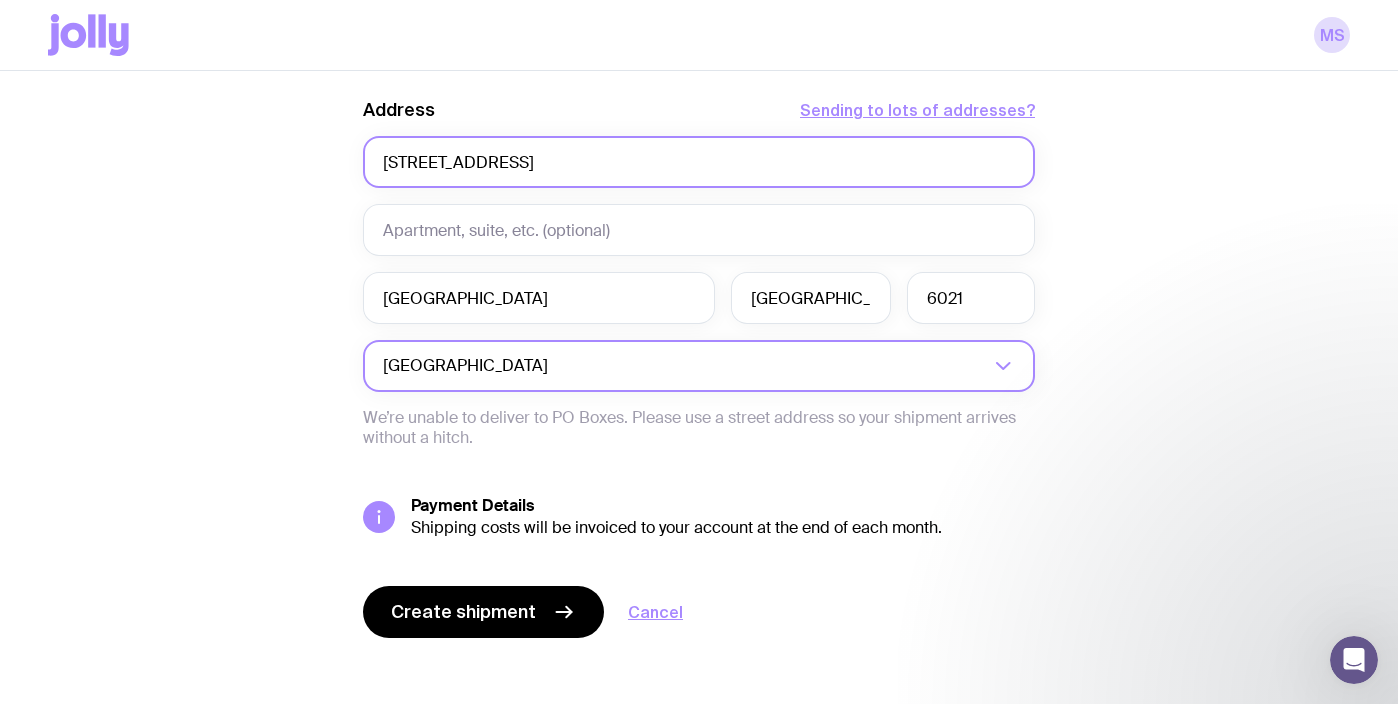 click on "[STREET_ADDRESS]" 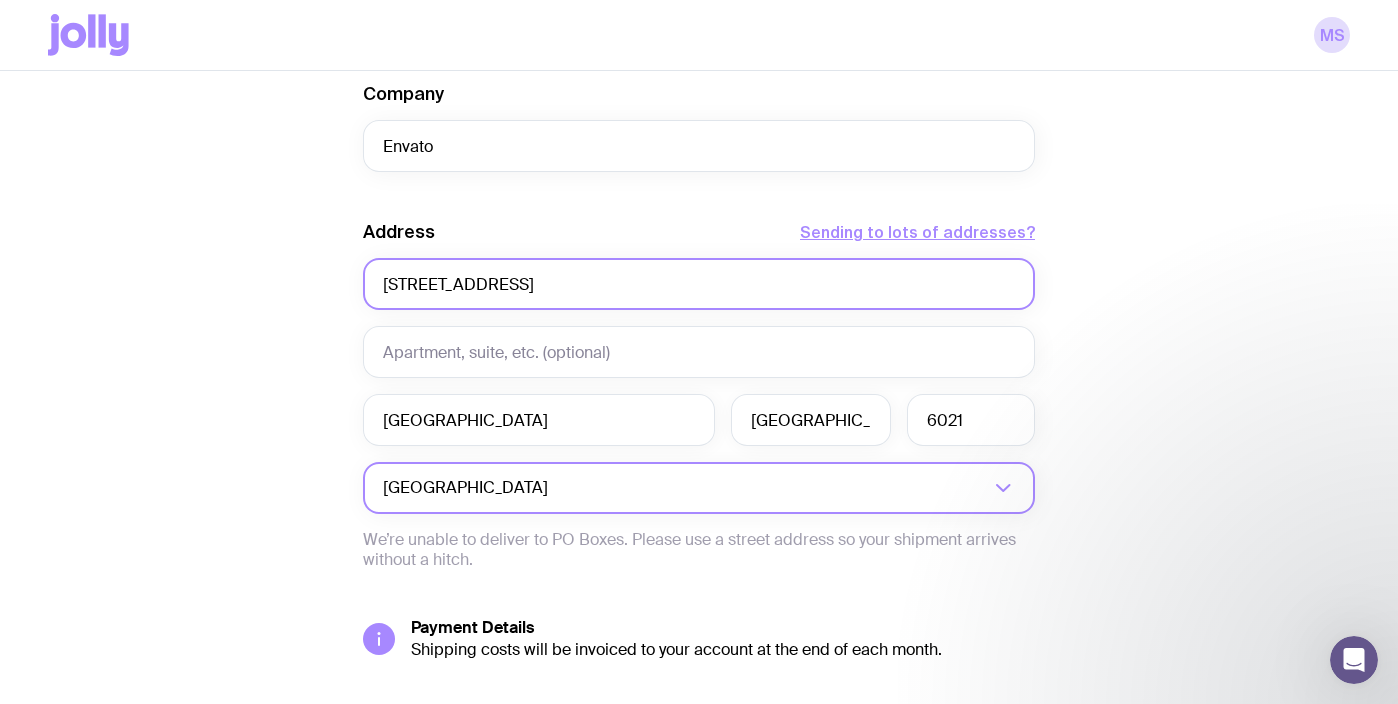 scroll, scrollTop: 968, scrollLeft: 0, axis: vertical 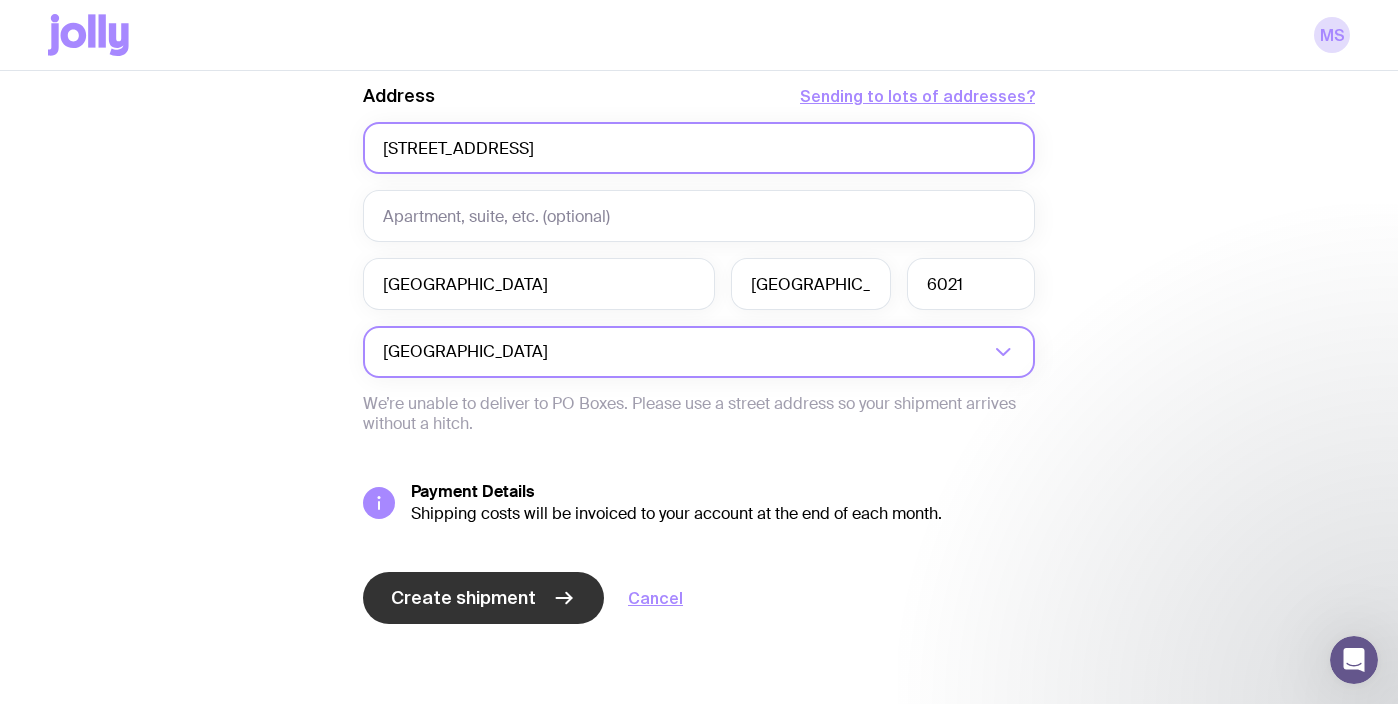 type on "[STREET_ADDRESS]" 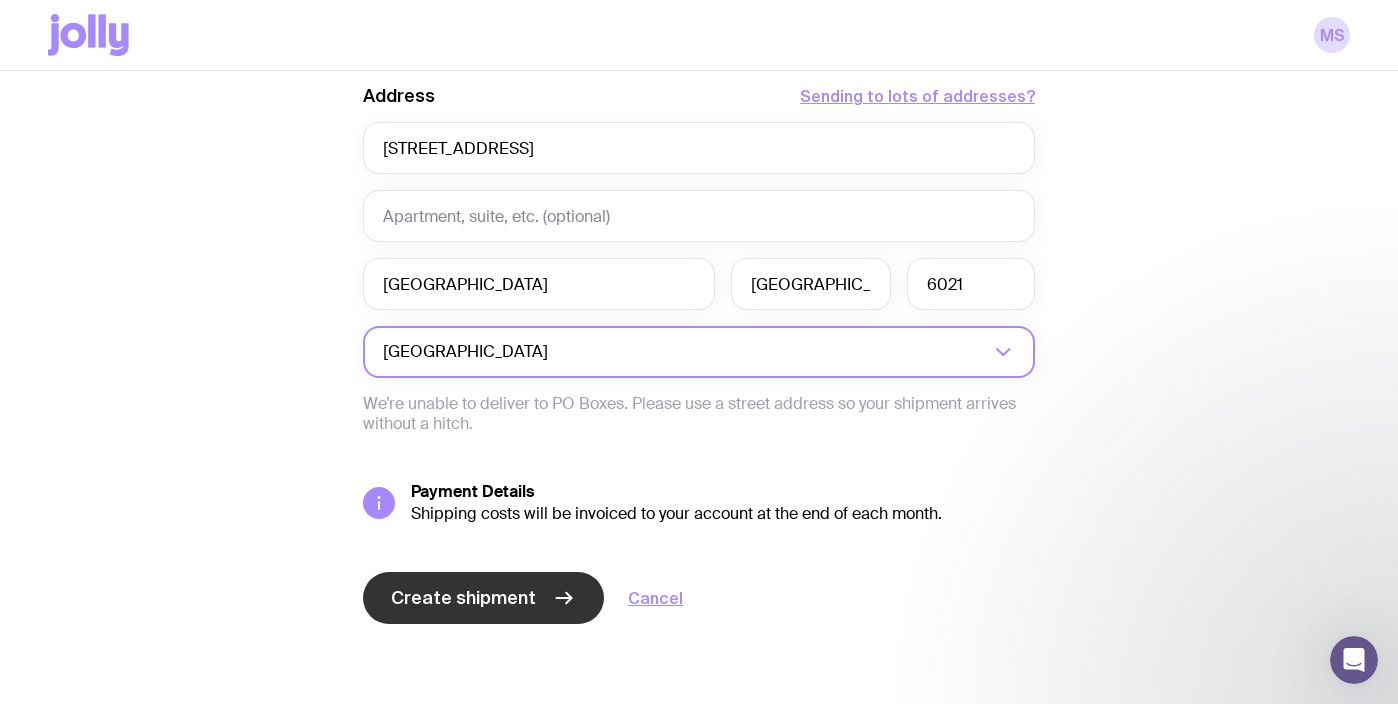 click on "Create shipment" 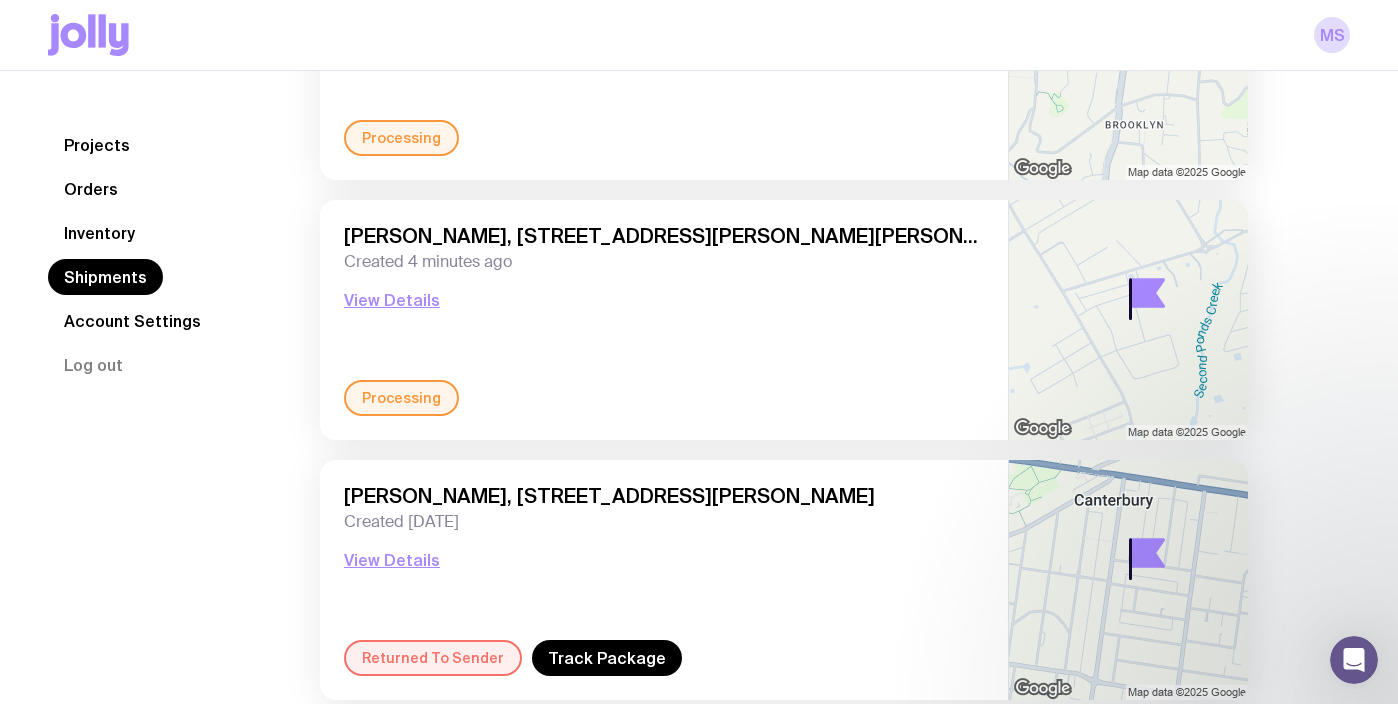 scroll, scrollTop: 0, scrollLeft: 0, axis: both 